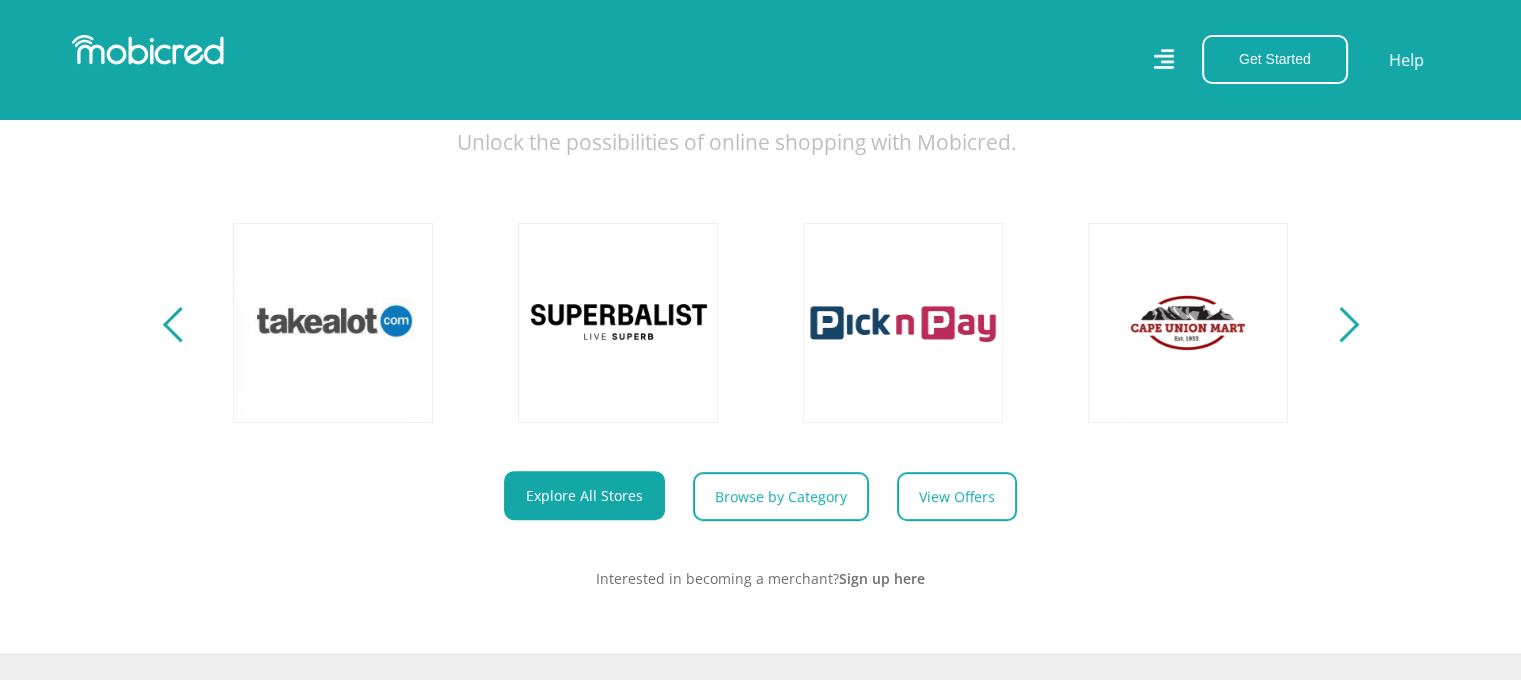 scroll, scrollTop: 701, scrollLeft: 0, axis: vertical 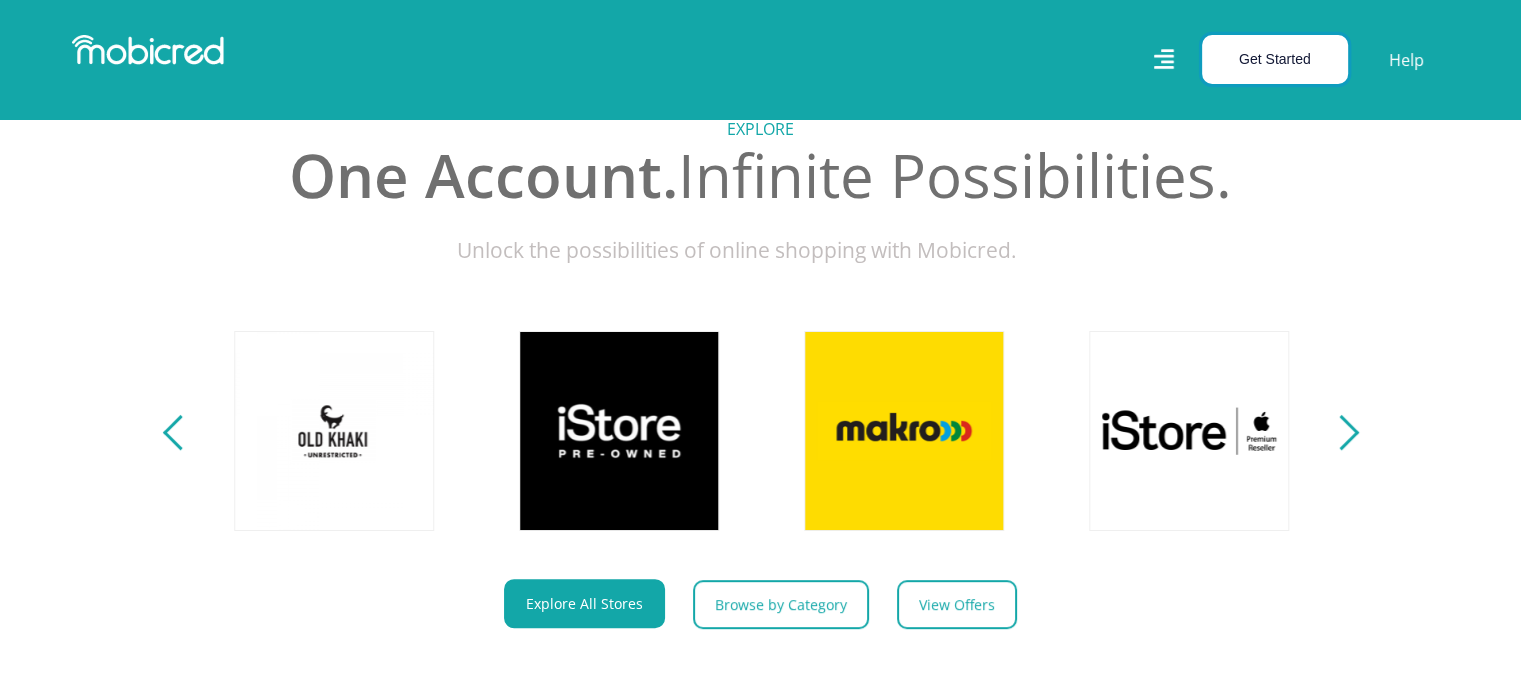 click on "Get Started" at bounding box center [1275, 59] 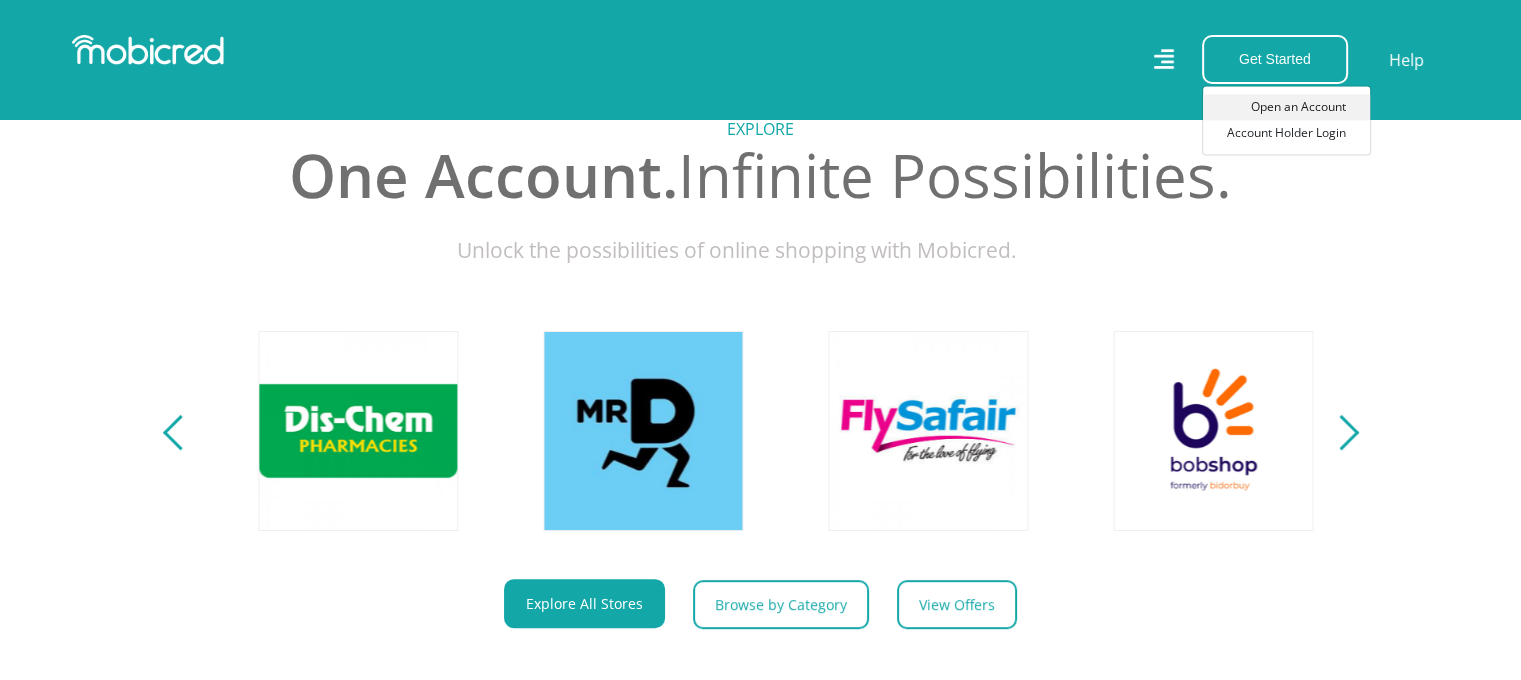 scroll, scrollTop: 0, scrollLeft: 2564, axis: horizontal 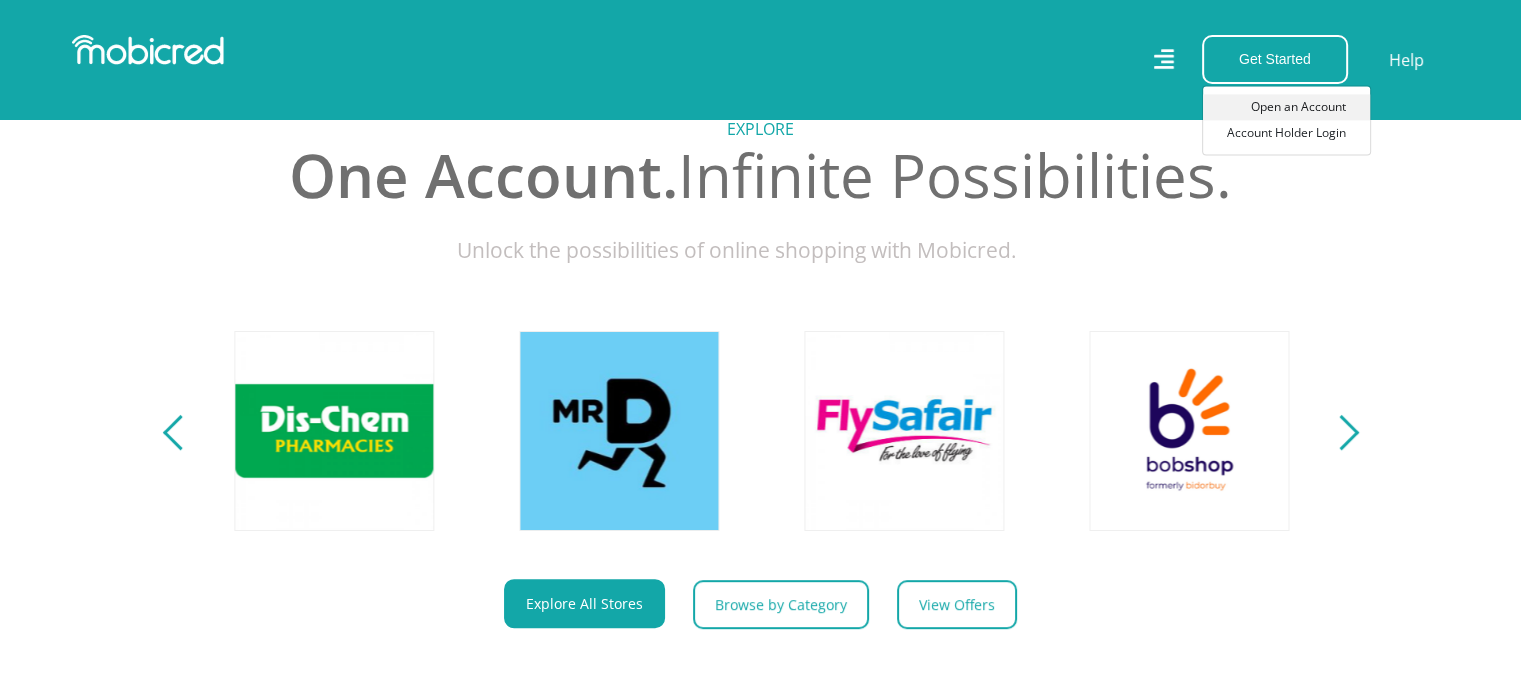 click on "Open an Account" at bounding box center (1286, 107) 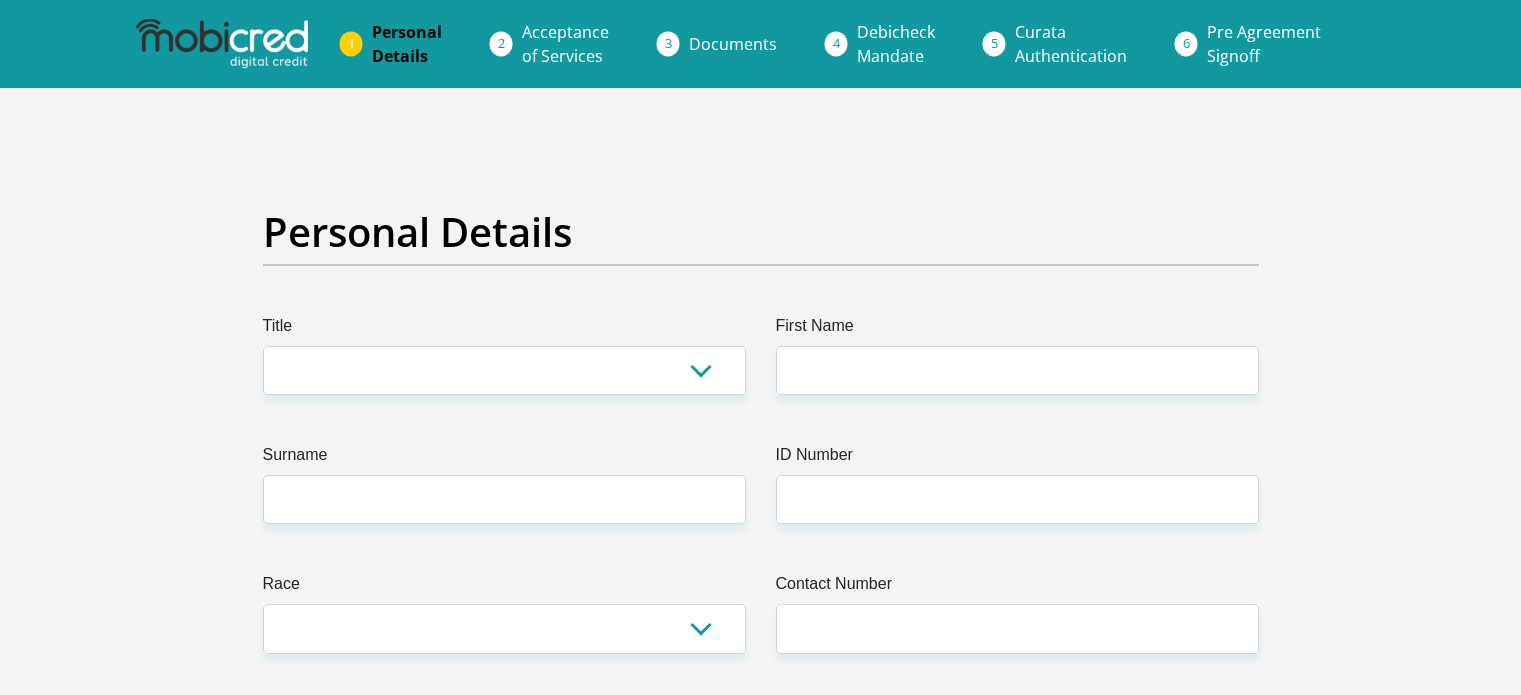 scroll, scrollTop: 0, scrollLeft: 0, axis: both 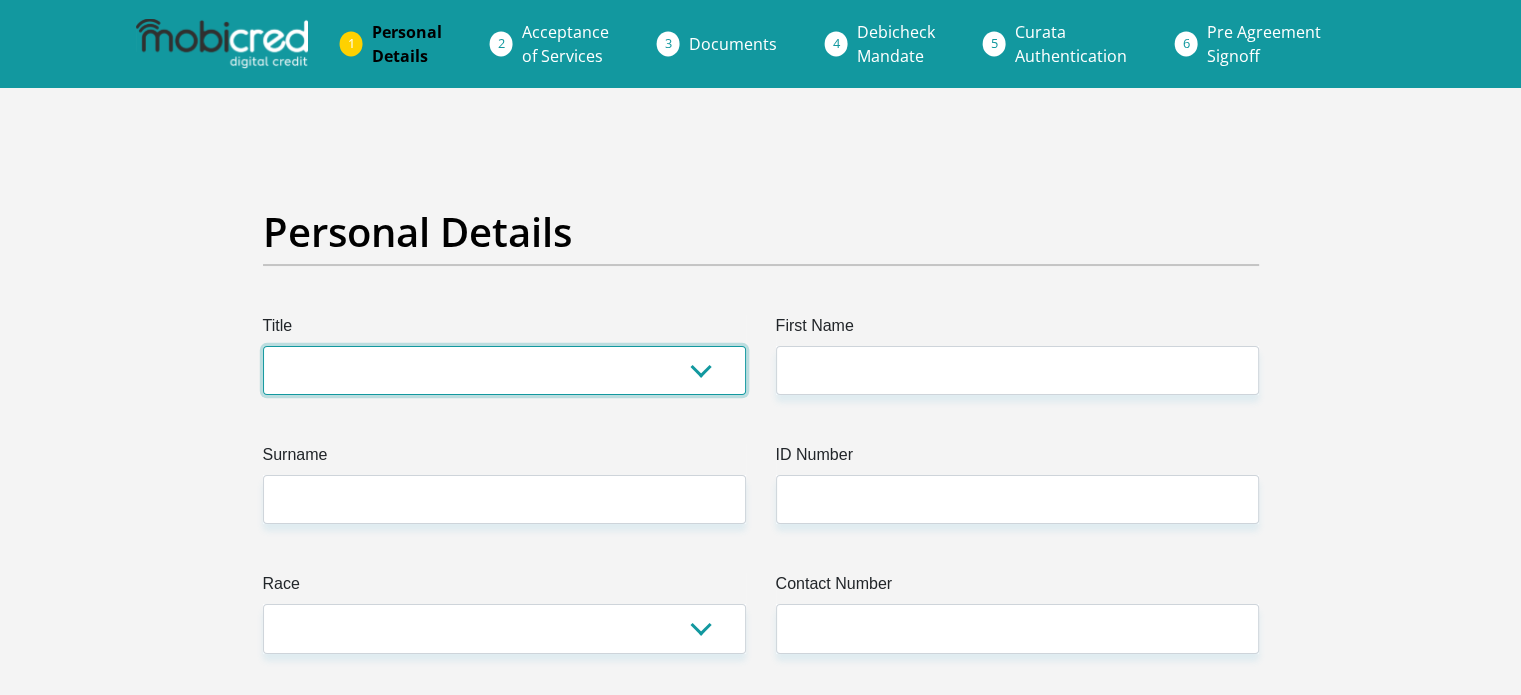 click on "Mr
Ms
Mrs
Dr
Other" at bounding box center [504, 370] 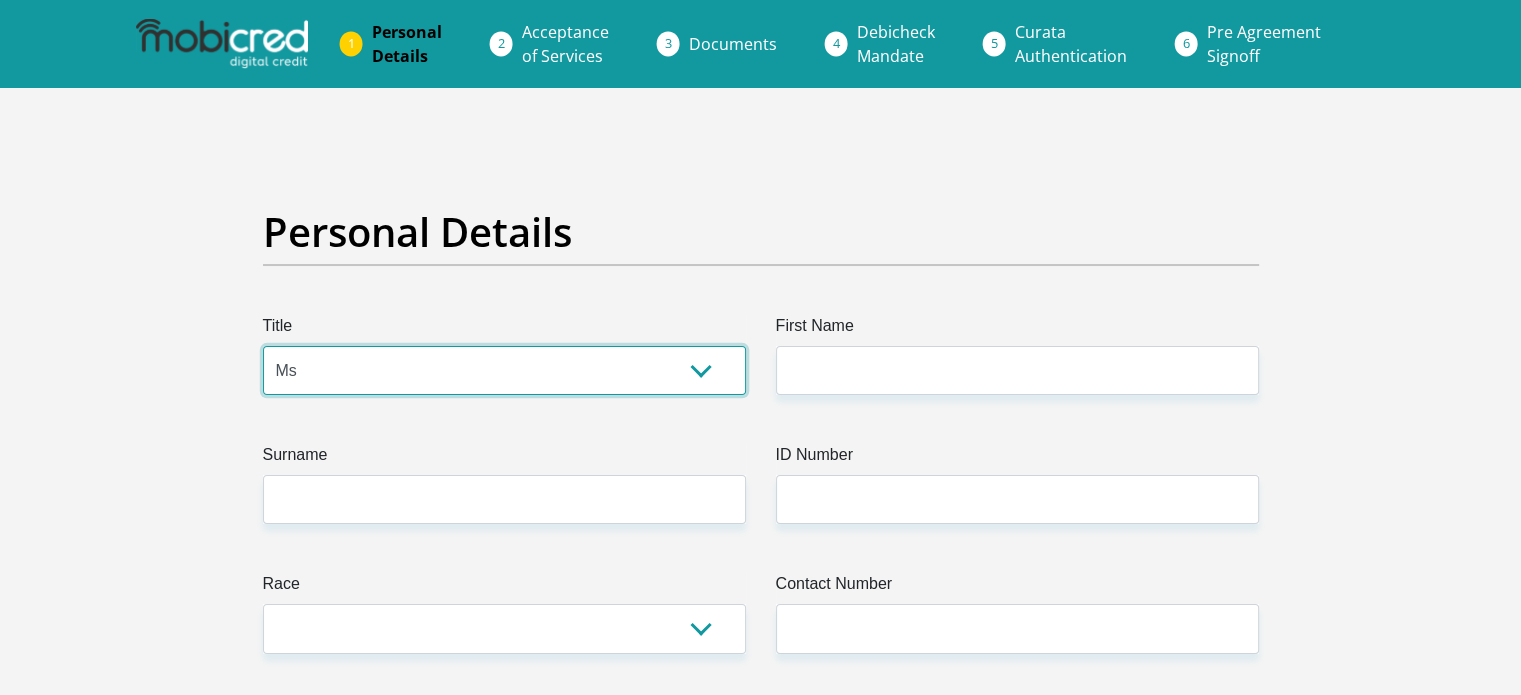 click on "Mr
Ms
Mrs
Dr
Other" at bounding box center [504, 370] 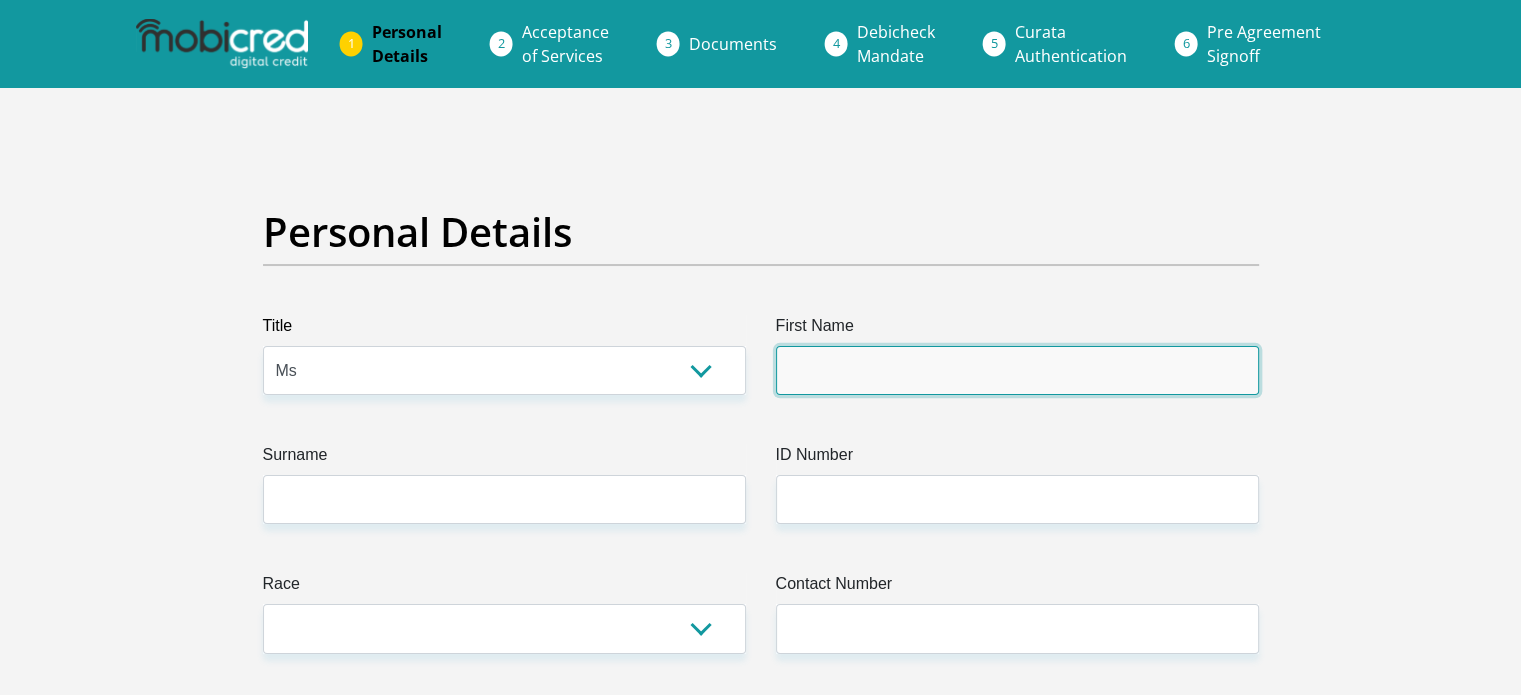 click on "First Name" at bounding box center (1017, 370) 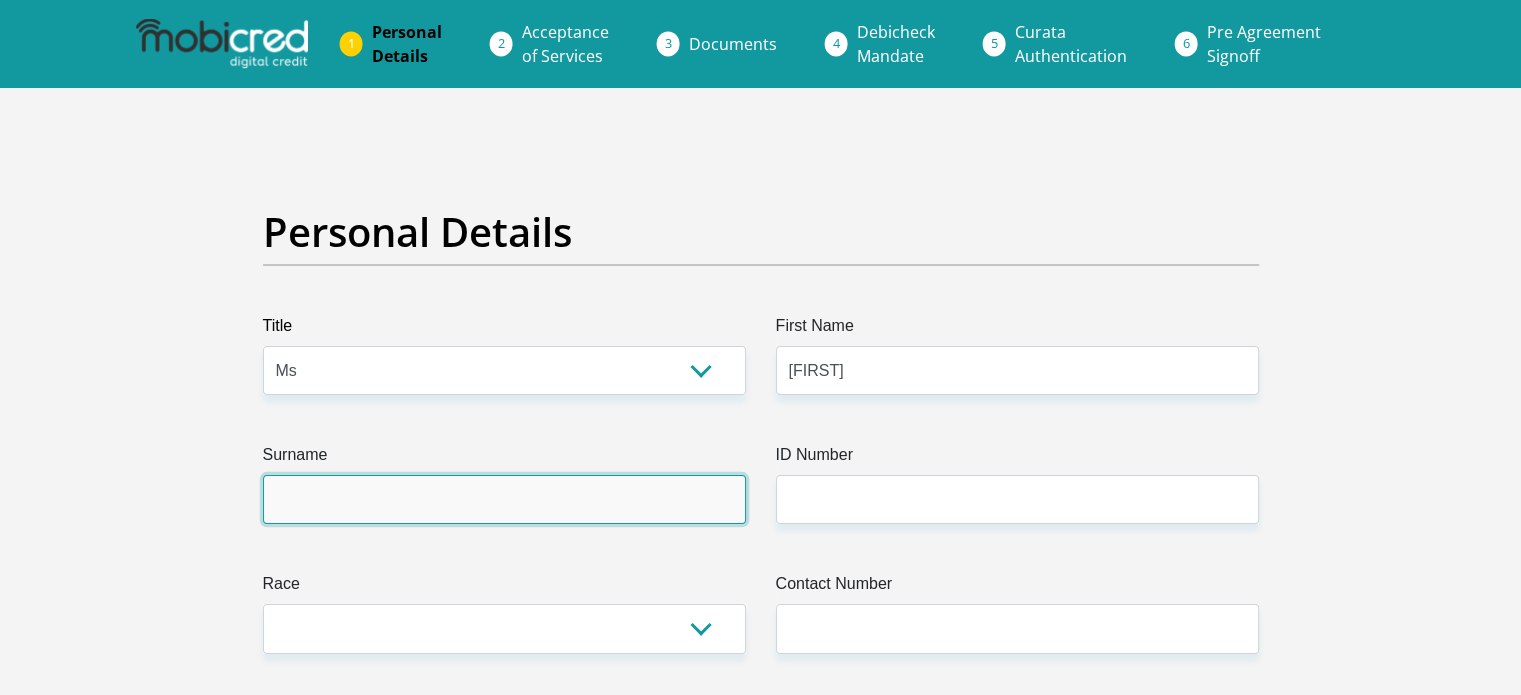 type on "HADEBE" 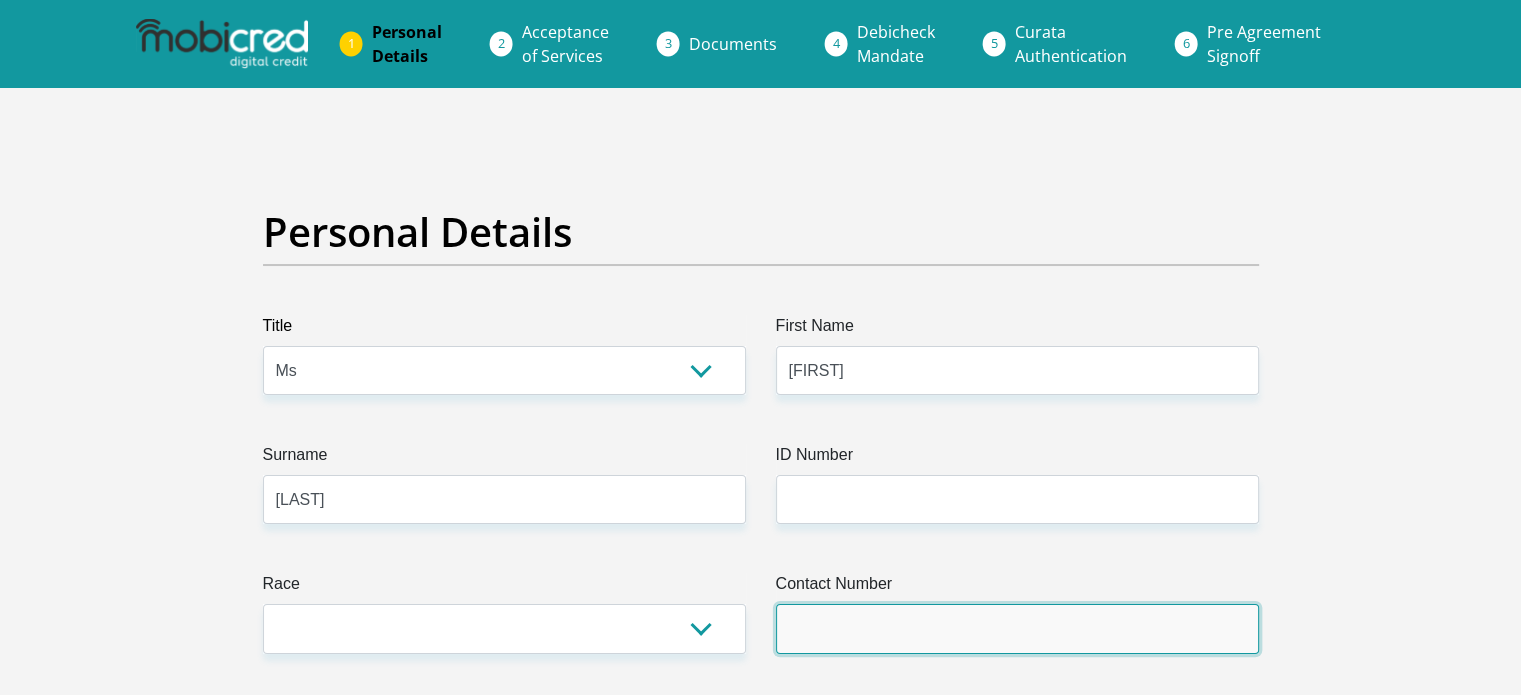 type on "0817280946" 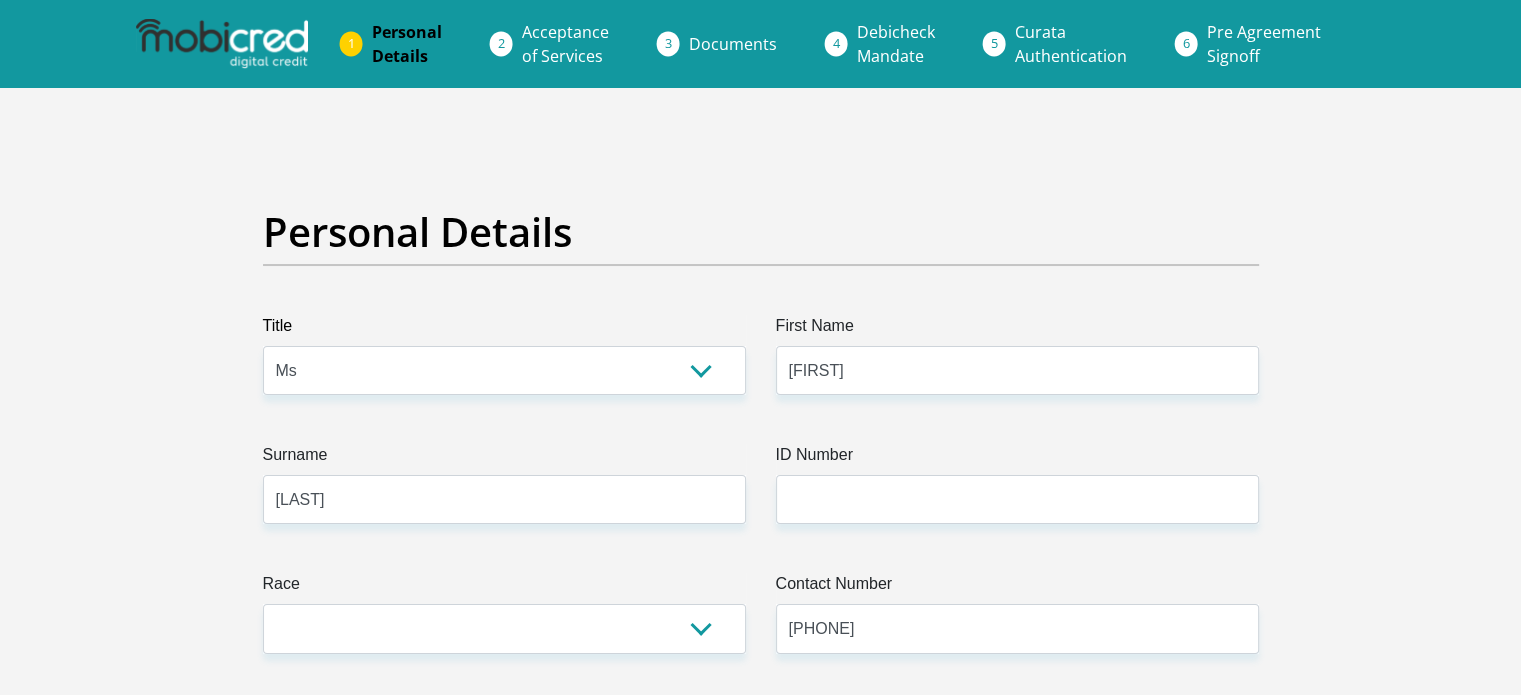 select on "ZAF" 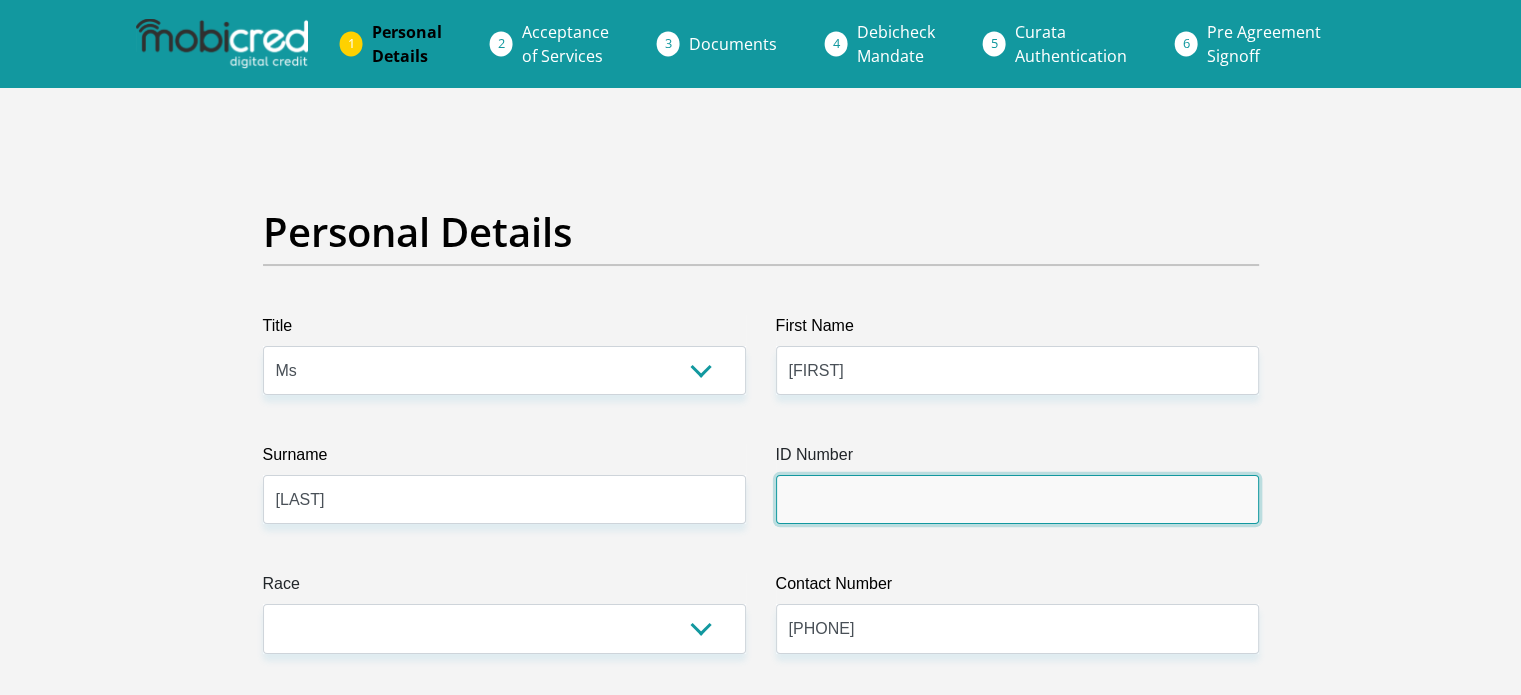 click on "ID Number" at bounding box center (1017, 499) 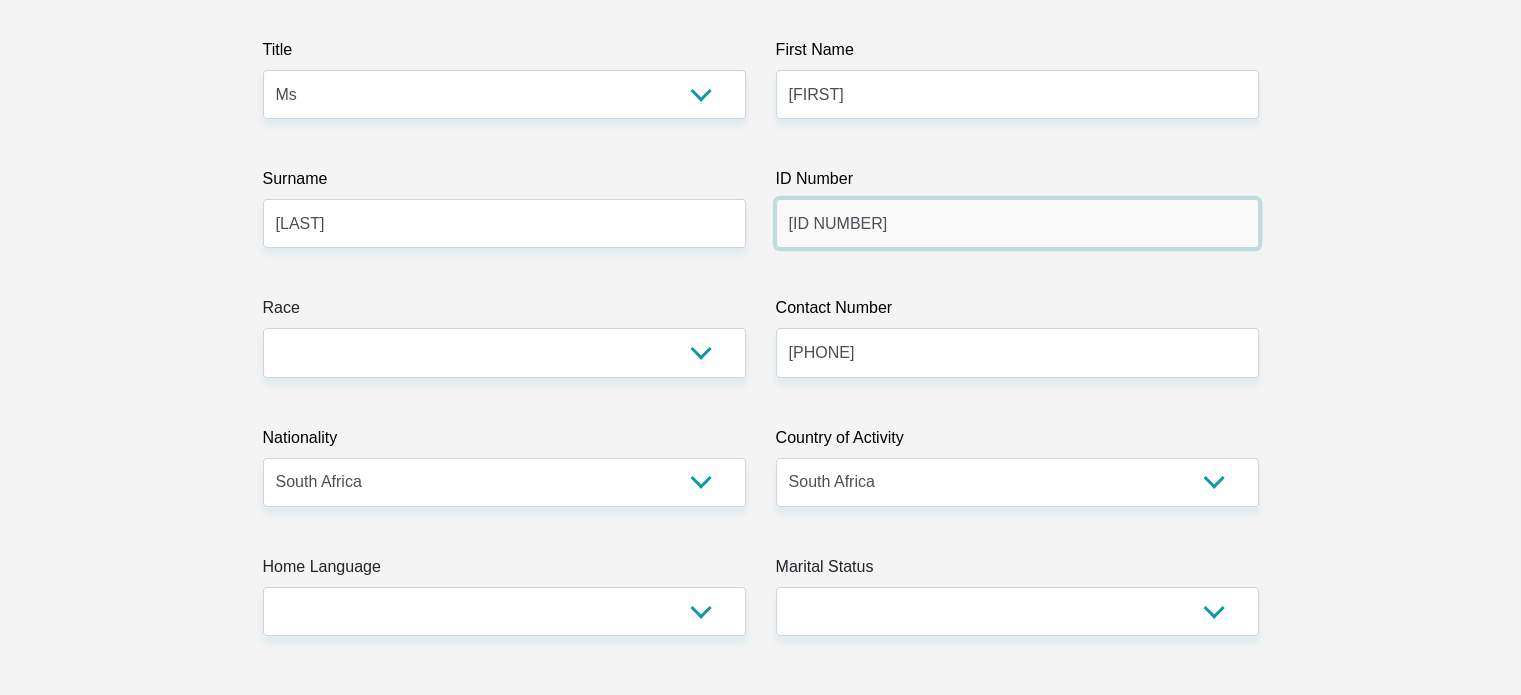 scroll, scrollTop: 280, scrollLeft: 0, axis: vertical 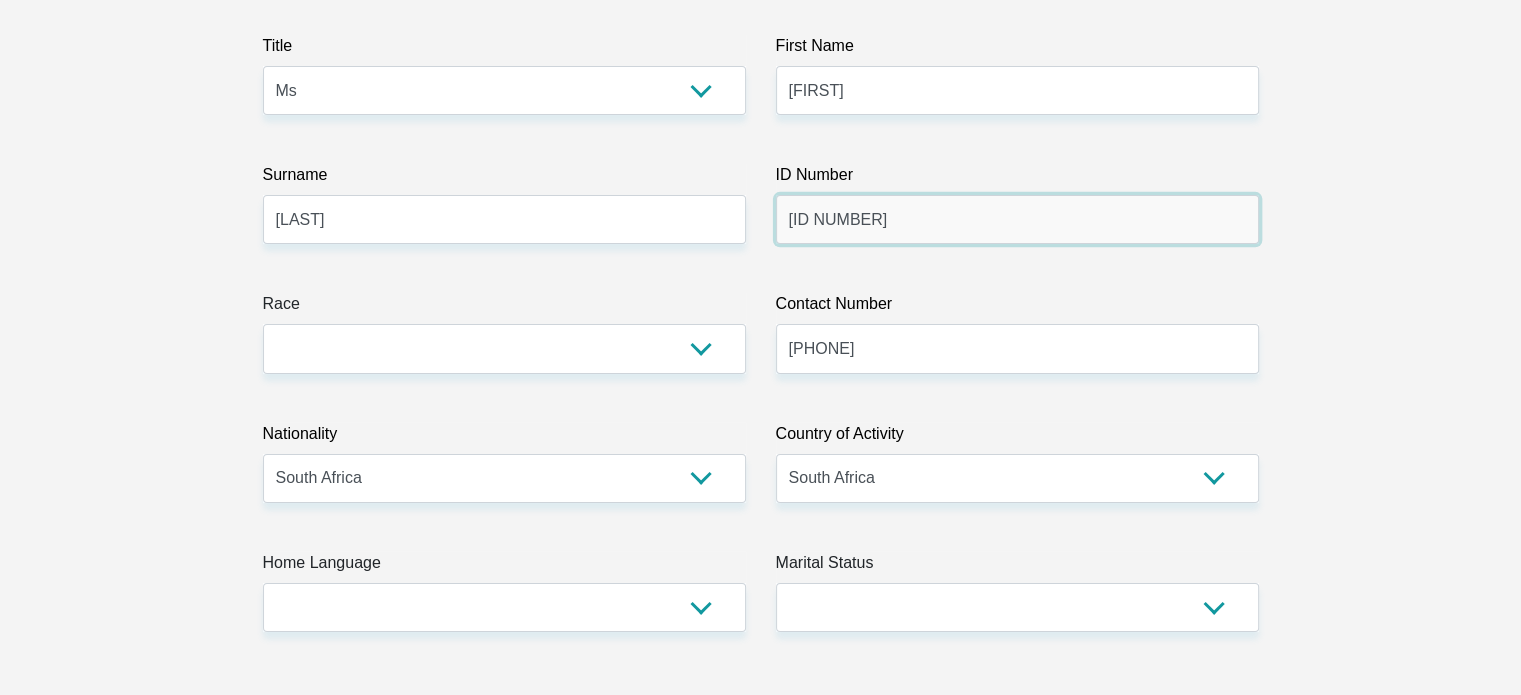 type on "9501311135089" 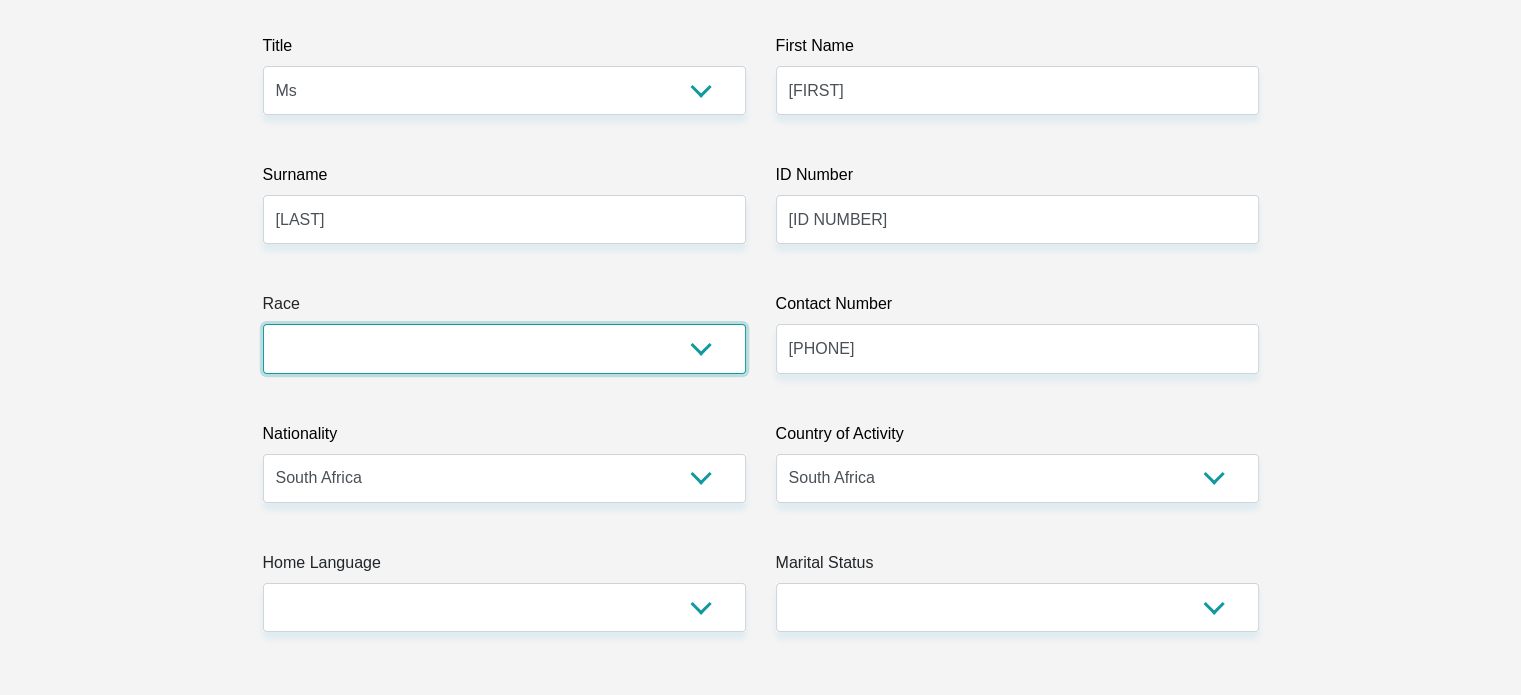 click on "Black
Coloured
Indian
White
Other" at bounding box center [504, 348] 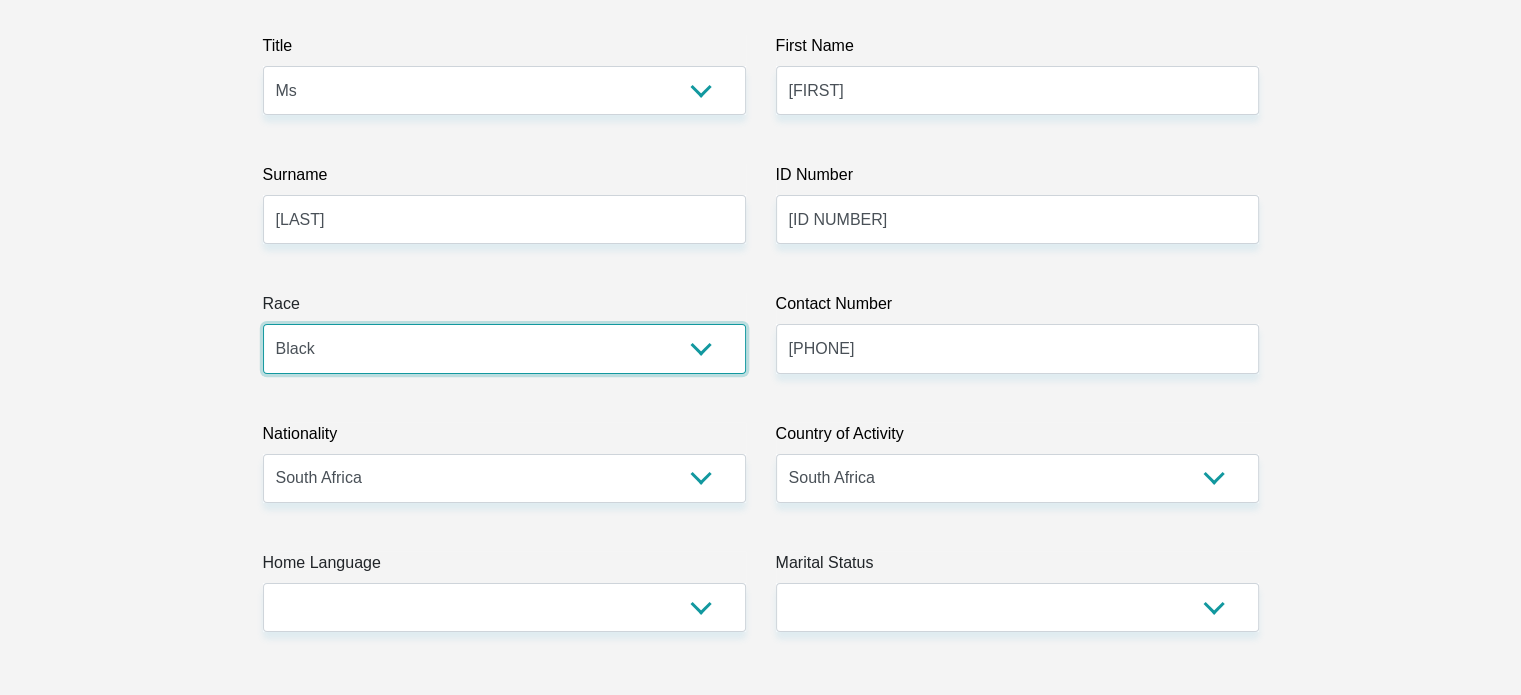 click on "Black
Coloured
Indian
White
Other" at bounding box center [504, 348] 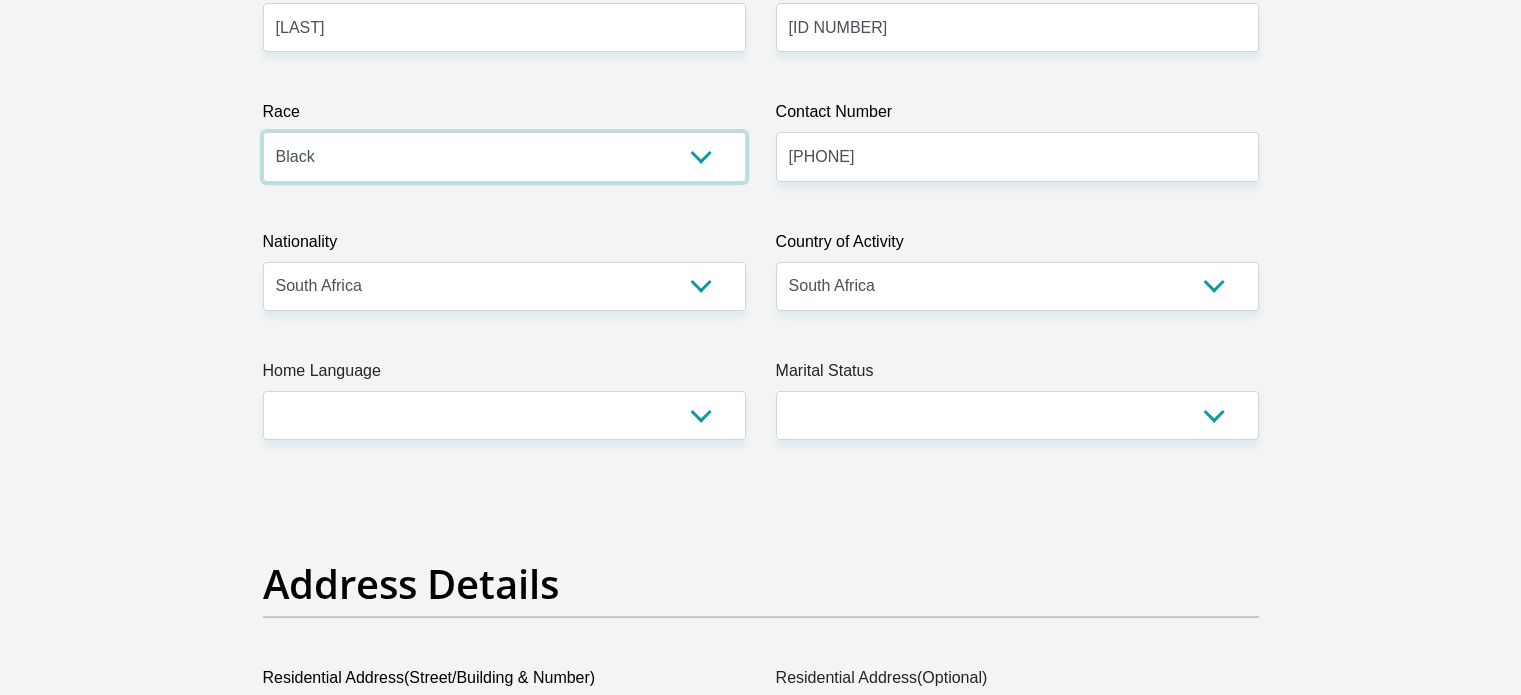 scroll, scrollTop: 478, scrollLeft: 0, axis: vertical 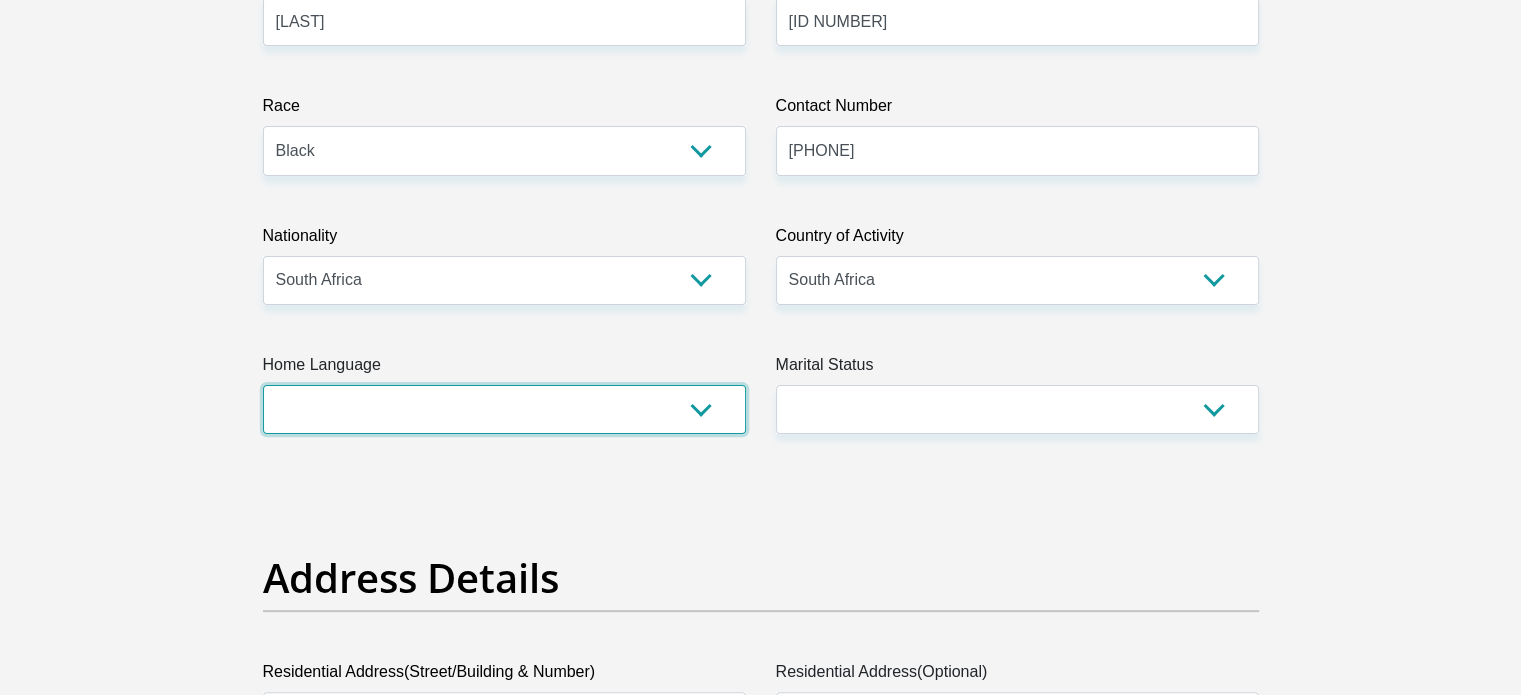 click on "Afrikaans
English
Sepedi
South Ndebele
Southern Sotho
Swati
Tsonga
Tswana
Venda
Xhosa
Zulu
Other" at bounding box center (504, 409) 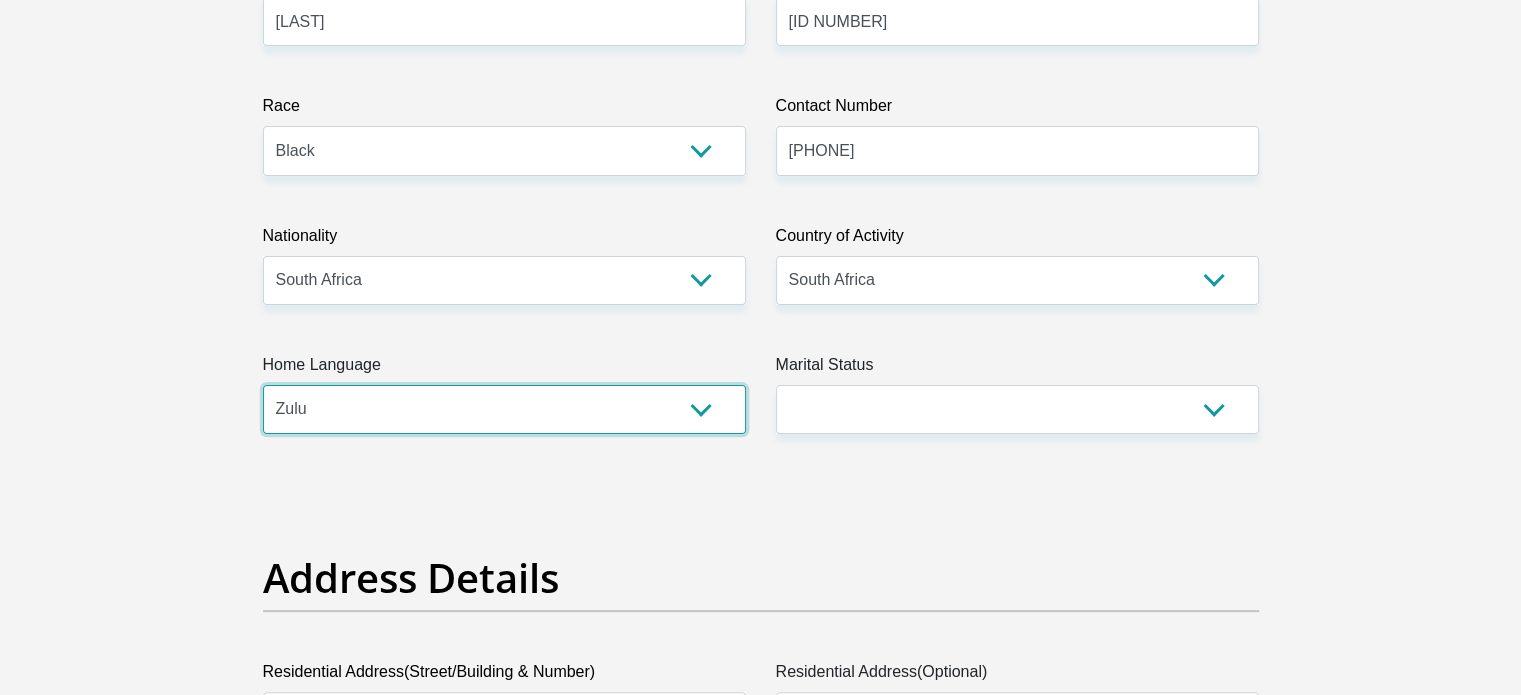 click on "Afrikaans
English
Sepedi
South Ndebele
Southern Sotho
Swati
Tsonga
Tswana
Venda
Xhosa
Zulu
Other" at bounding box center [504, 409] 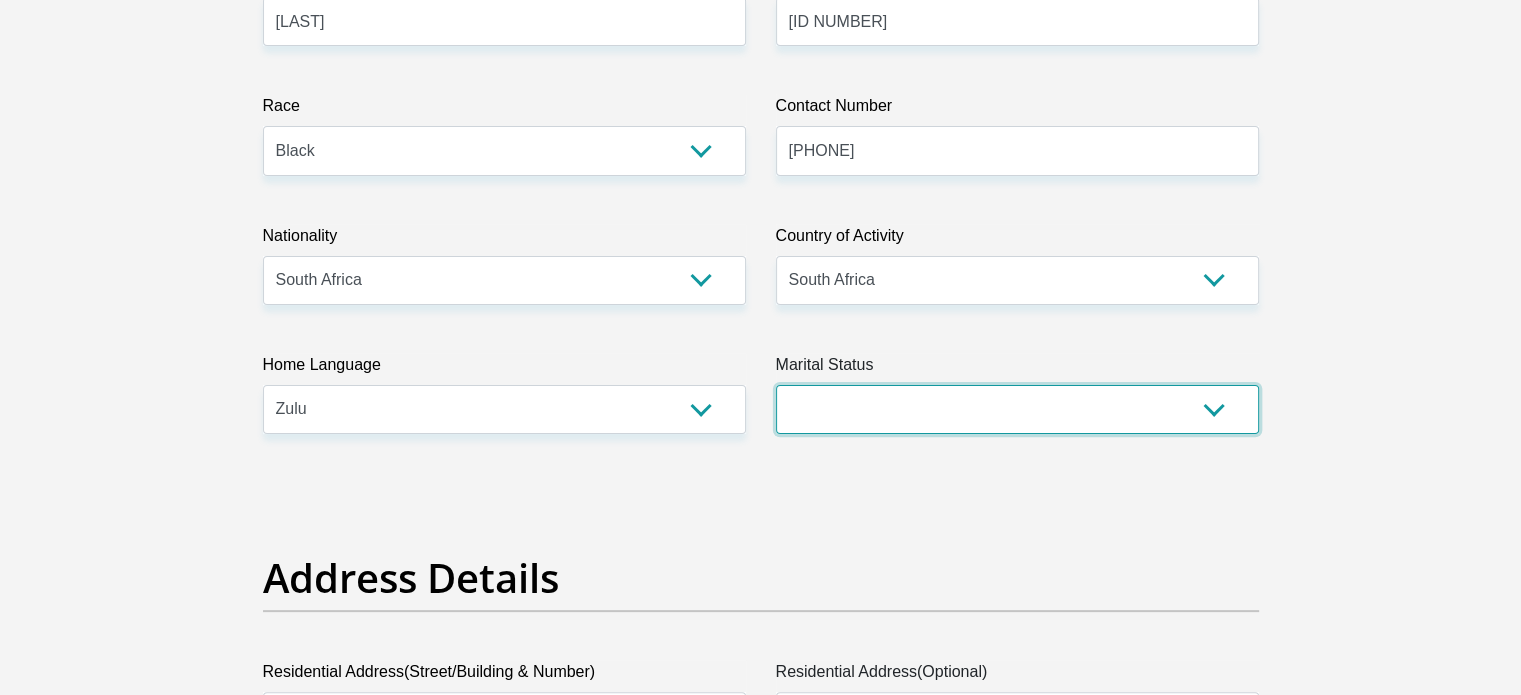 click on "Married ANC
Single
Divorced
Widowed
Married COP or Customary Law" at bounding box center (1017, 409) 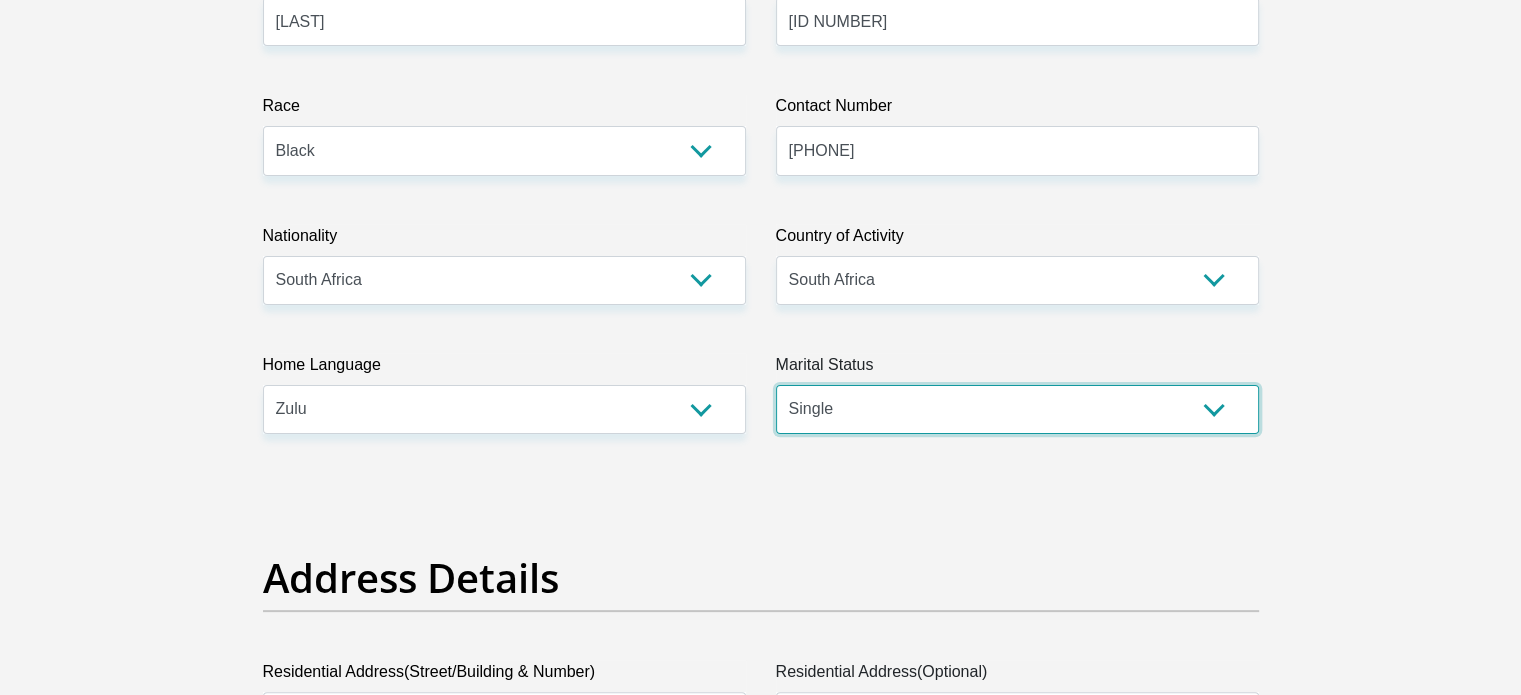 click on "Married ANC
Single
Divorced
Widowed
Married COP or Customary Law" at bounding box center (1017, 409) 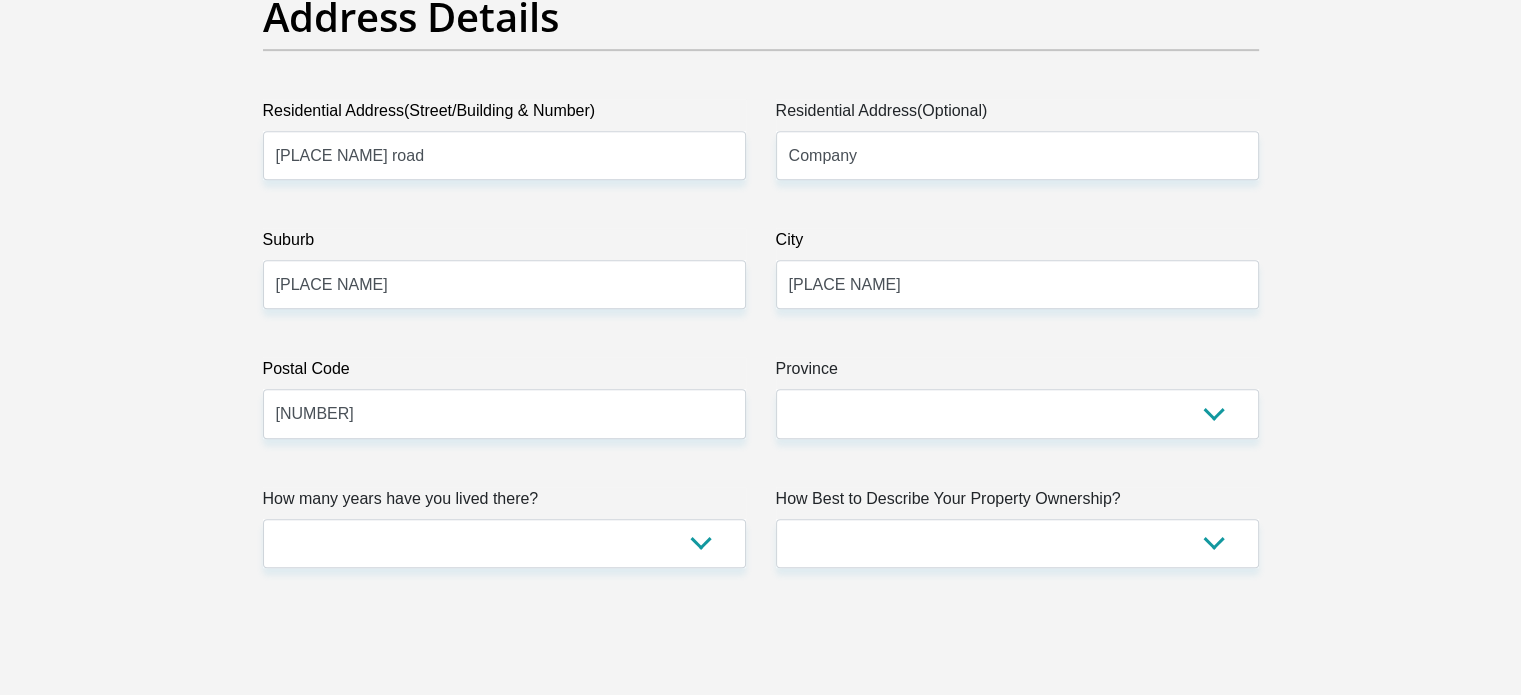 scroll, scrollTop: 1040, scrollLeft: 0, axis: vertical 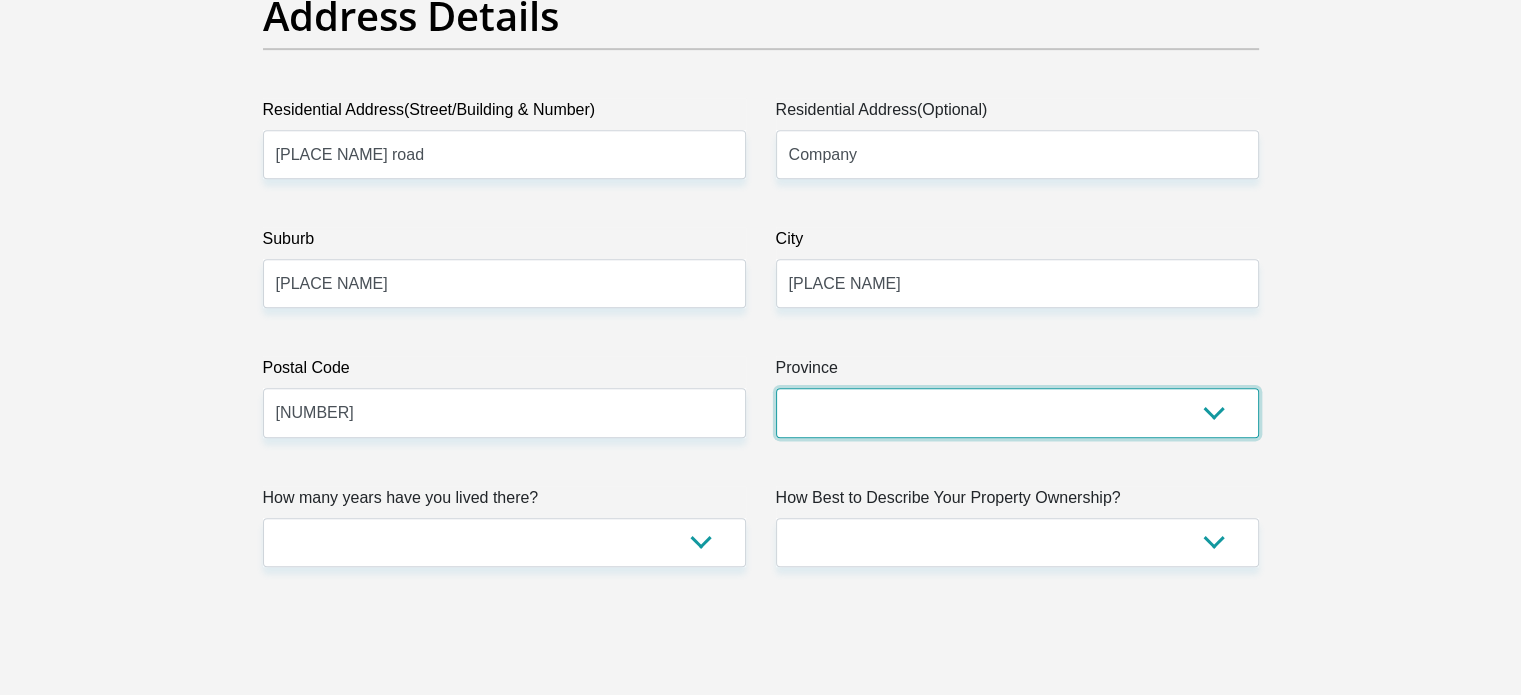 click on "Eastern Cape
Free State
Gauteng
KwaZulu-Natal
Limpopo
Mpumalanga
Northern Cape
North West
Western Cape" at bounding box center (1017, 412) 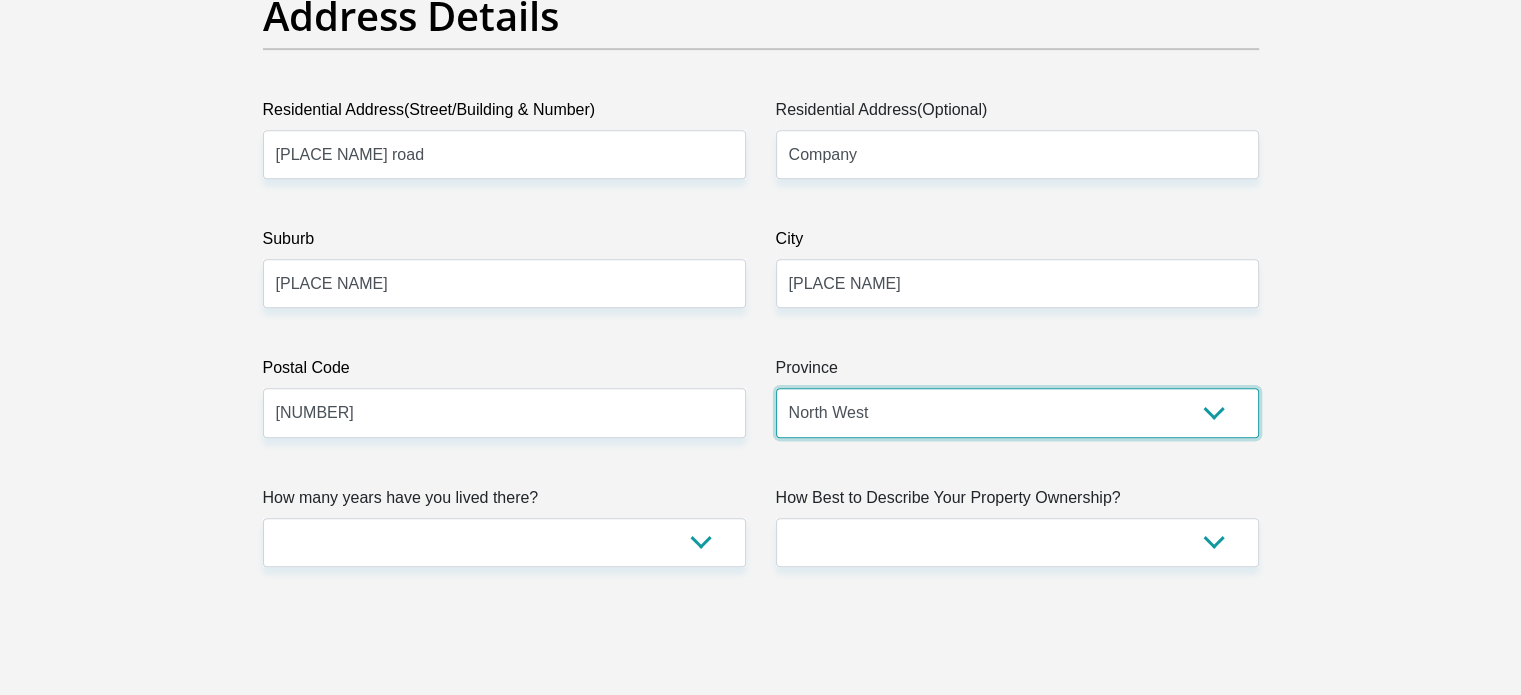 click on "Eastern Cape
Free State
Gauteng
KwaZulu-Natal
Limpopo
Mpumalanga
Northern Cape
North West
Western Cape" at bounding box center [1017, 412] 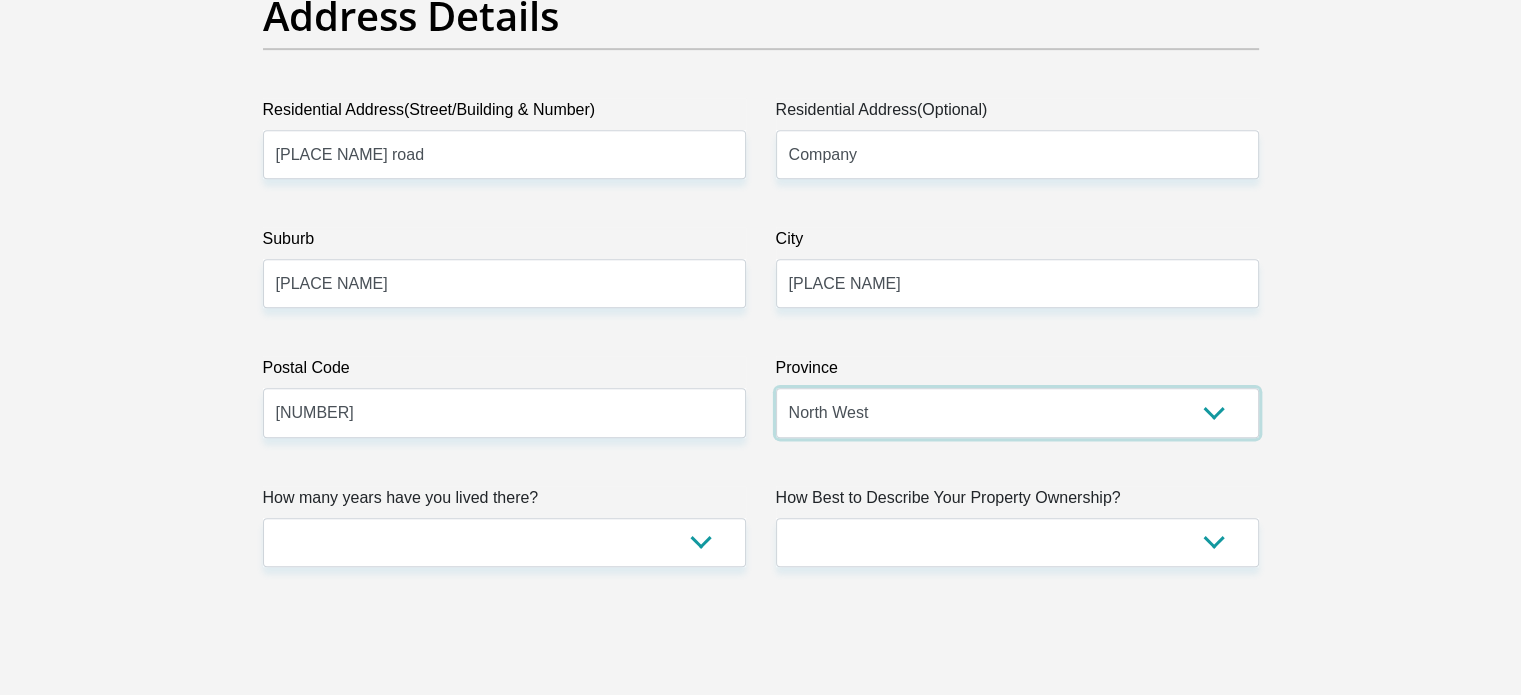 scroll, scrollTop: 1134, scrollLeft: 0, axis: vertical 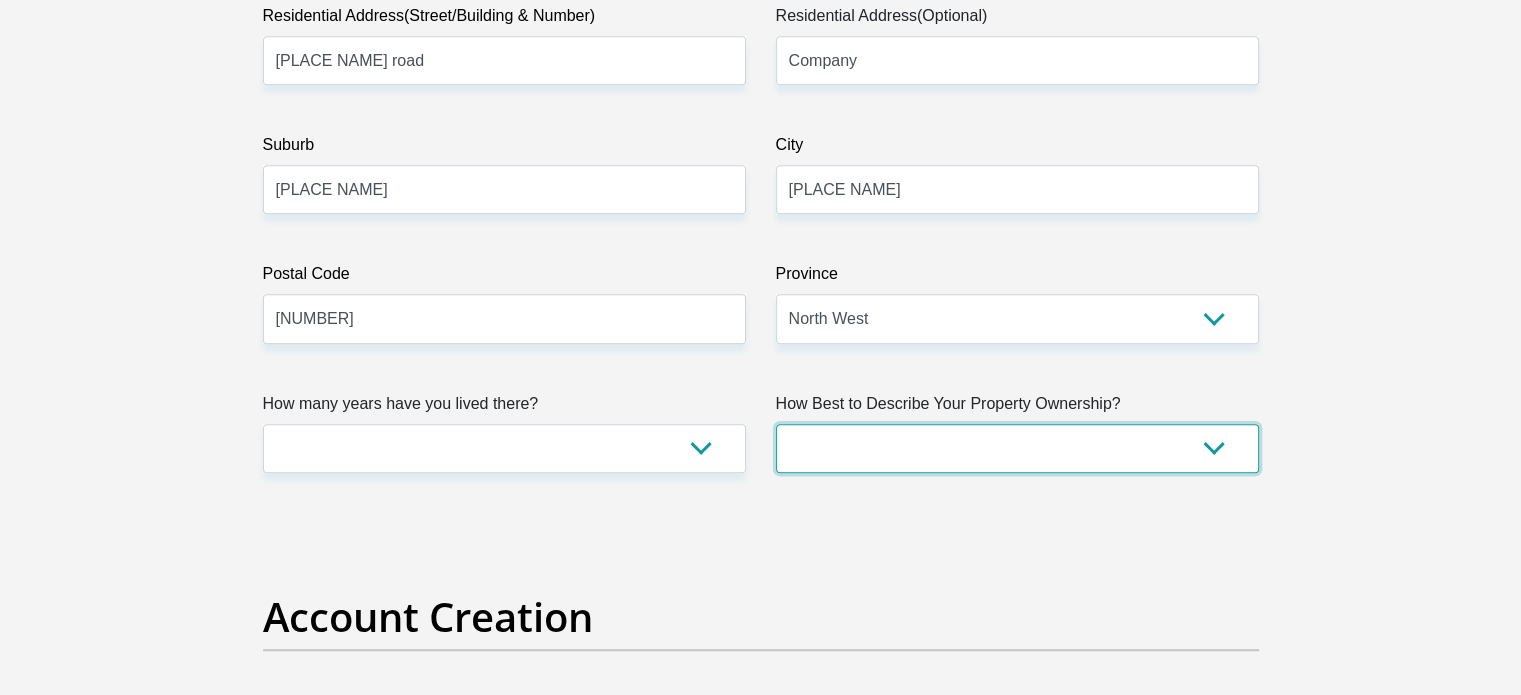 click on "Owned
Rented
Family Owned
Company Dwelling" at bounding box center [1017, 448] 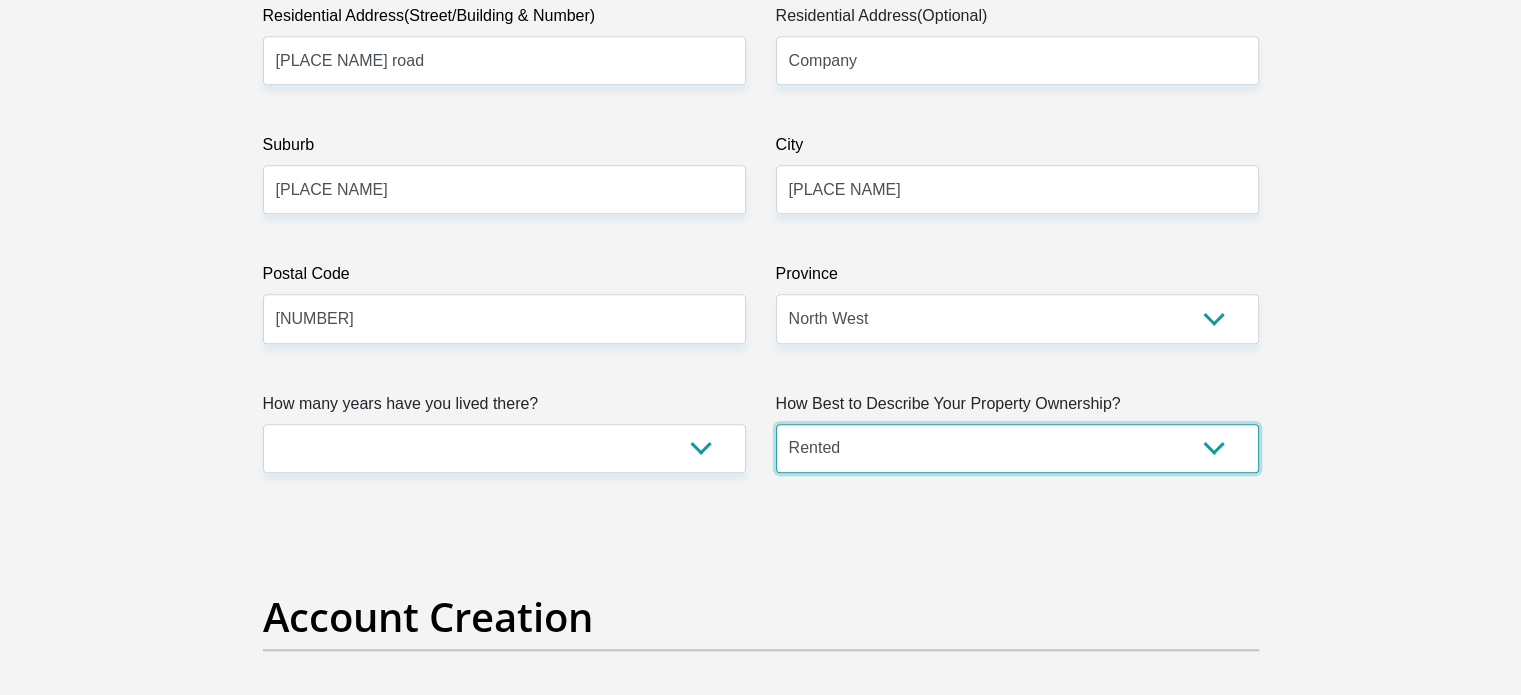 click on "Owned
Rented
Family Owned
Company Dwelling" at bounding box center [1017, 448] 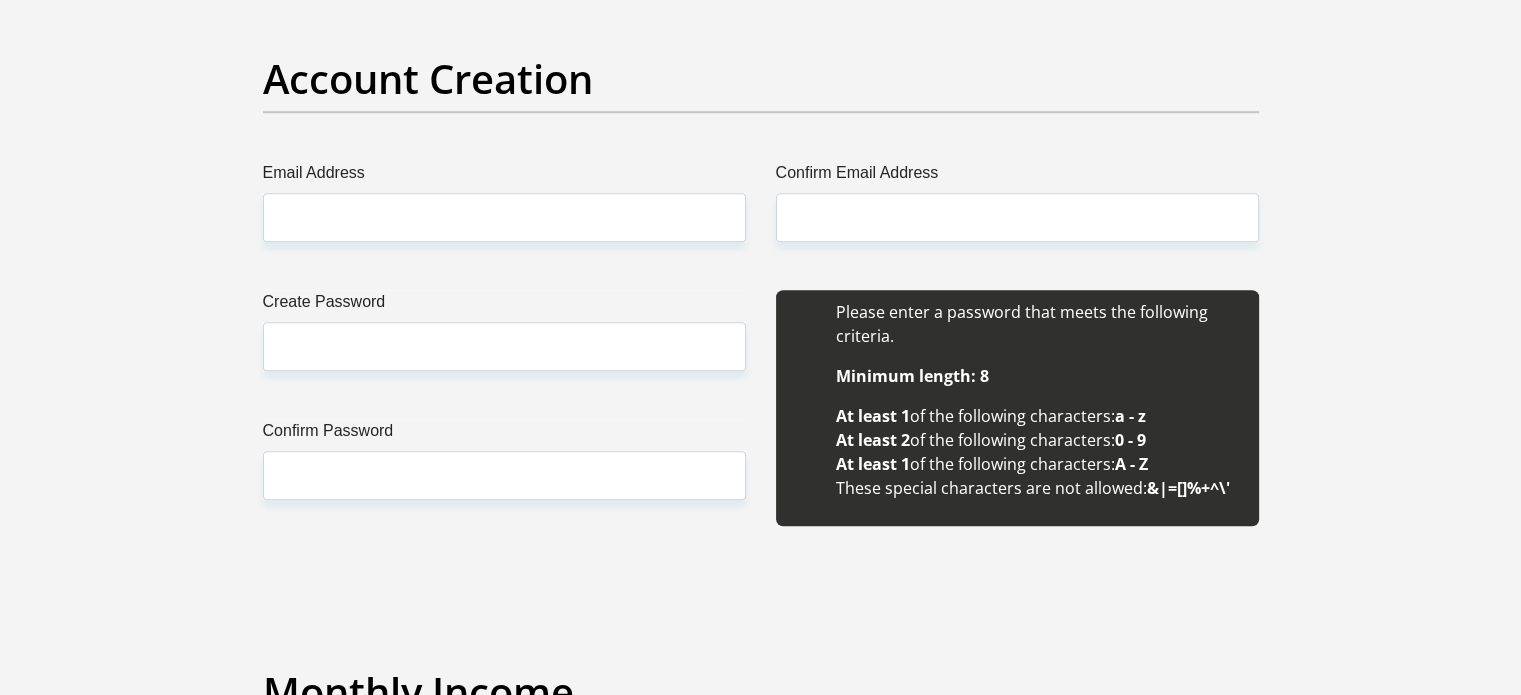 scroll, scrollTop: 1674, scrollLeft: 0, axis: vertical 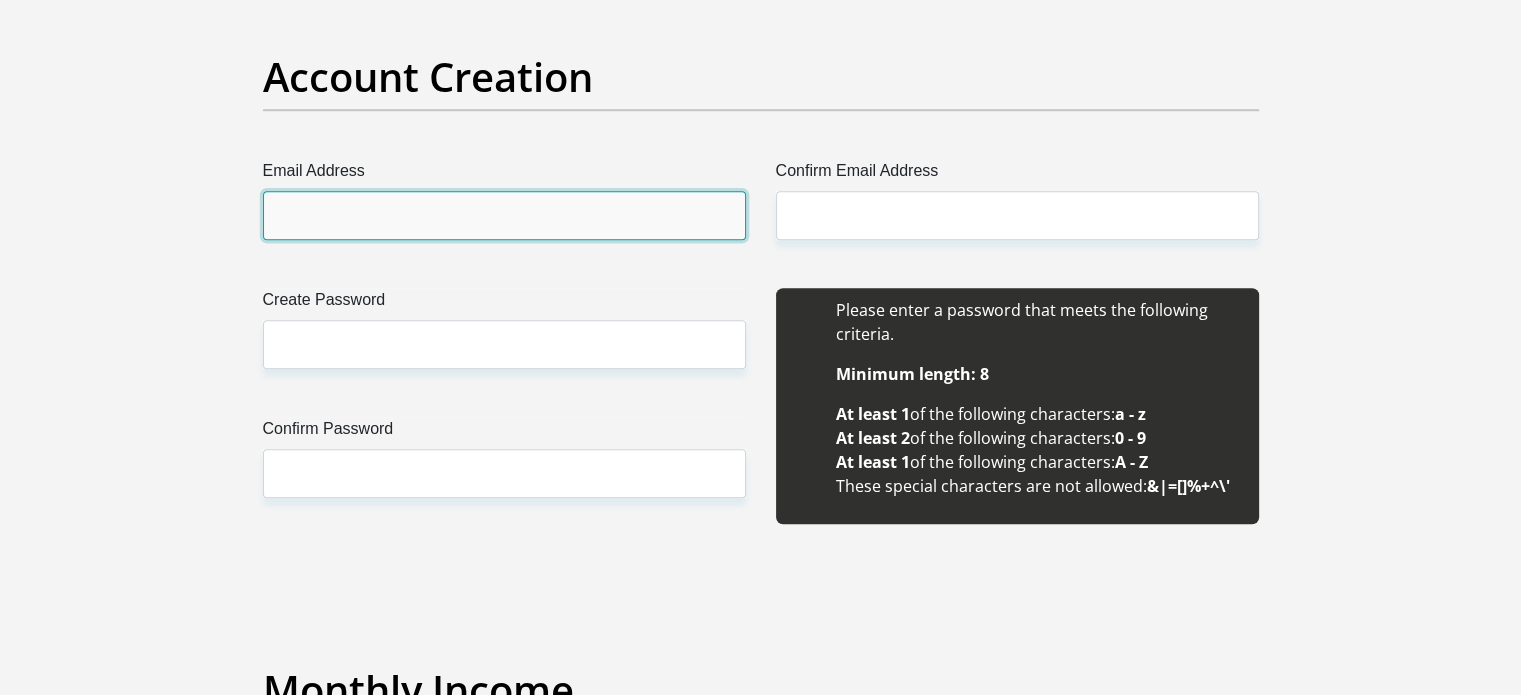 click on "Email Address" at bounding box center [504, 215] 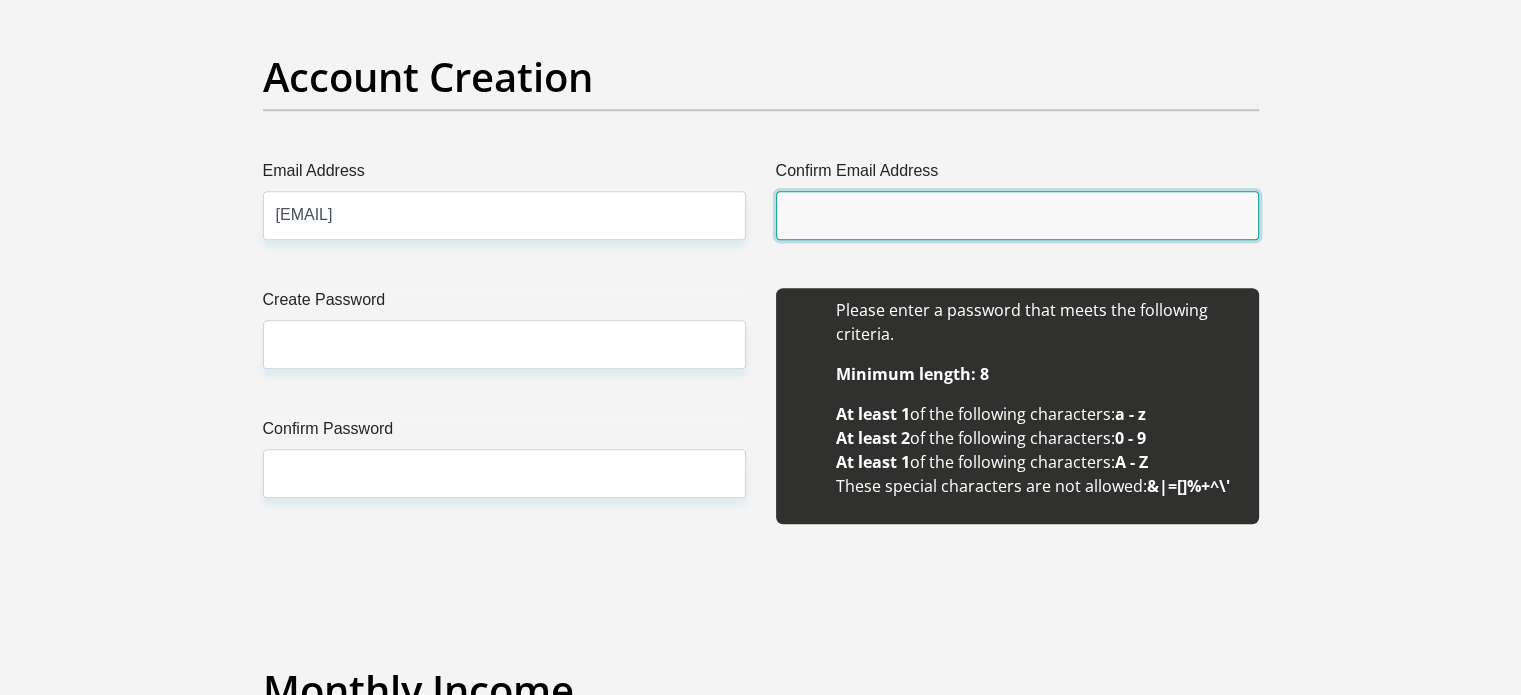 type on "nothandohadebe22@gmail.com" 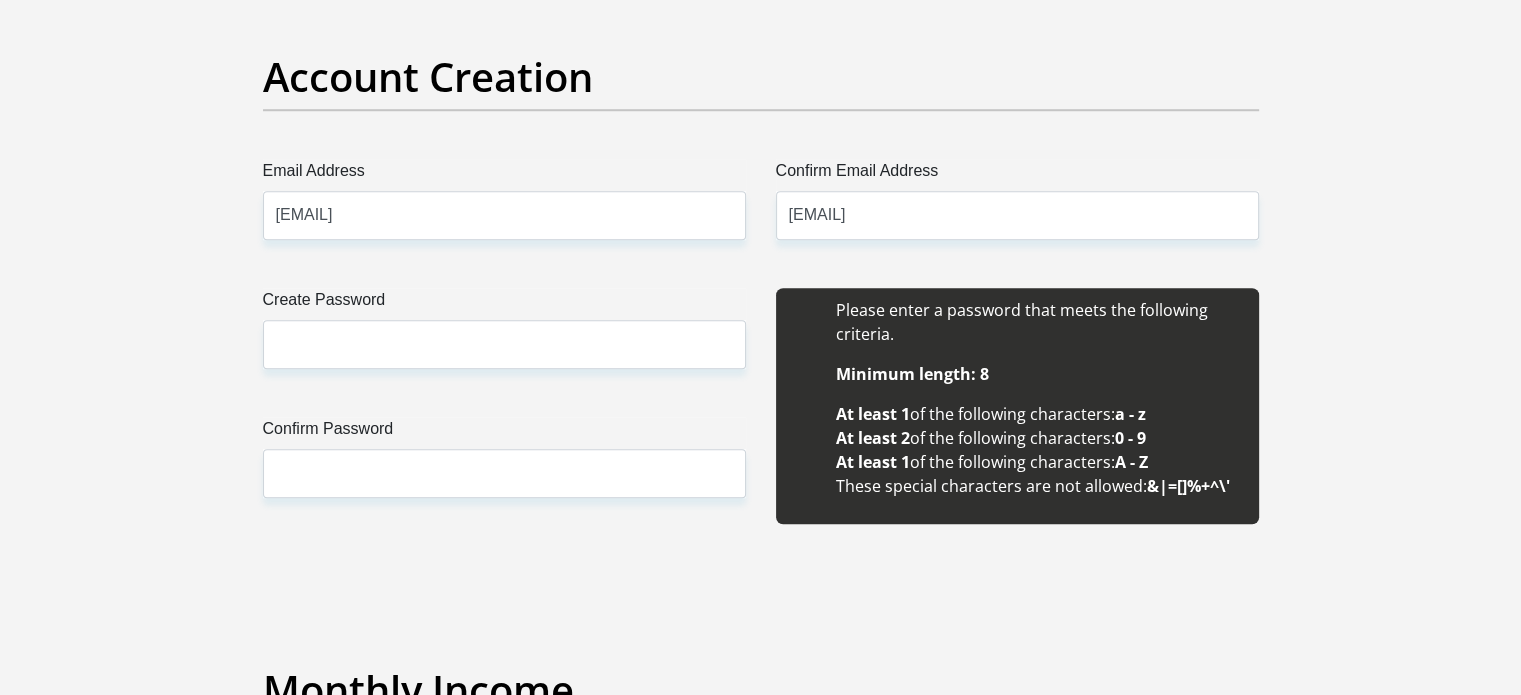 type 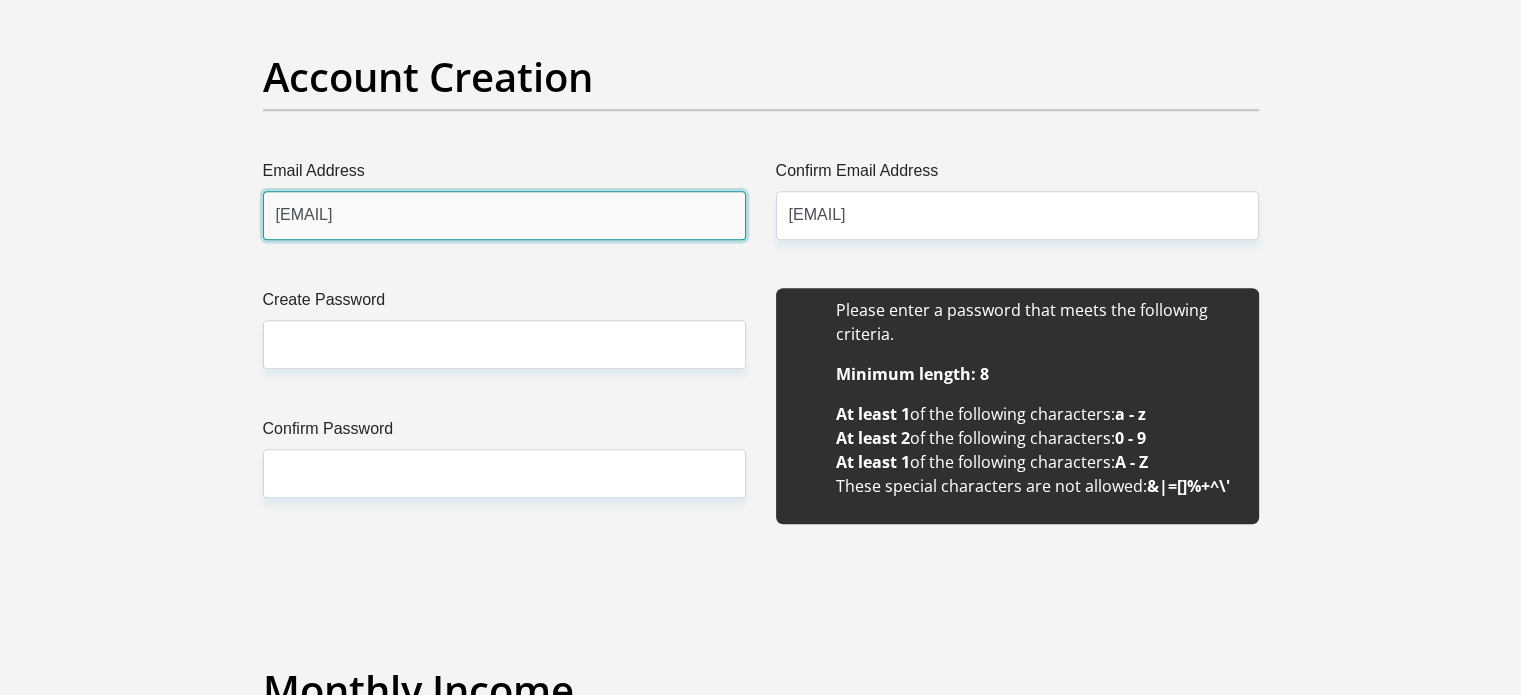 type 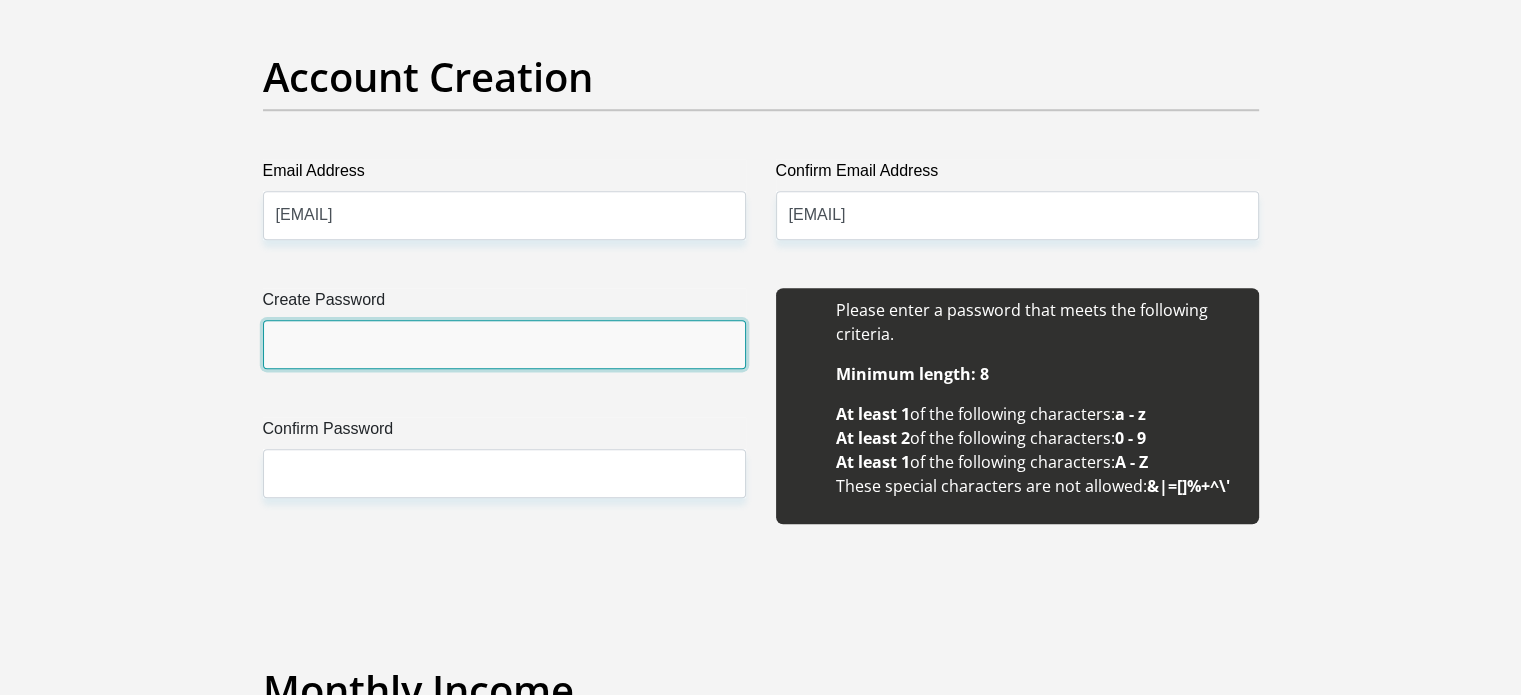 click on "Create Password" at bounding box center [504, 344] 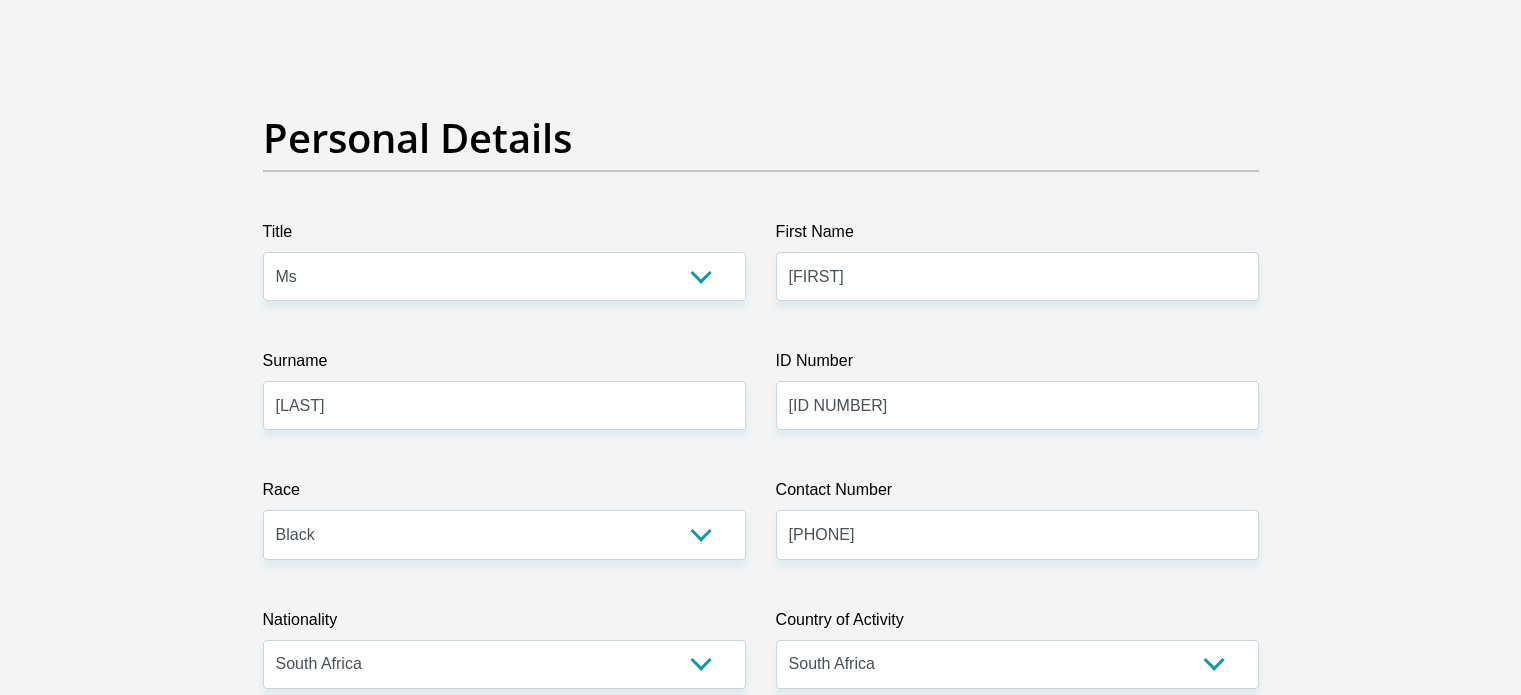 scroll, scrollTop: 0, scrollLeft: 0, axis: both 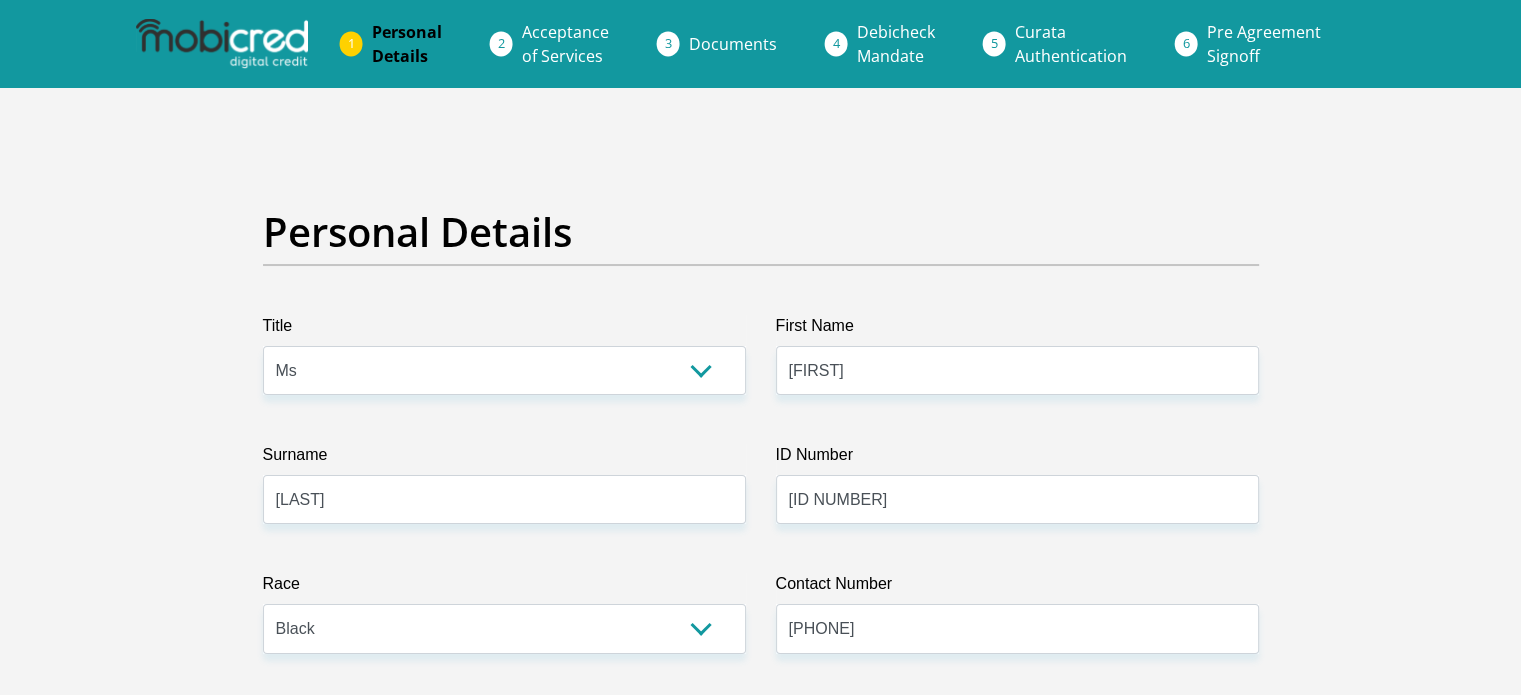 click on "Acceptance  of Services" at bounding box center (565, 44) 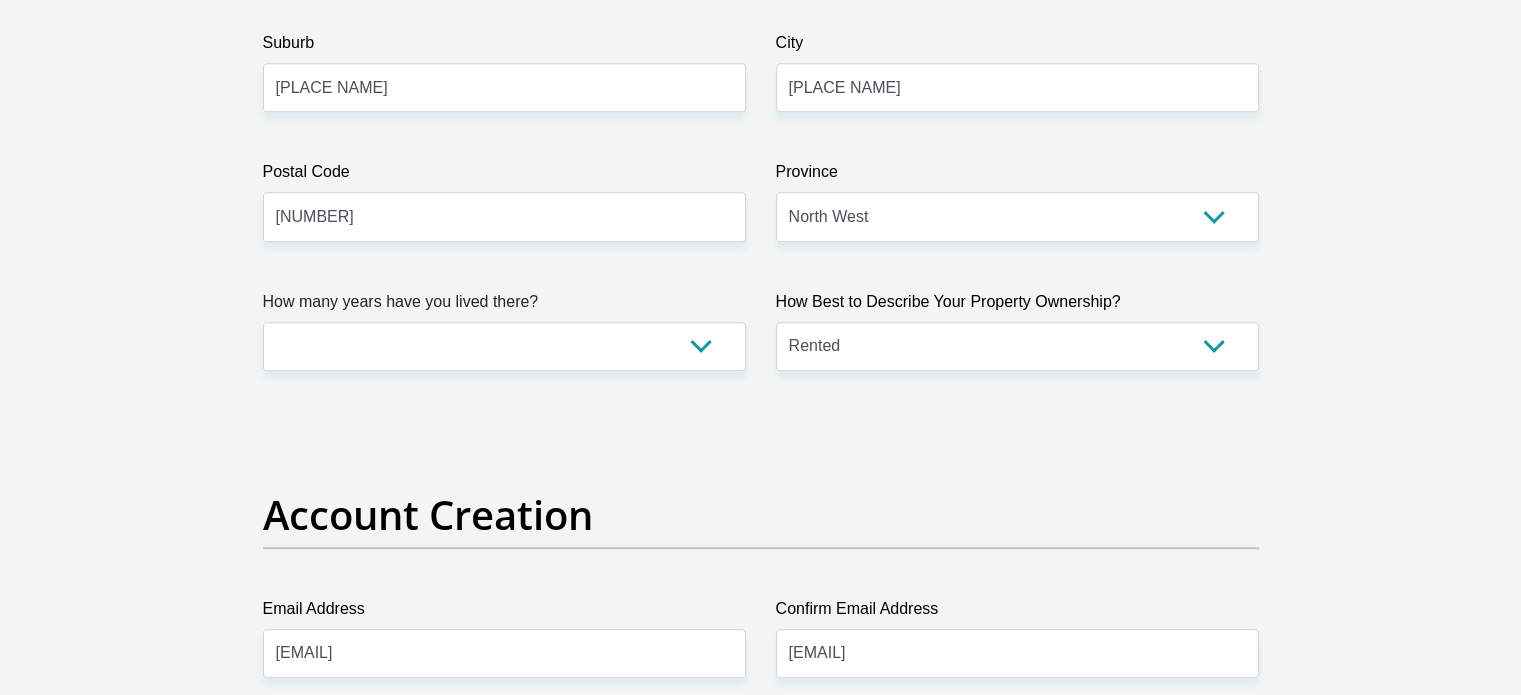 scroll, scrollTop: 1238, scrollLeft: 0, axis: vertical 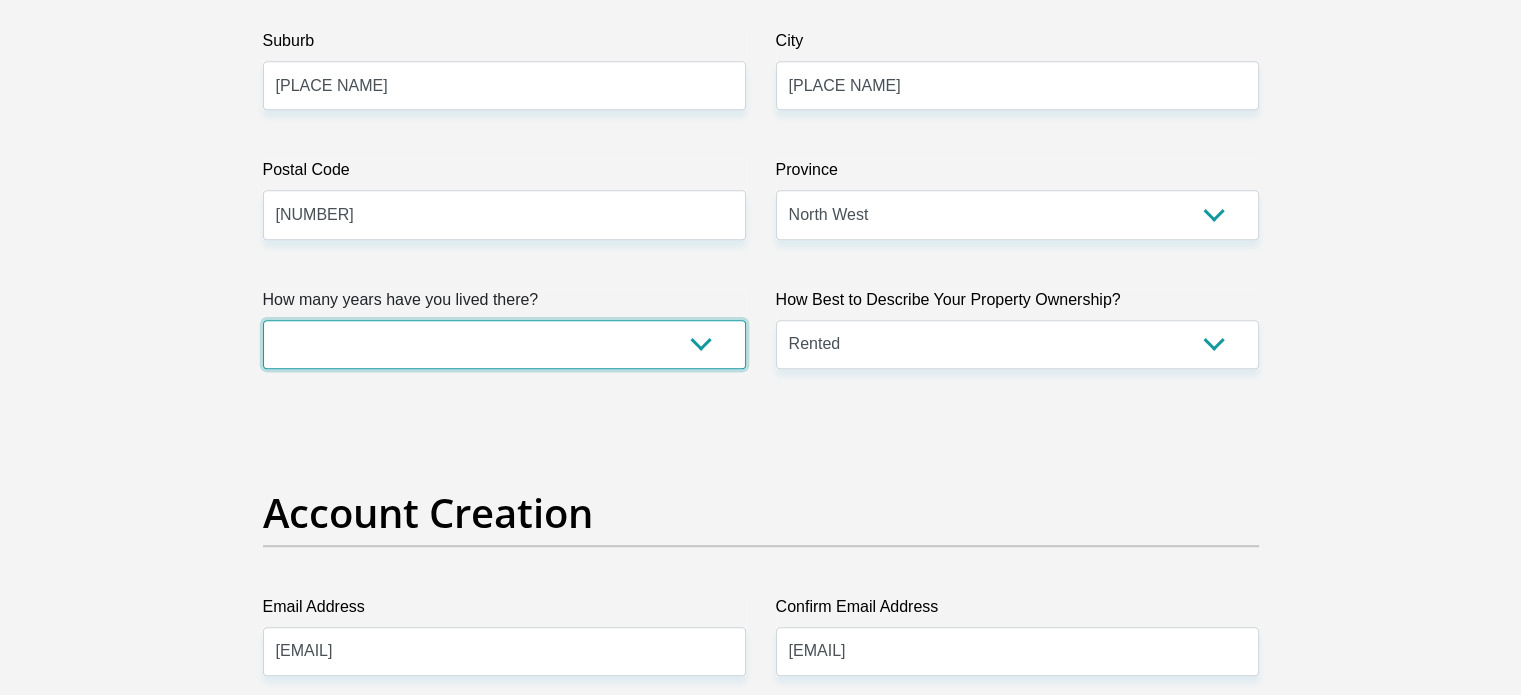 click on "less than 1 year
1-3 years
3-5 years
5+ years" at bounding box center [504, 344] 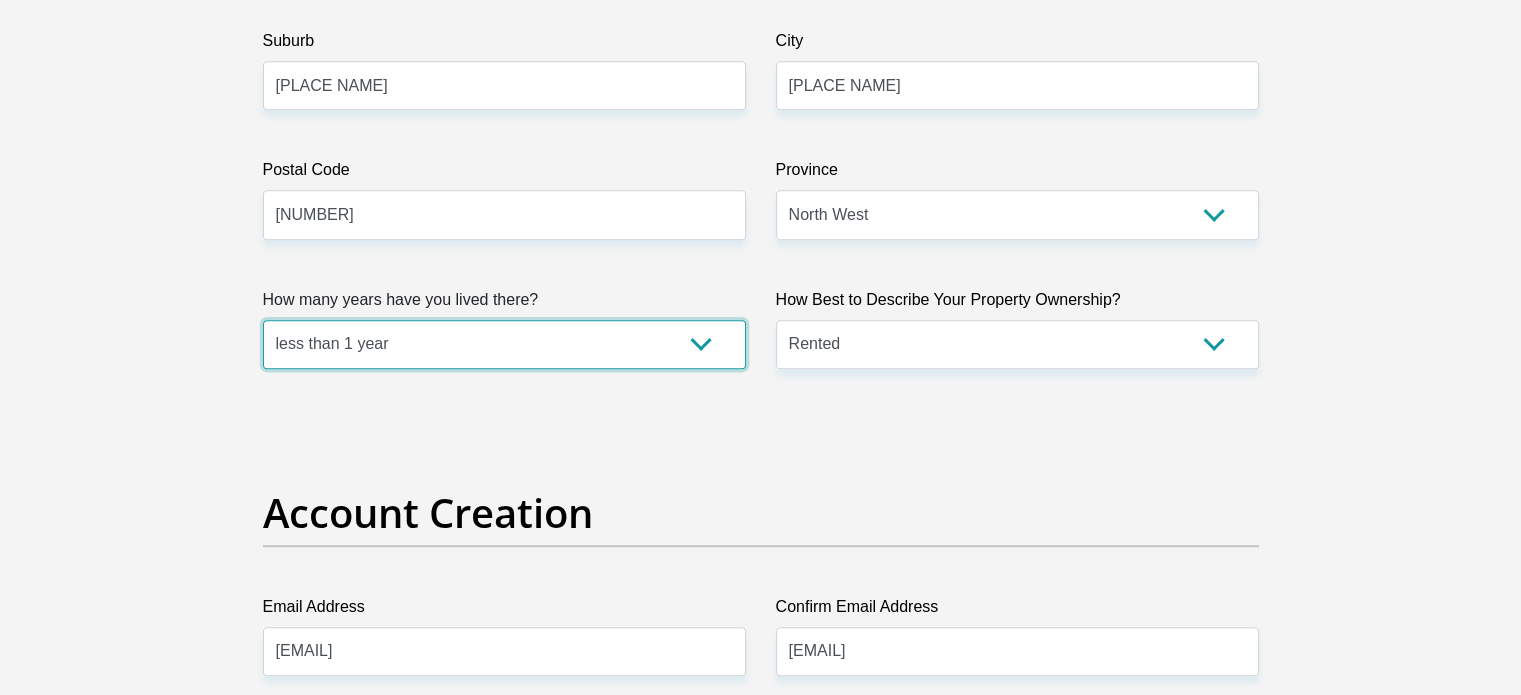 click on "less than 1 year
1-3 years
3-5 years
5+ years" at bounding box center [504, 344] 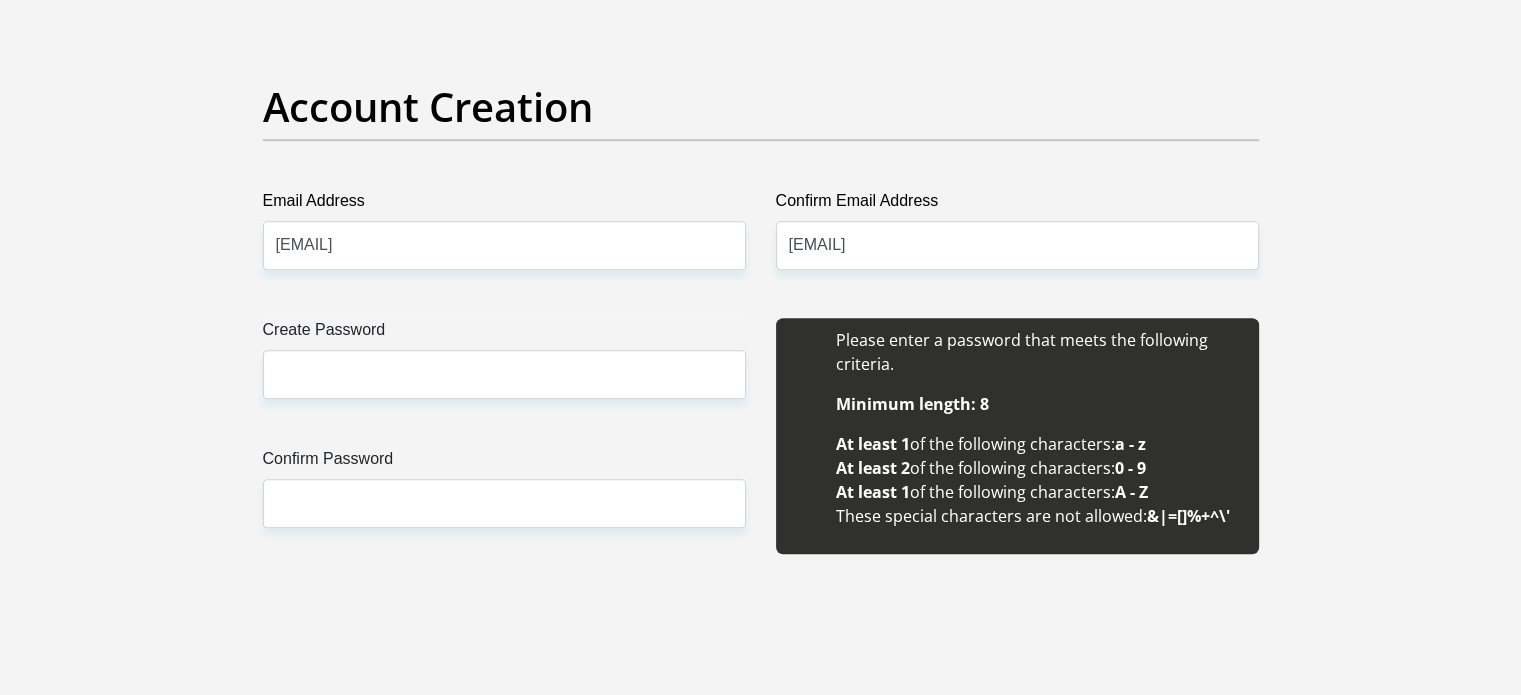 scroll, scrollTop: 1646, scrollLeft: 0, axis: vertical 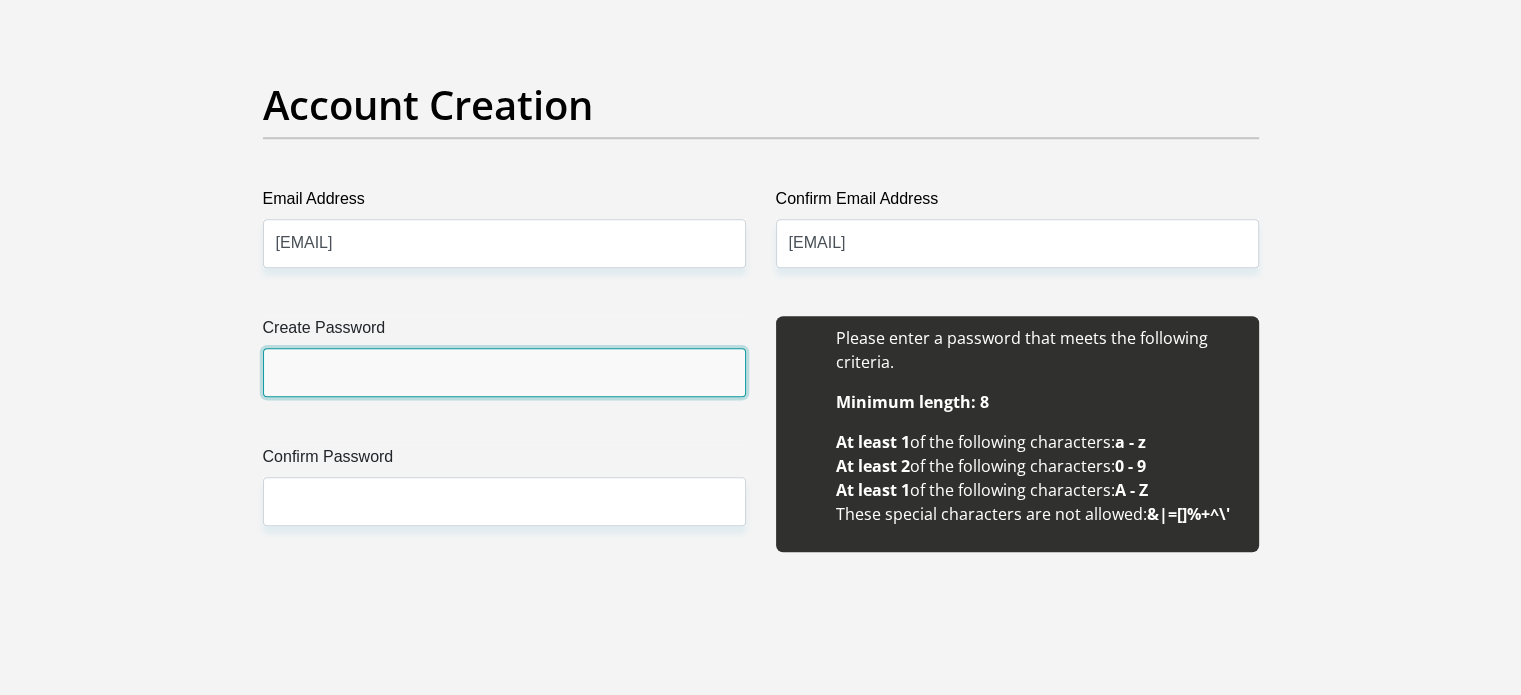 click on "Create Password" at bounding box center (504, 372) 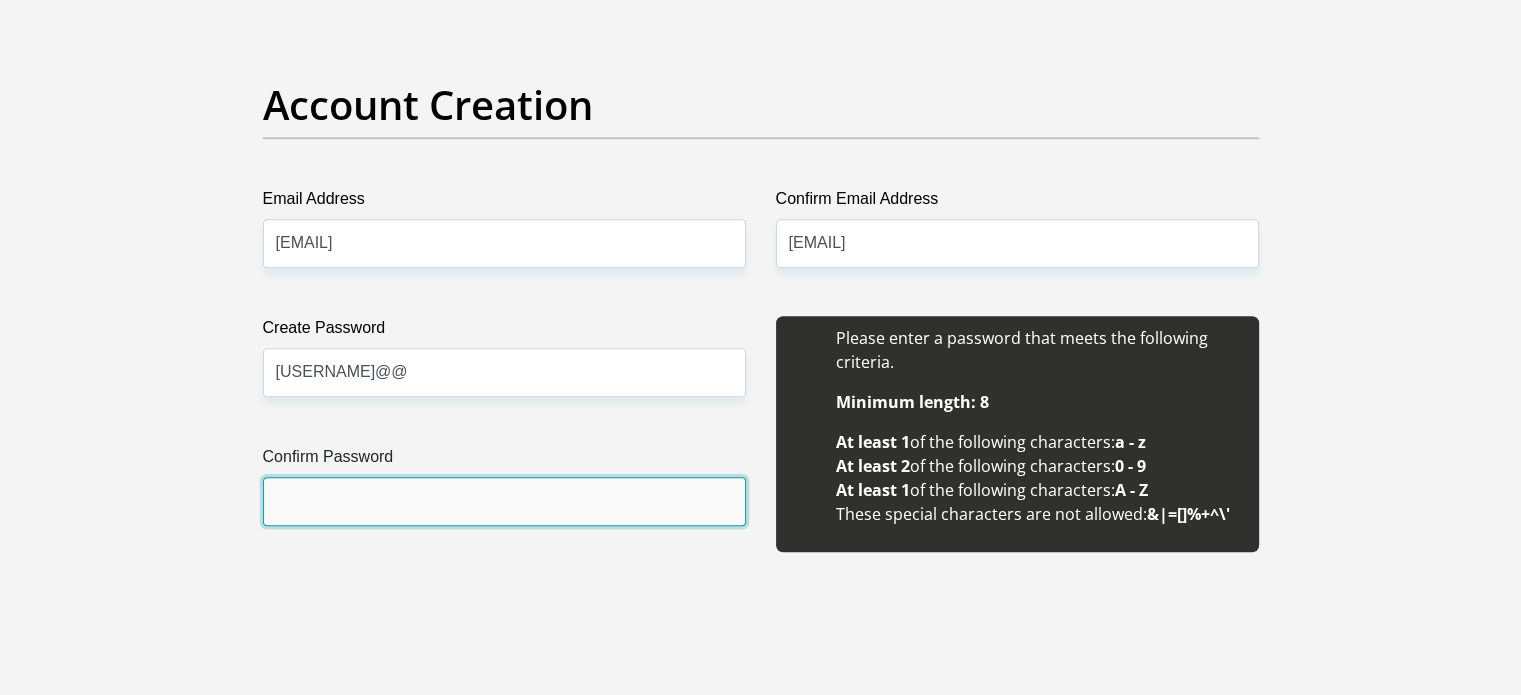 click on "Confirm Password" at bounding box center [504, 501] 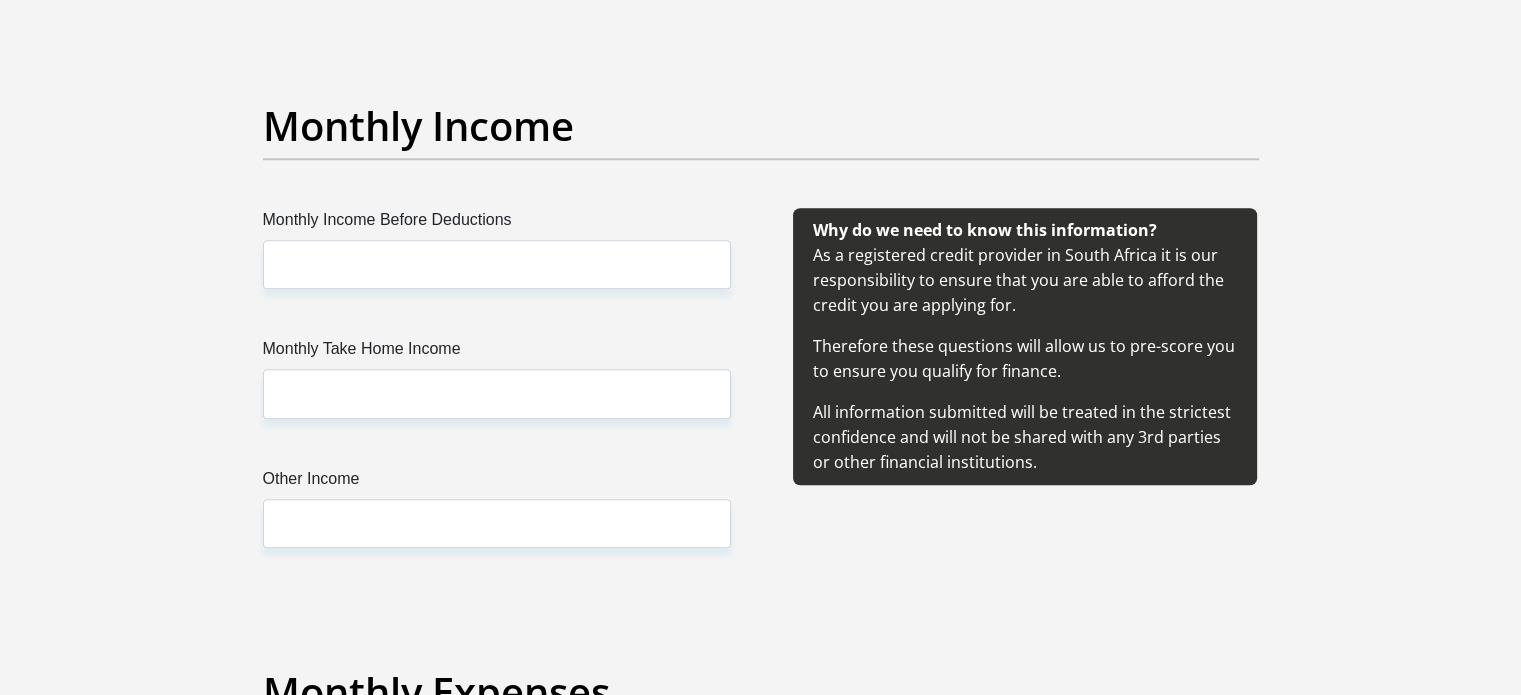 scroll, scrollTop: 2240, scrollLeft: 0, axis: vertical 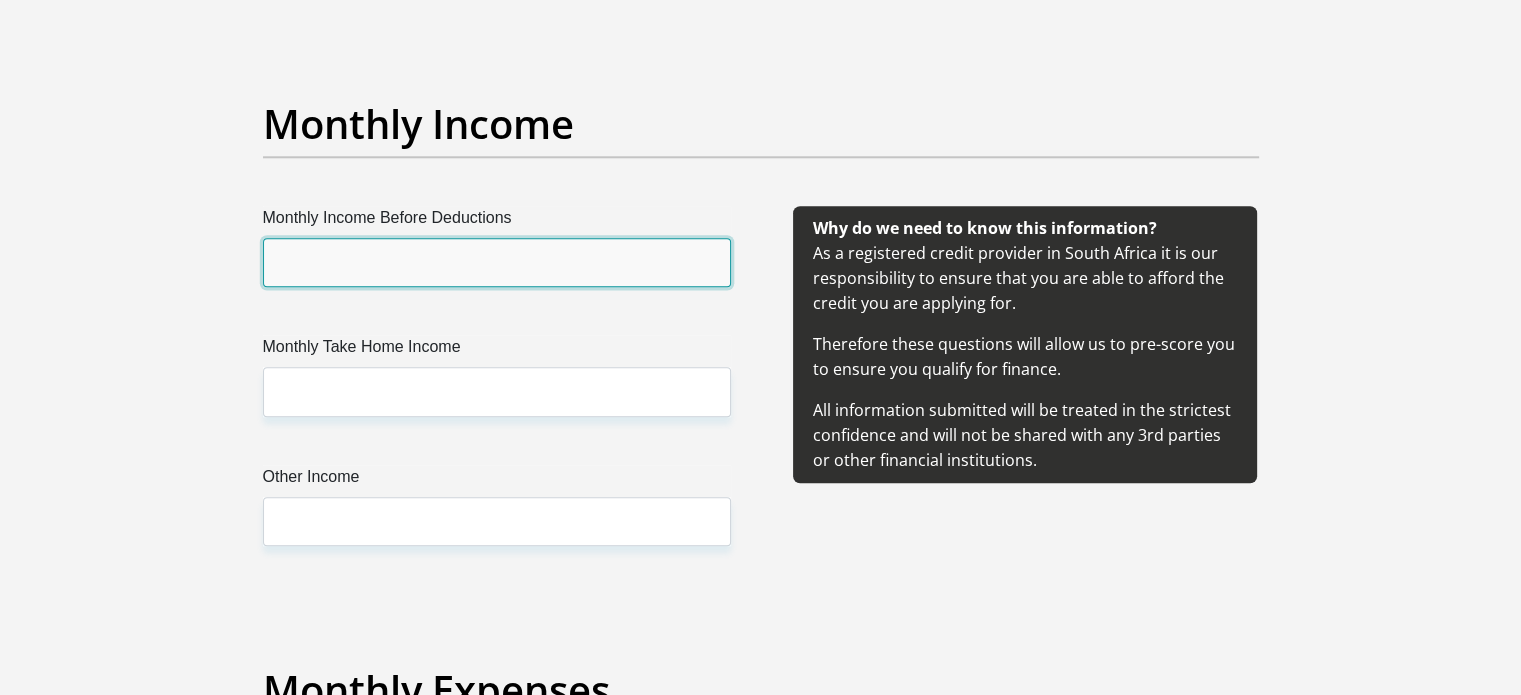 click on "Monthly Income Before Deductions" at bounding box center (497, 262) 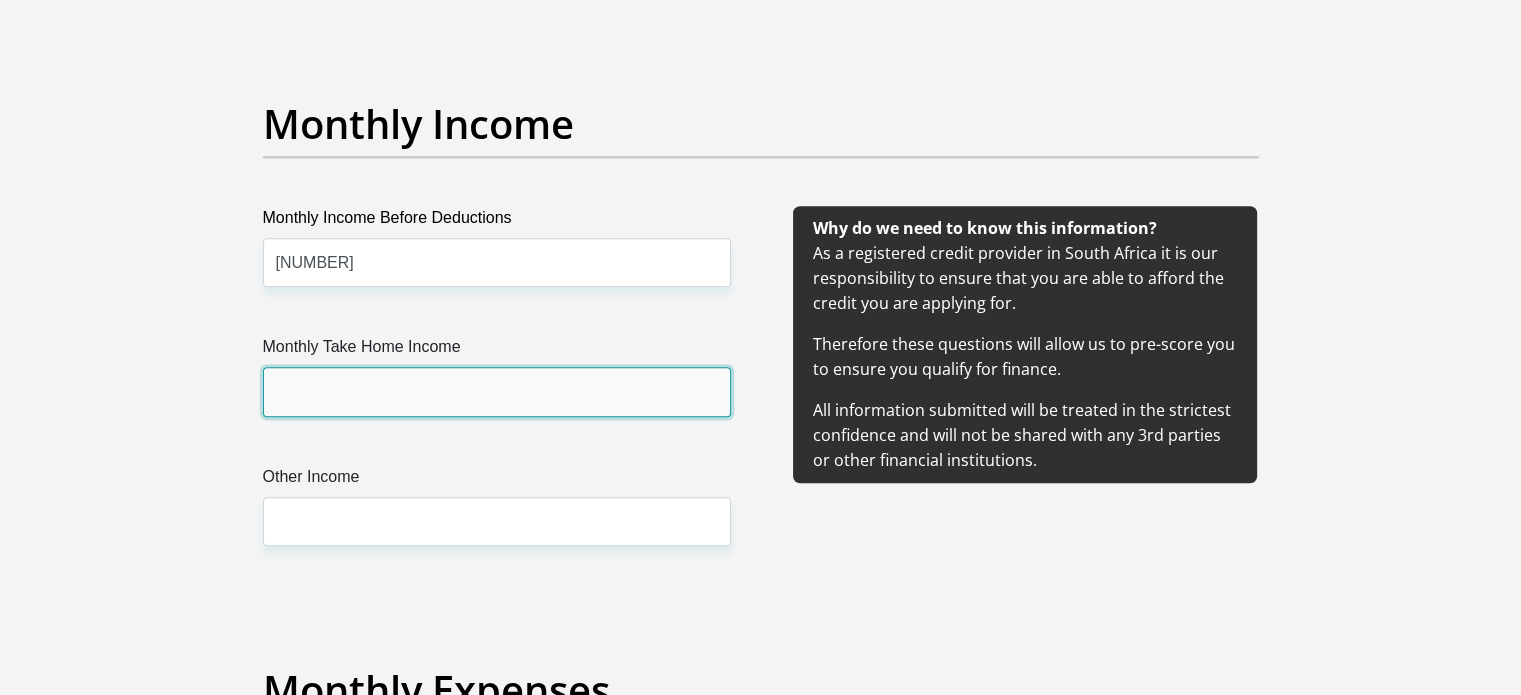 click on "Monthly Take Home Income" at bounding box center (497, 391) 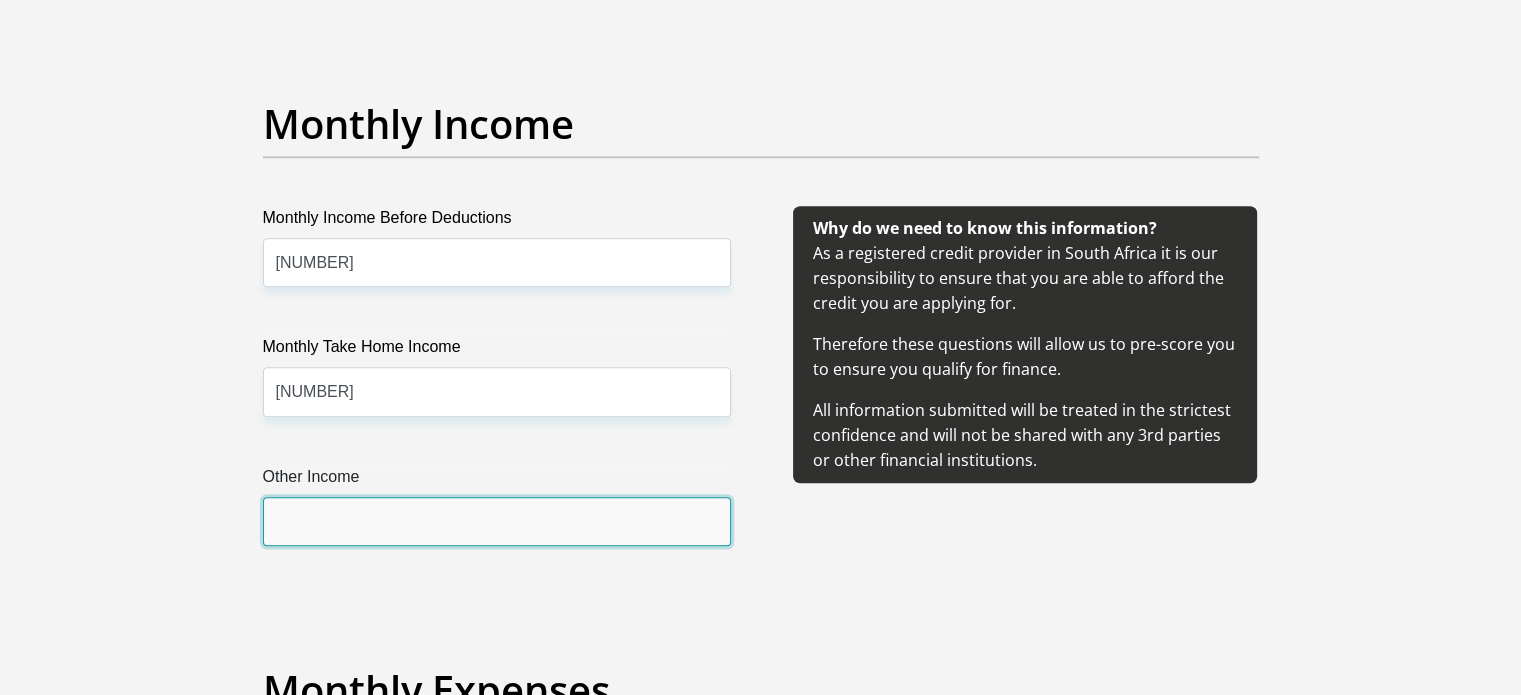 click on "Other Income" at bounding box center (497, 521) 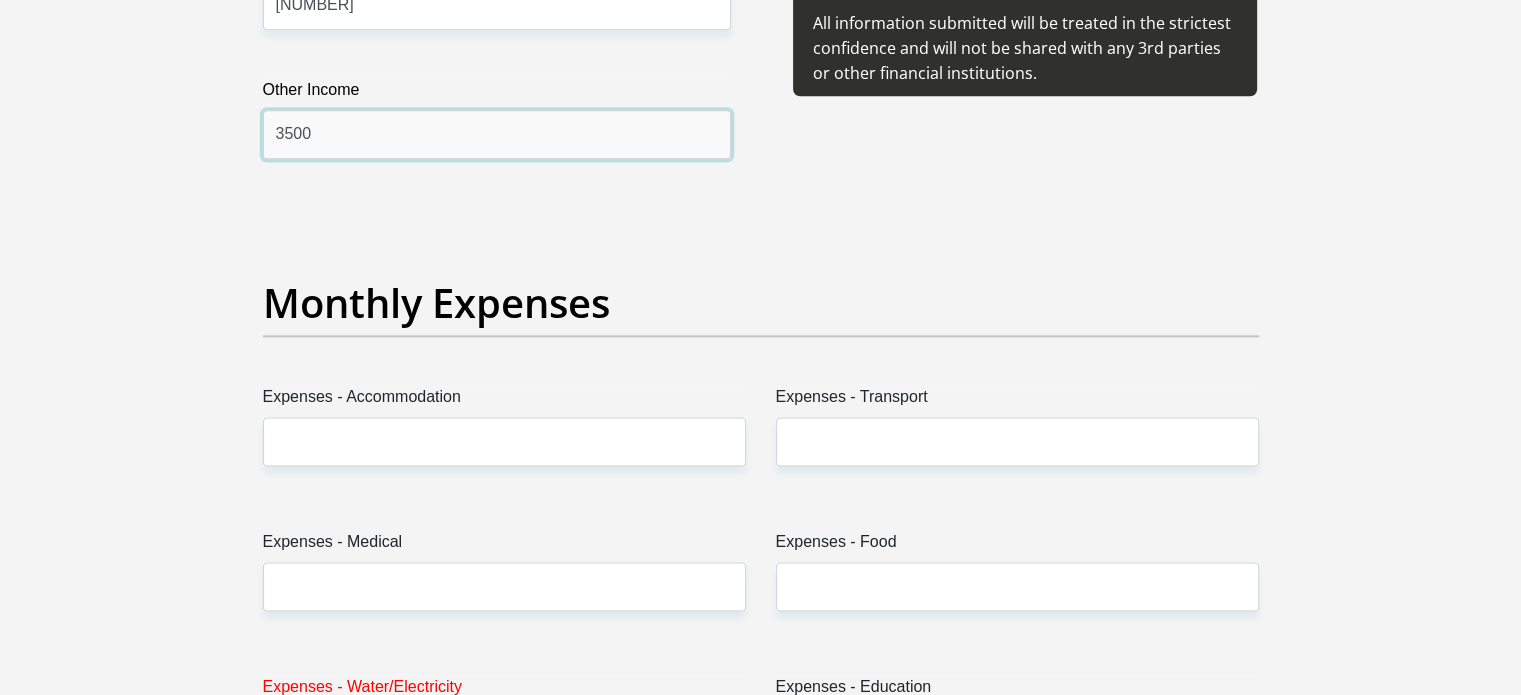scroll, scrollTop: 2640, scrollLeft: 0, axis: vertical 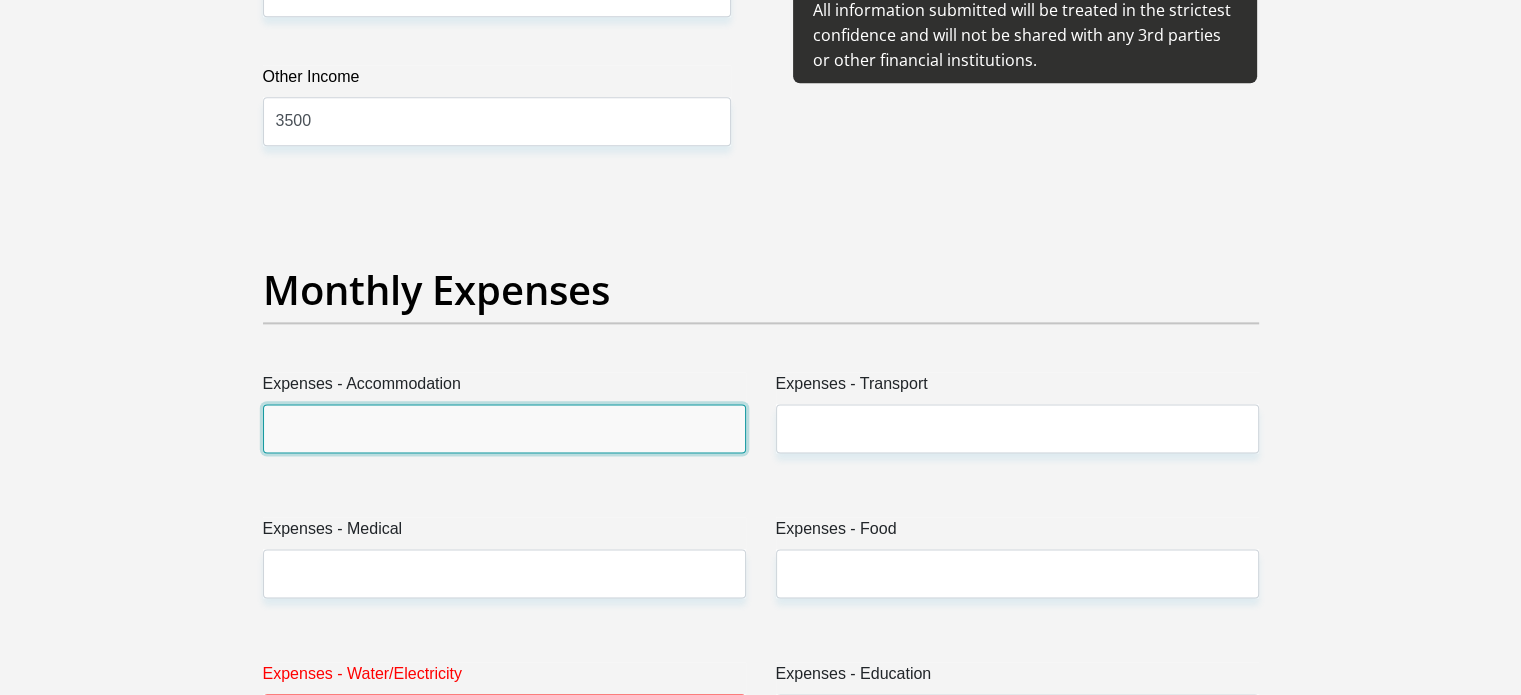 click on "Expenses - Accommodation" at bounding box center [504, 428] 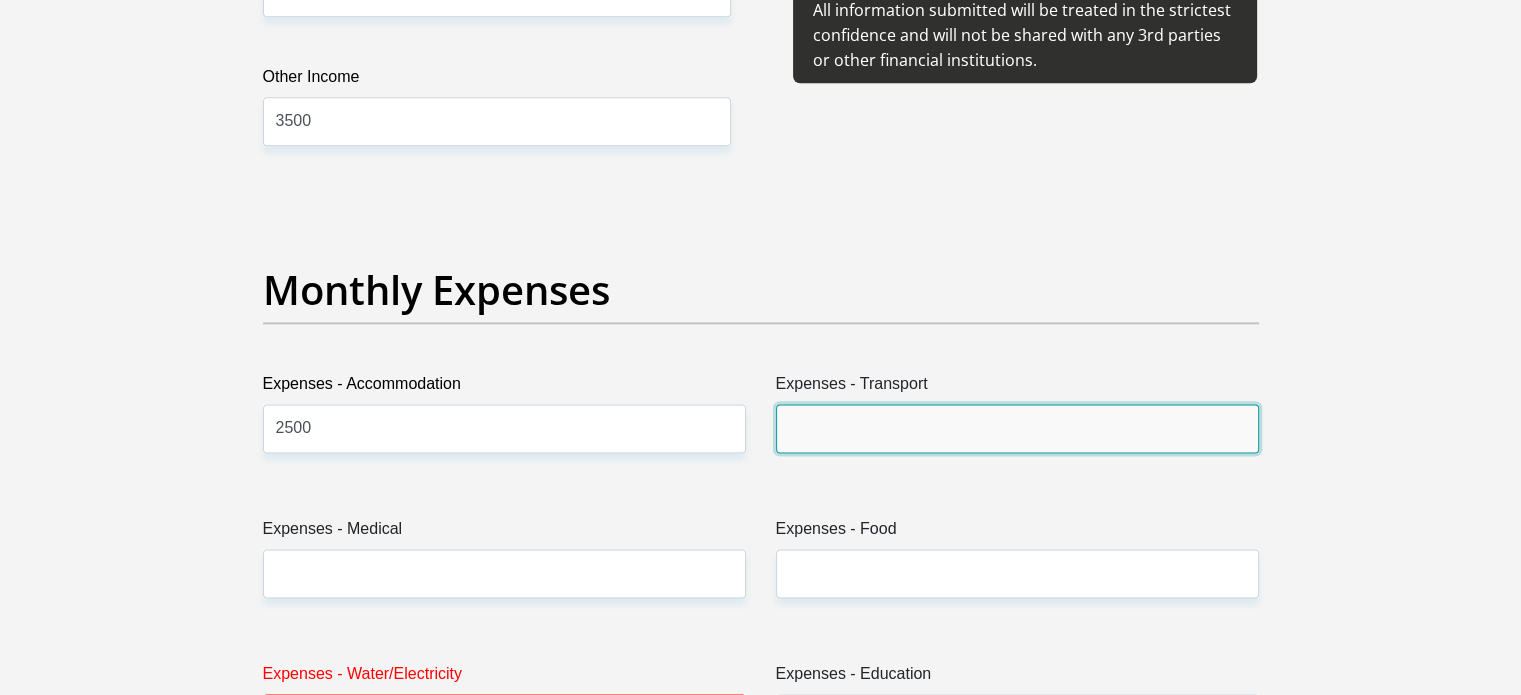 click on "Expenses - Transport" at bounding box center (1017, 428) 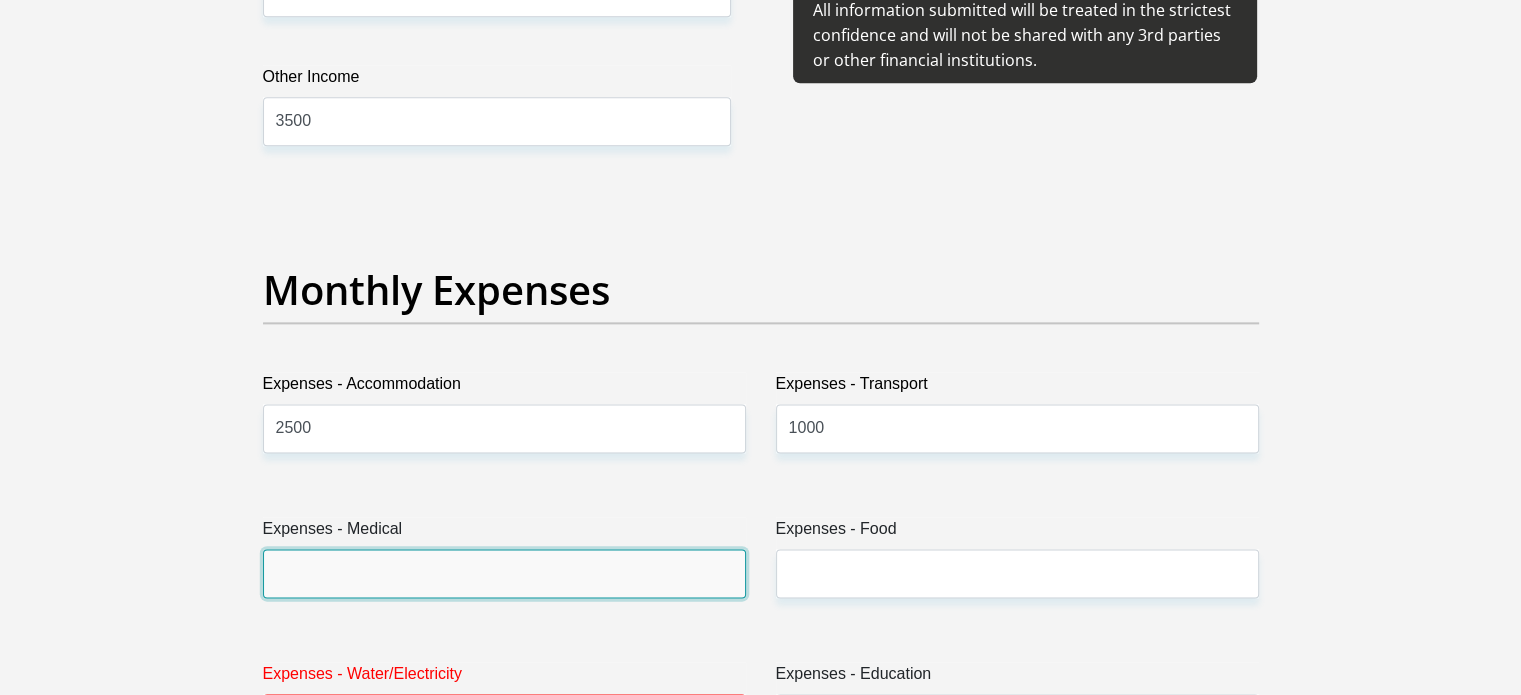 click on "Expenses - Medical" at bounding box center [504, 573] 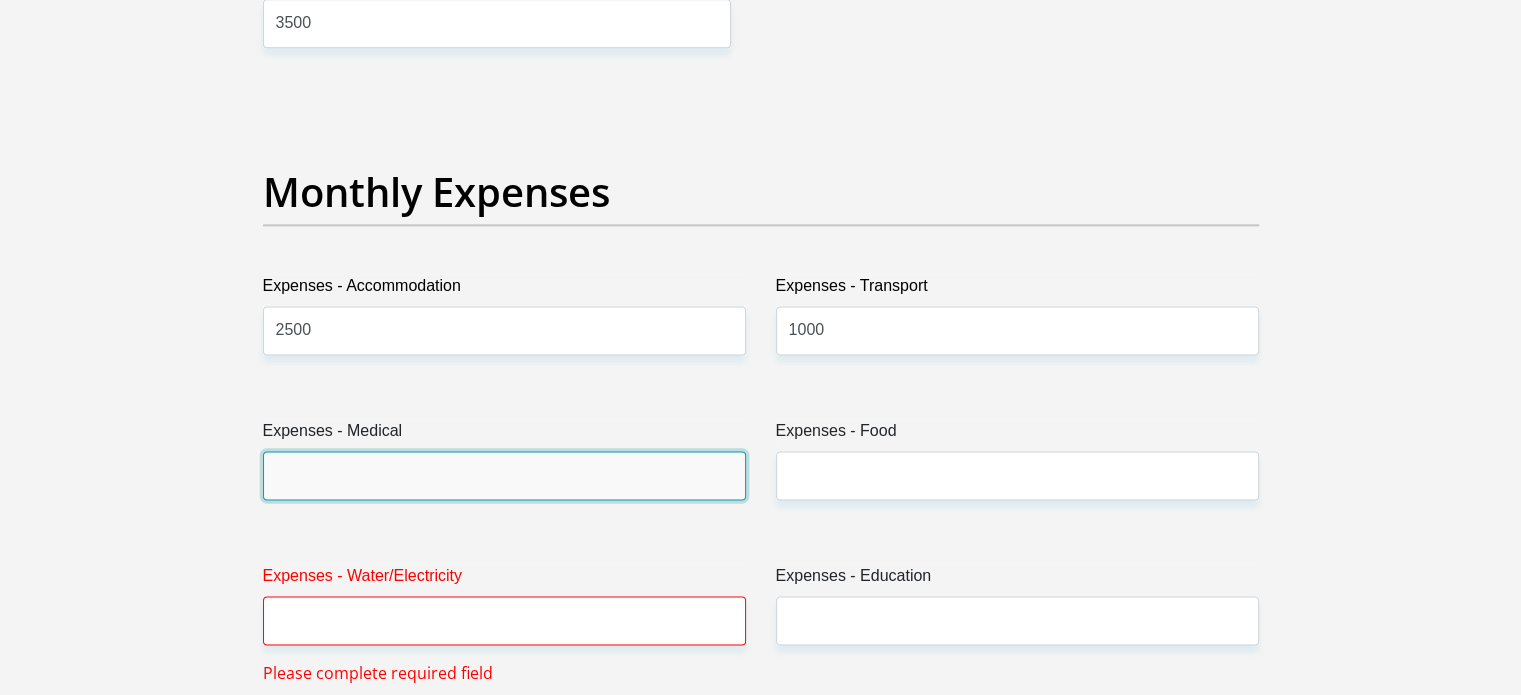 scroll, scrollTop: 2744, scrollLeft: 0, axis: vertical 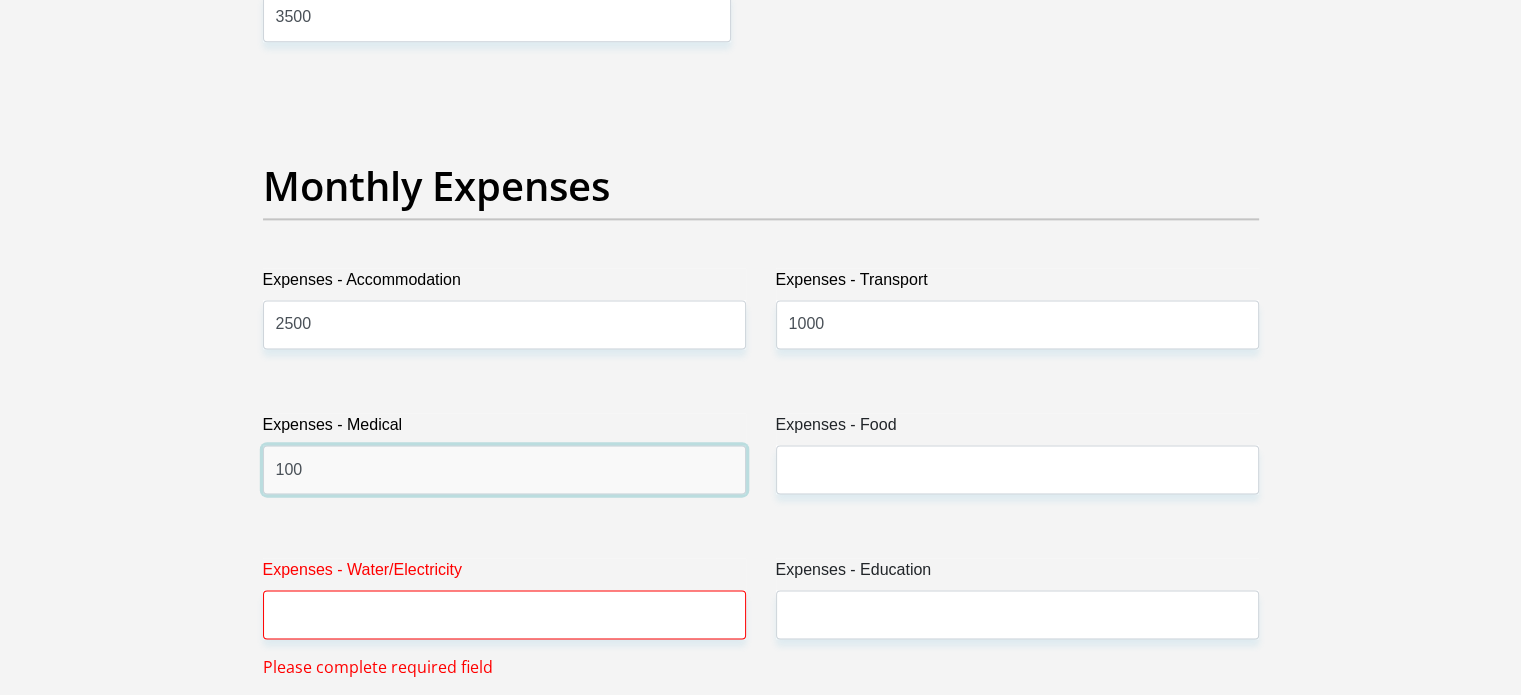 type on "100" 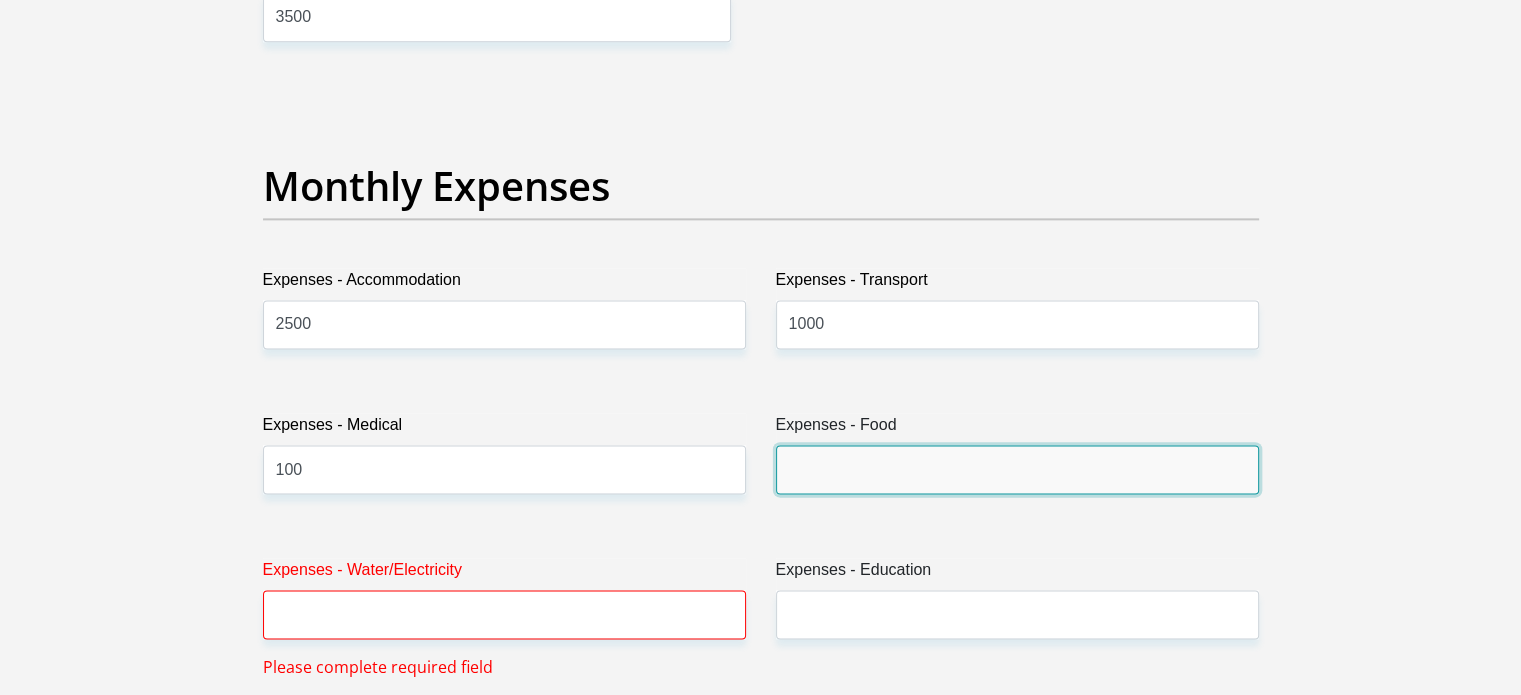 click on "Expenses - Food" at bounding box center (1017, 469) 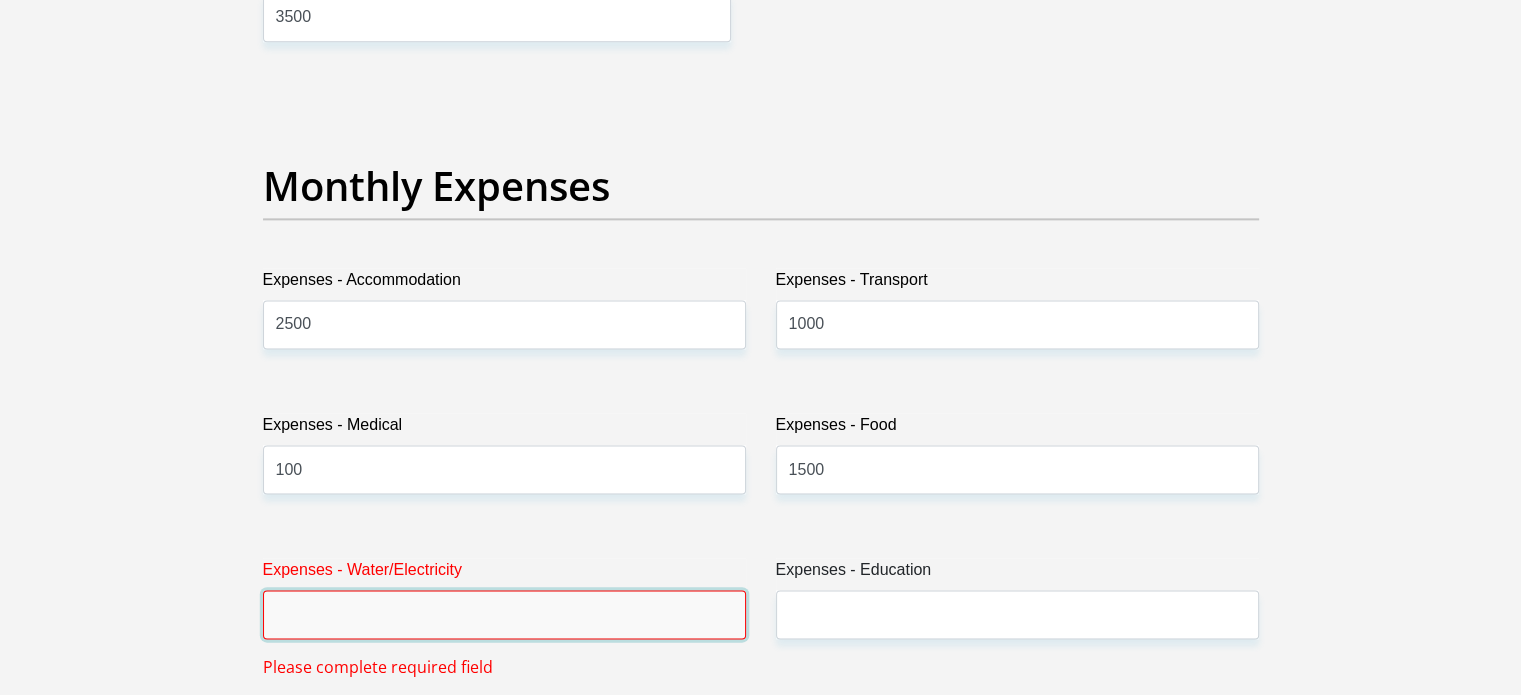 click on "Expenses - Water/Electricity" at bounding box center (504, 614) 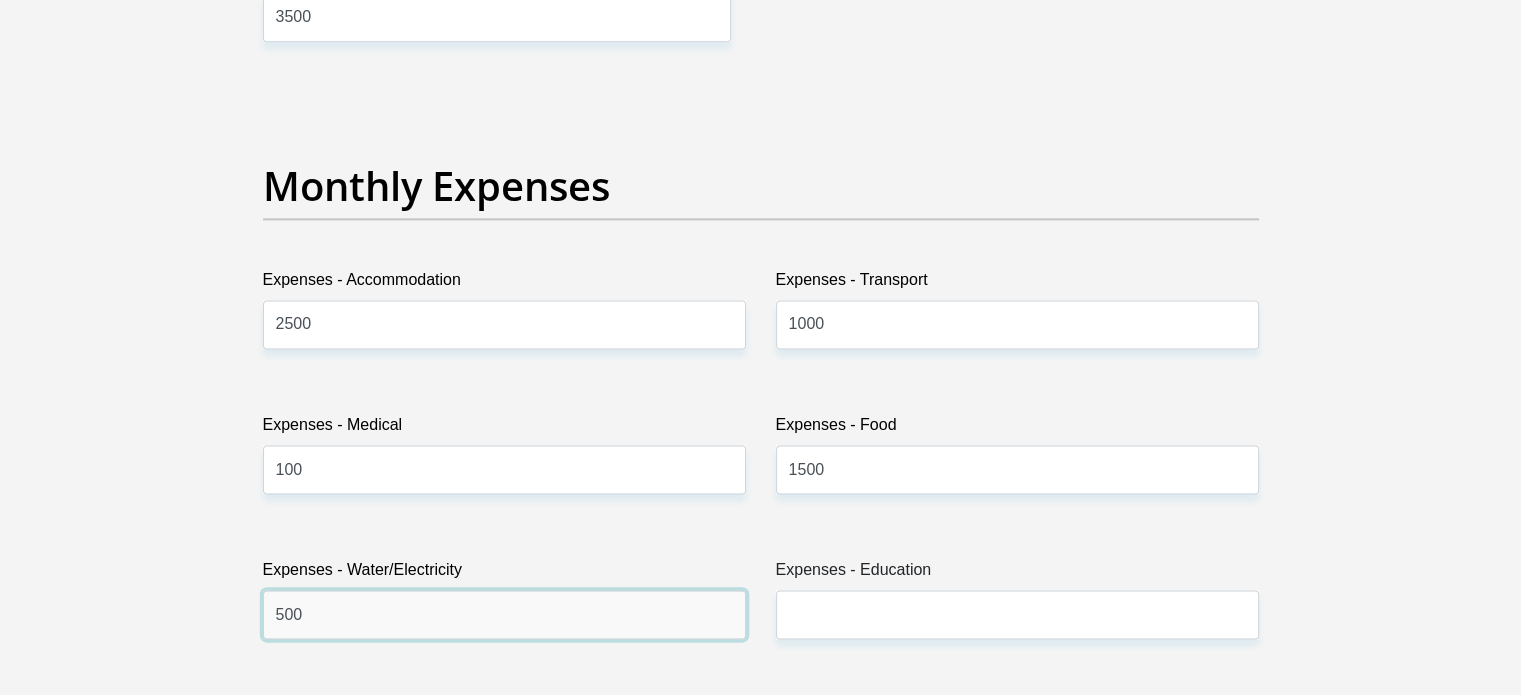 type on "500" 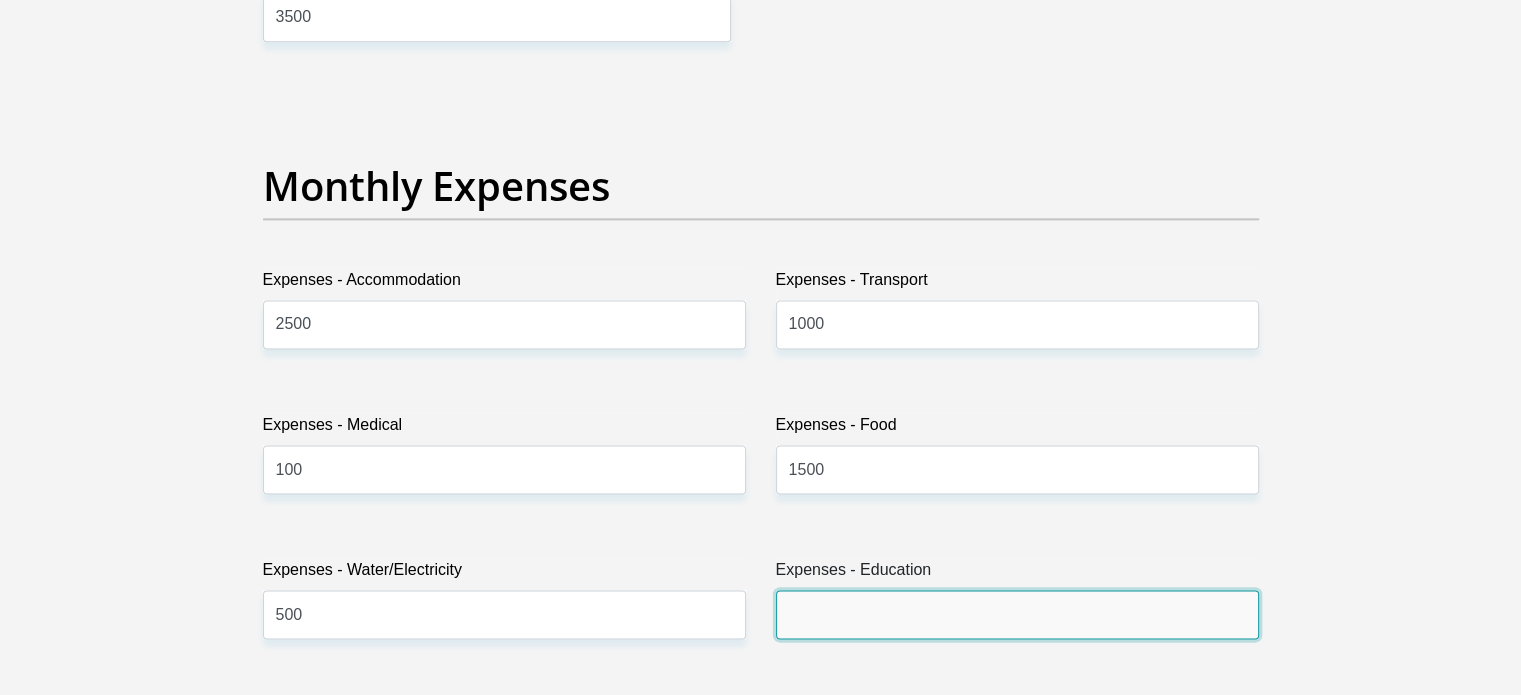 click on "Expenses - Education" at bounding box center [1017, 614] 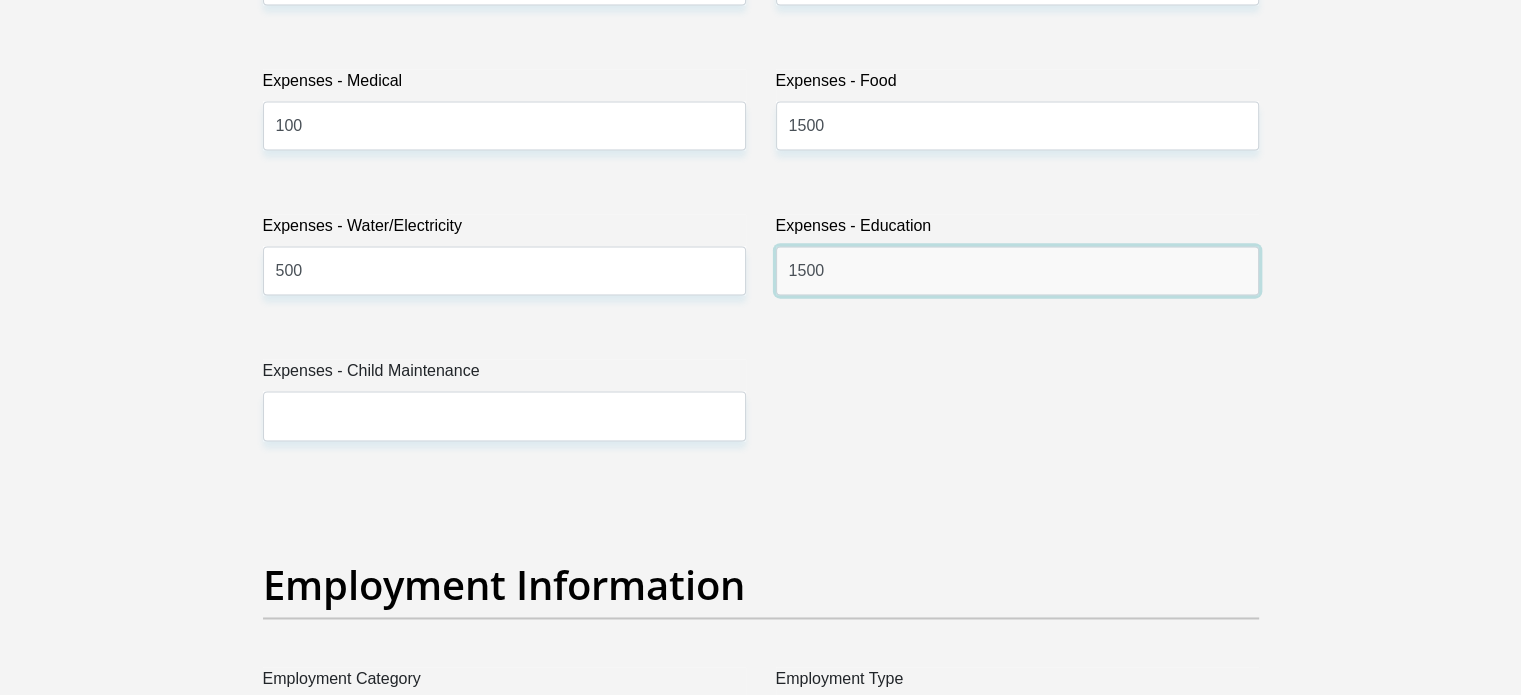 scroll, scrollTop: 3090, scrollLeft: 0, axis: vertical 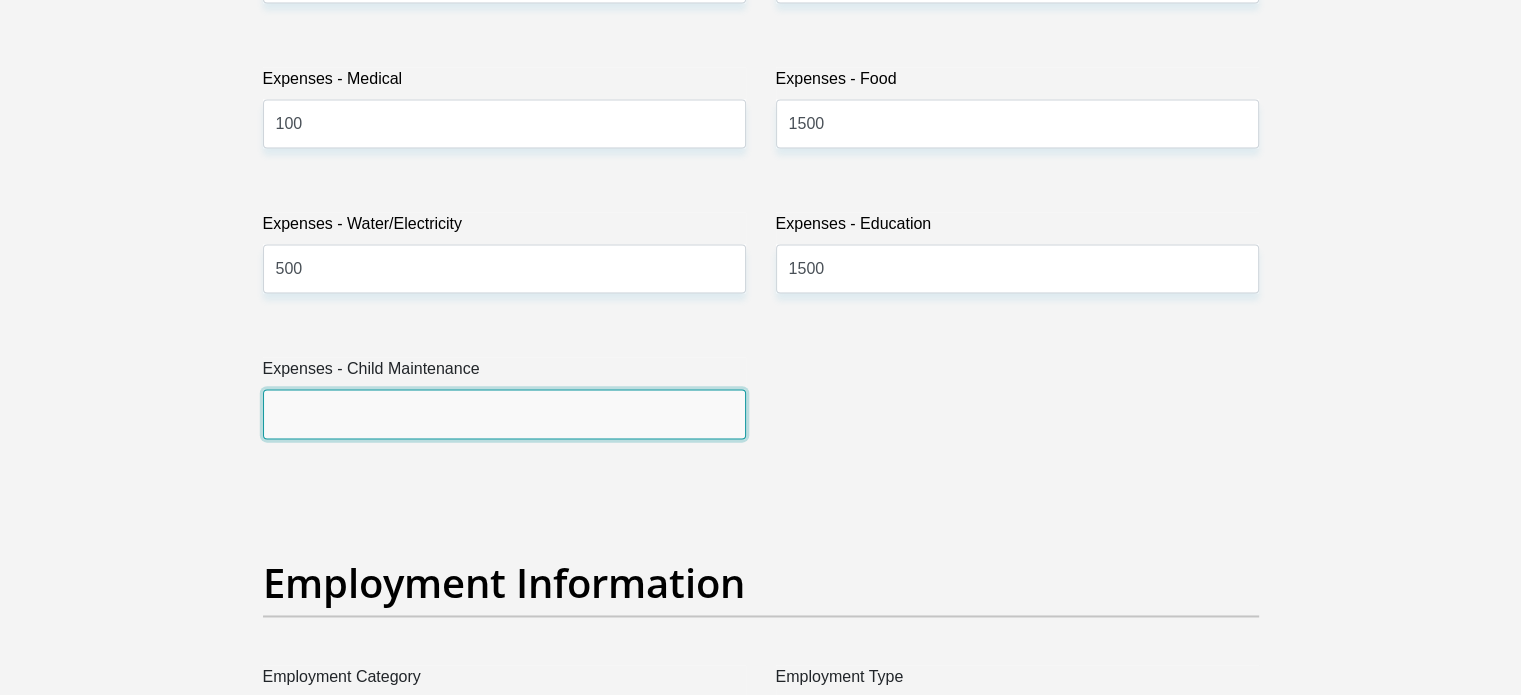 click on "Expenses - Child Maintenance" at bounding box center (504, 413) 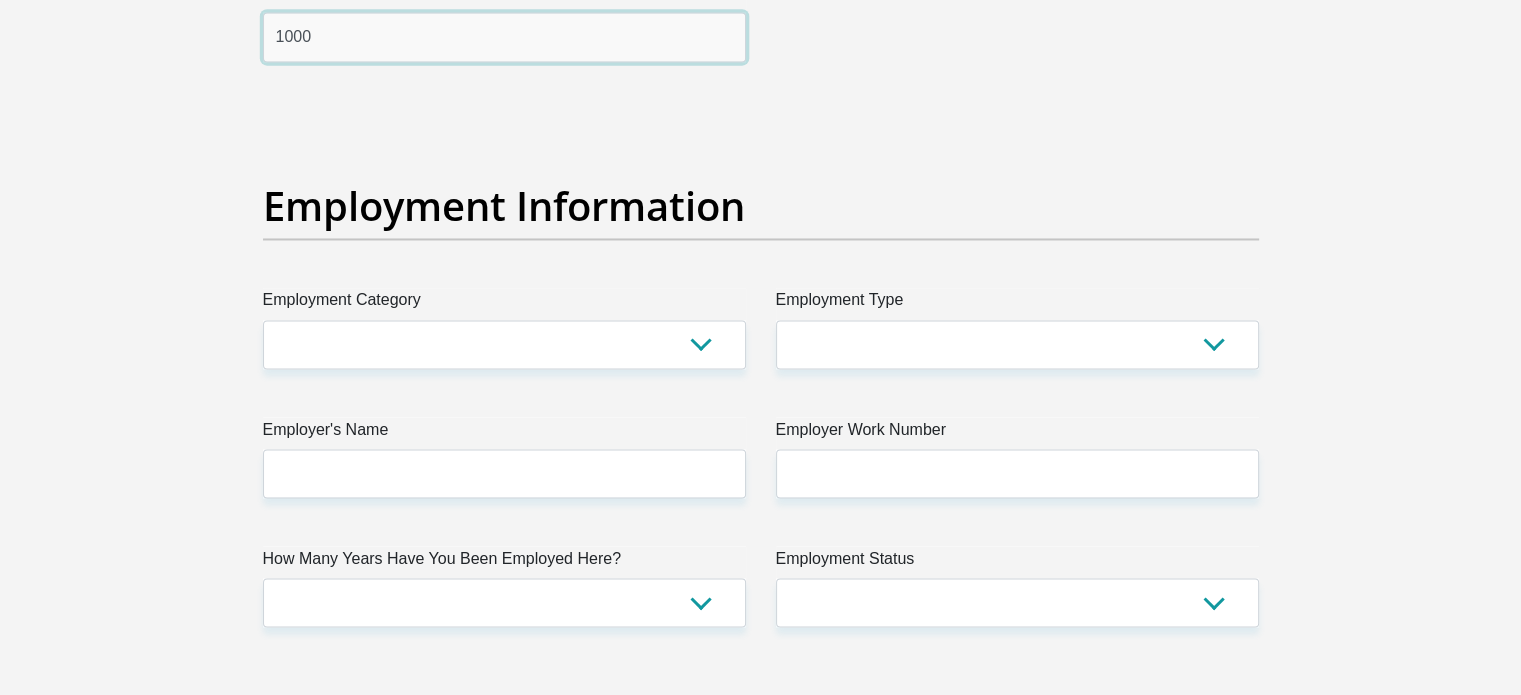 scroll, scrollTop: 3476, scrollLeft: 0, axis: vertical 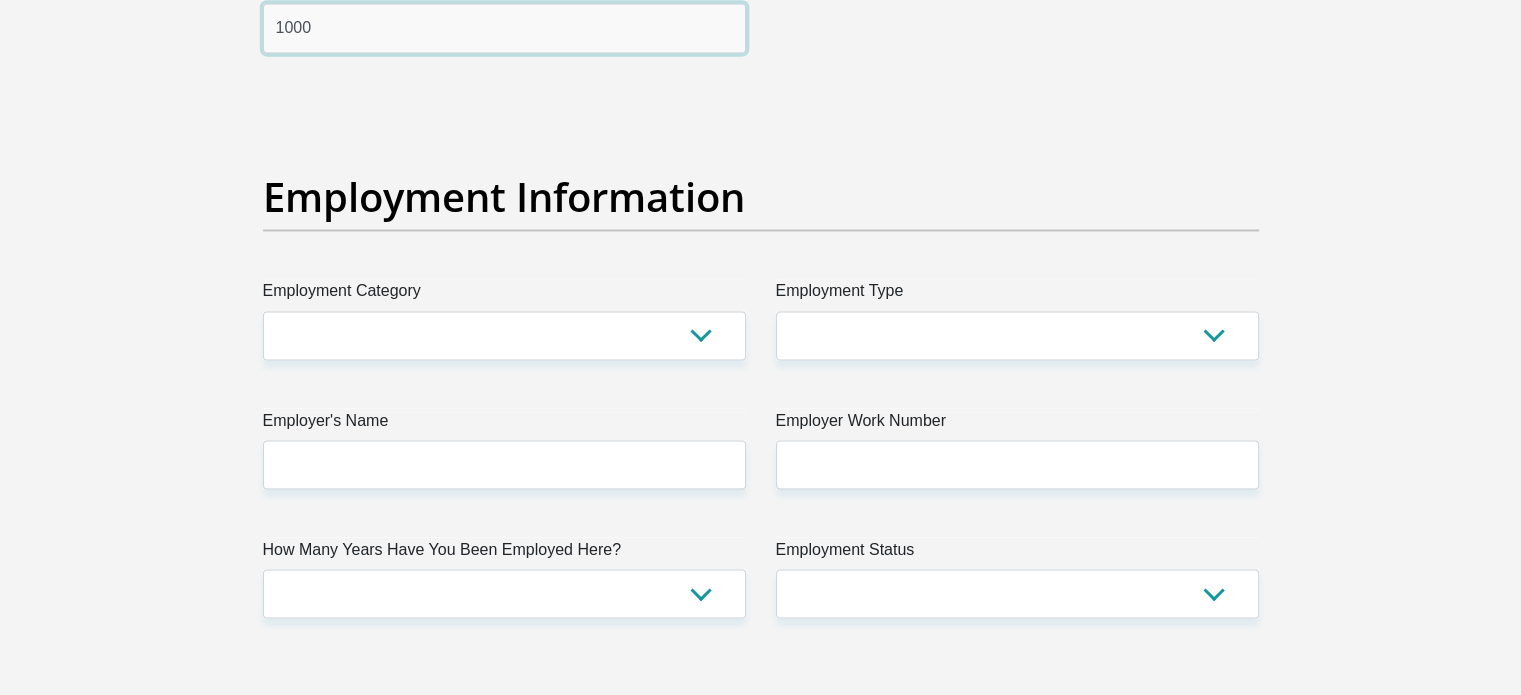 type on "1000" 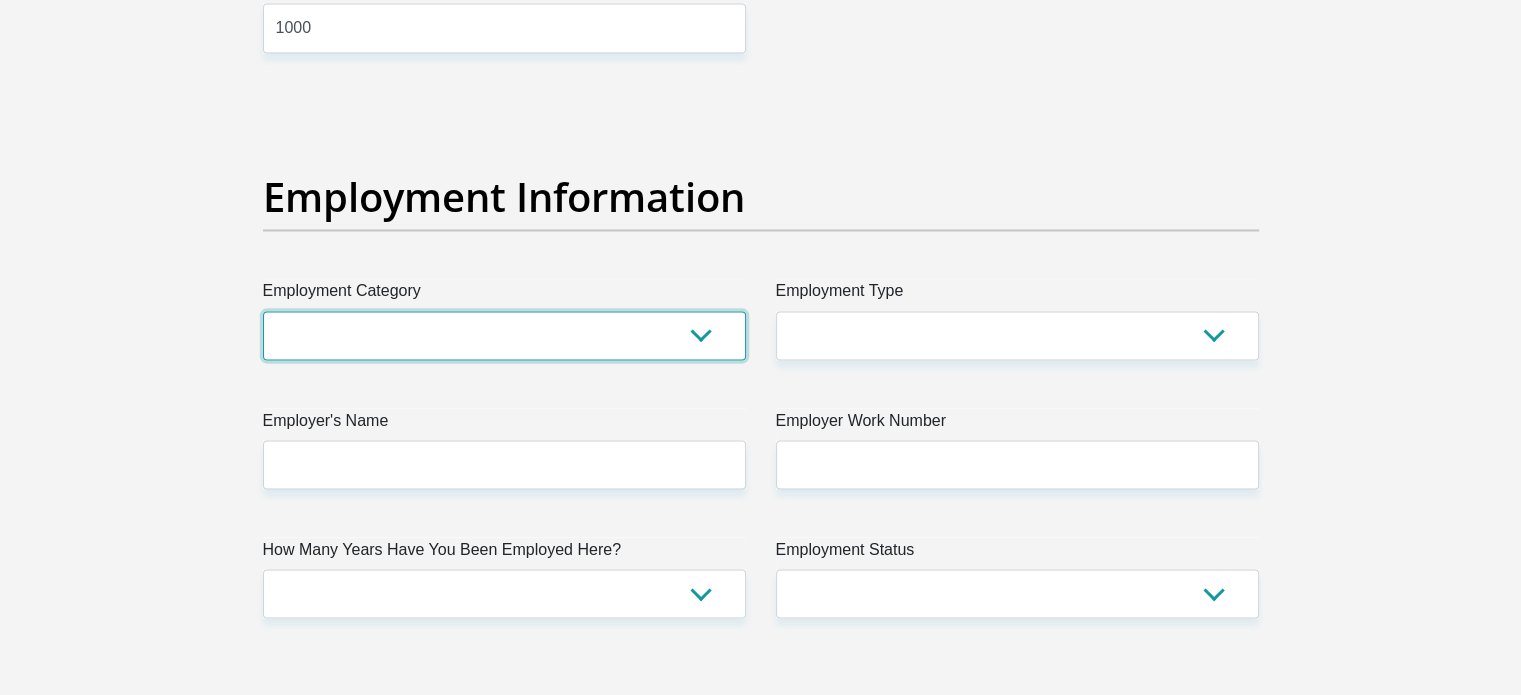 click on "AGRICULTURE
ALCOHOL & TOBACCO
CONSTRUCTION MATERIALS
METALLURGY
EQUIPMENT FOR RENEWABLE ENERGY
SPECIALIZED CONTRACTORS
CAR
GAMING (INCL. INTERNET
OTHER WHOLESALE
UNLICENSED PHARMACEUTICALS
CURRENCY EXCHANGE HOUSES
OTHER FINANCIAL INSTITUTIONS & INSURANCE
REAL ESTATE AGENTS
OIL & GAS
OTHER MATERIALS (E.G. IRON ORE)
PRECIOUS STONES & PRECIOUS METALS
POLITICAL ORGANIZATIONS
RELIGIOUS ORGANIZATIONS(NOT SECTS)
ACTI. HAVING BUSINESS DEAL WITH PUBLIC ADMINISTRATION
LAUNDROMATS" at bounding box center (504, 335) 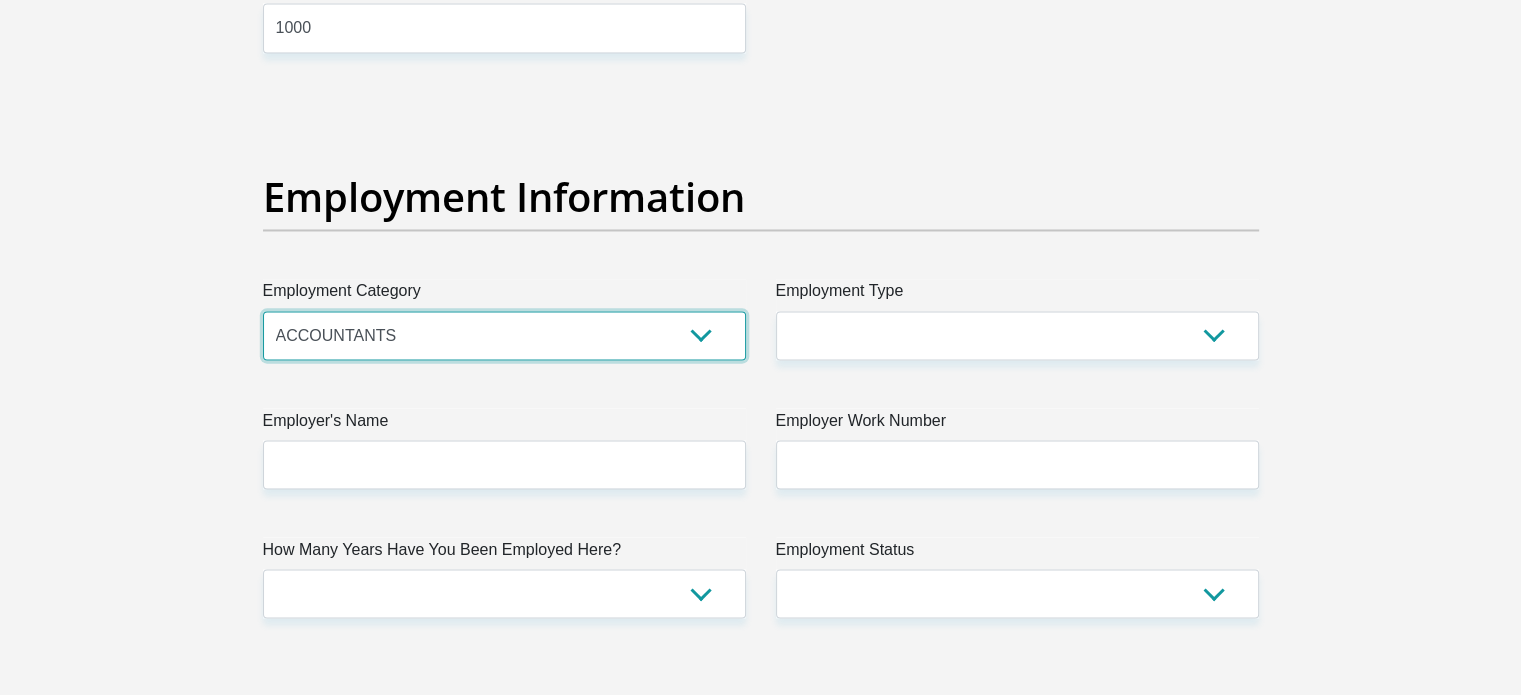 click on "AGRICULTURE
ALCOHOL & TOBACCO
CONSTRUCTION MATERIALS
METALLURGY
EQUIPMENT FOR RENEWABLE ENERGY
SPECIALIZED CONTRACTORS
CAR
GAMING (INCL. INTERNET
OTHER WHOLESALE
UNLICENSED PHARMACEUTICALS
CURRENCY EXCHANGE HOUSES
OTHER FINANCIAL INSTITUTIONS & INSURANCE
REAL ESTATE AGENTS
OIL & GAS
OTHER MATERIALS (E.G. IRON ORE)
PRECIOUS STONES & PRECIOUS METALS
POLITICAL ORGANIZATIONS
RELIGIOUS ORGANIZATIONS(NOT SECTS)
ACTI. HAVING BUSINESS DEAL WITH PUBLIC ADMINISTRATION
LAUNDROMATS" at bounding box center [504, 335] 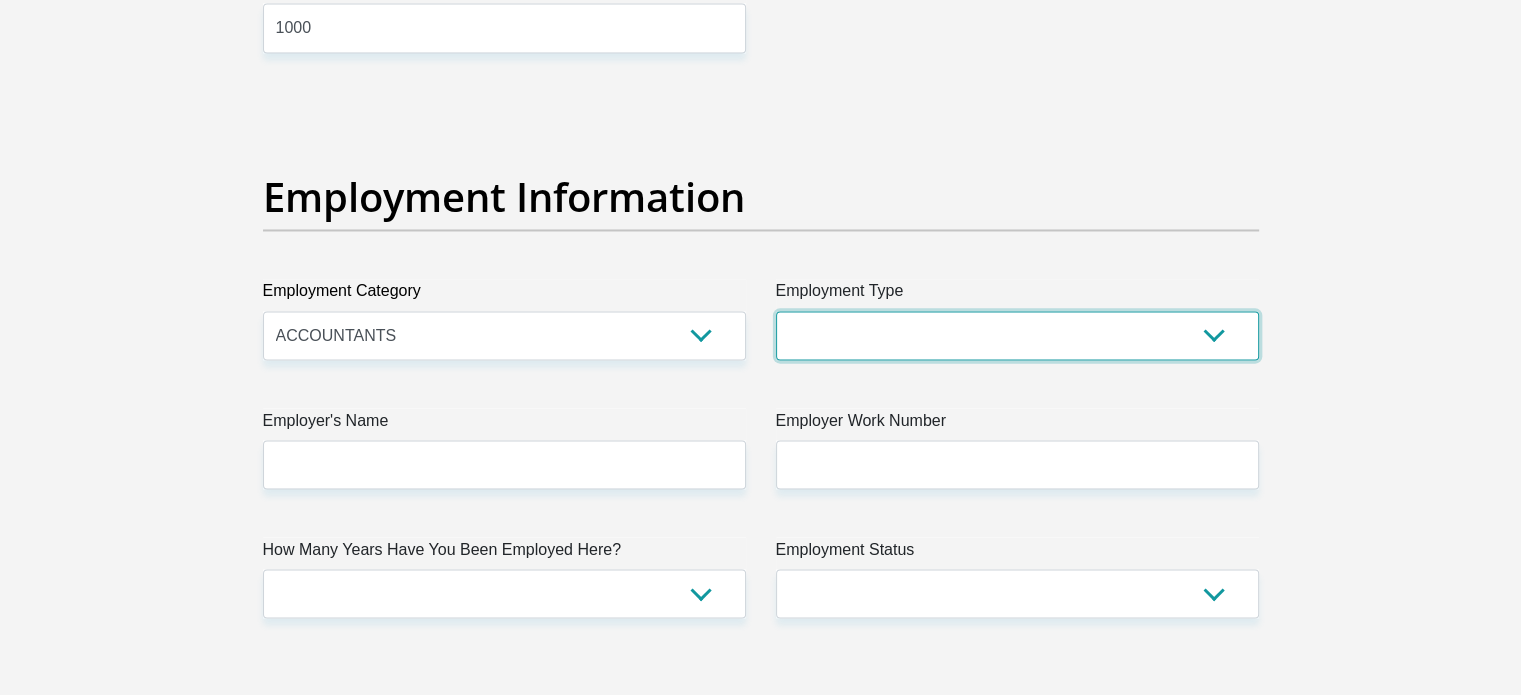 click on "College/Lecturer
Craft Seller
Creative
Driver
Executive
Farmer
Forces - Non Commissioned
Forces - Officer
Hawker
Housewife
Labourer
Licenced Professional
Manager
Miner
Non Licenced Professional
Office Staff/Clerk
Outside Worker
Pensioner
Permanent Teacher
Production/Manufacturing
Sales
Self-Employed
Semi-Professional Worker
Service Industry  Social Worker  Student" at bounding box center [1017, 335] 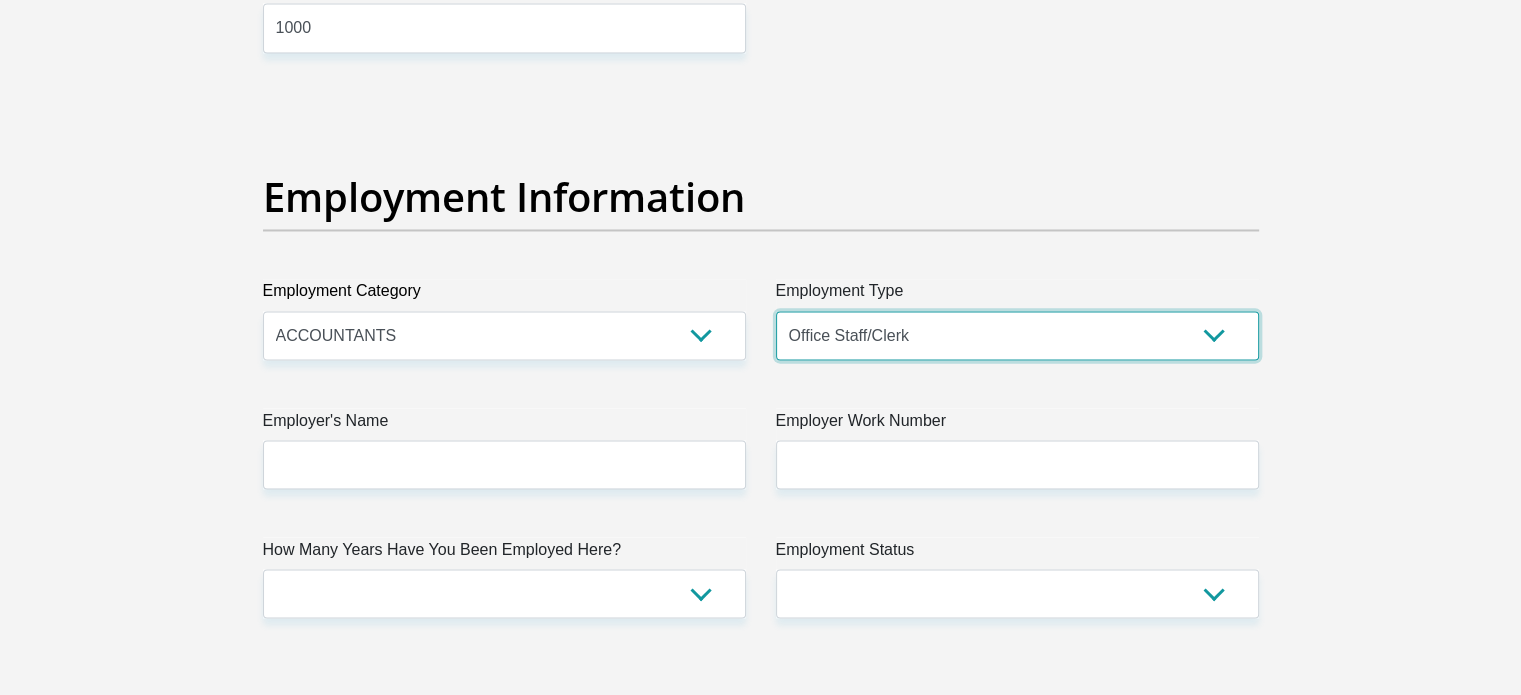 click on "College/Lecturer
Craft Seller
Creative
Driver
Executive
Farmer
Forces - Non Commissioned
Forces - Officer
Hawker
Housewife
Labourer
Licenced Professional
Manager
Miner
Non Licenced Professional
Office Staff/Clerk
Outside Worker
Pensioner
Permanent Teacher
Production/Manufacturing
Sales
Self-Employed
Semi-Professional Worker
Service Industry  Social Worker  Student" at bounding box center (1017, 335) 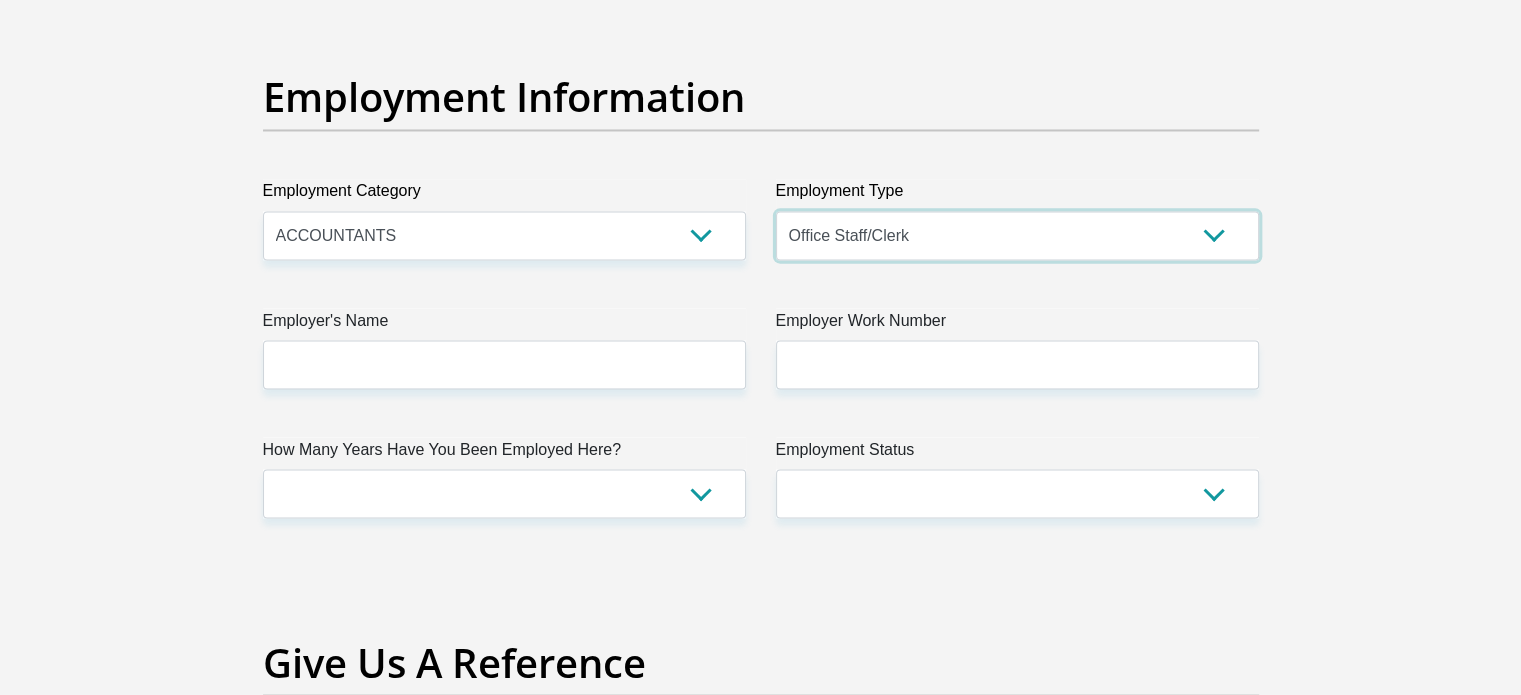 scroll, scrollTop: 3603, scrollLeft: 0, axis: vertical 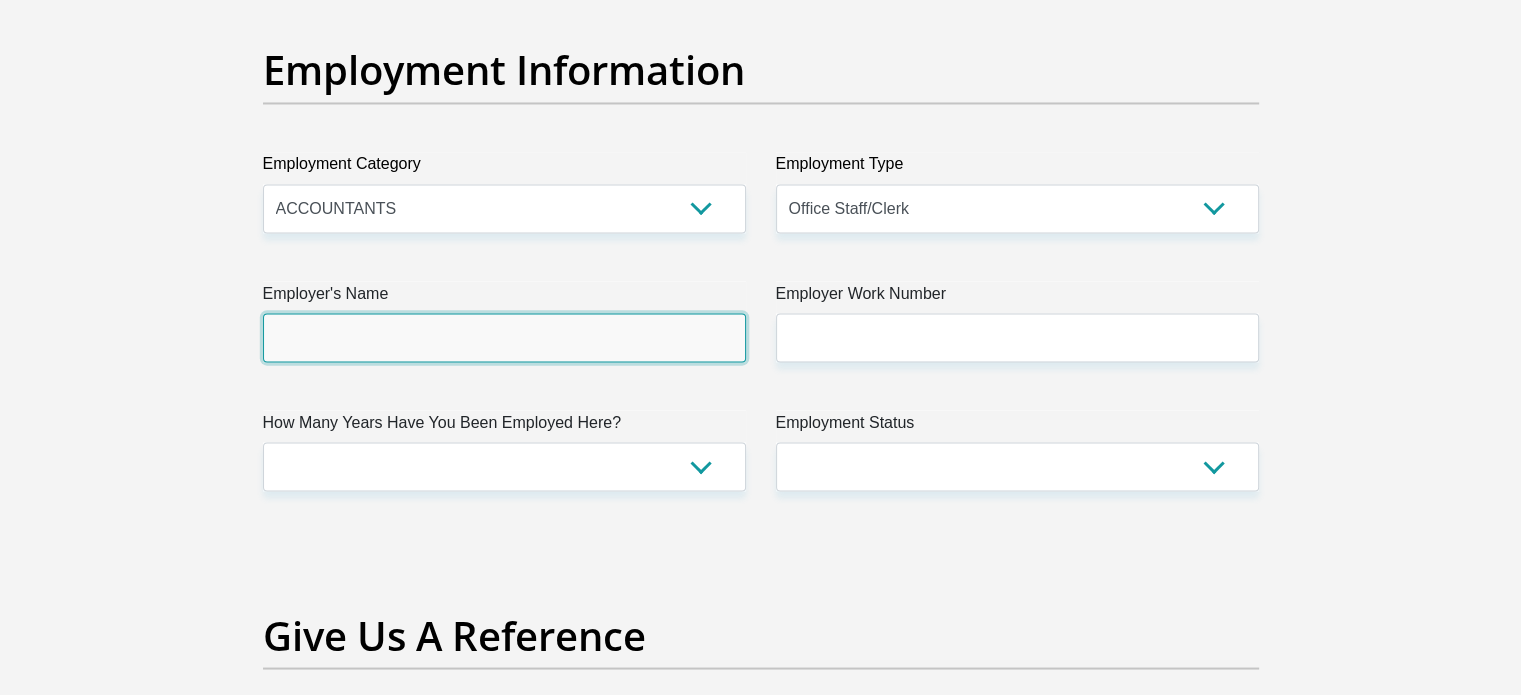 click on "Employer's Name" at bounding box center (504, 337) 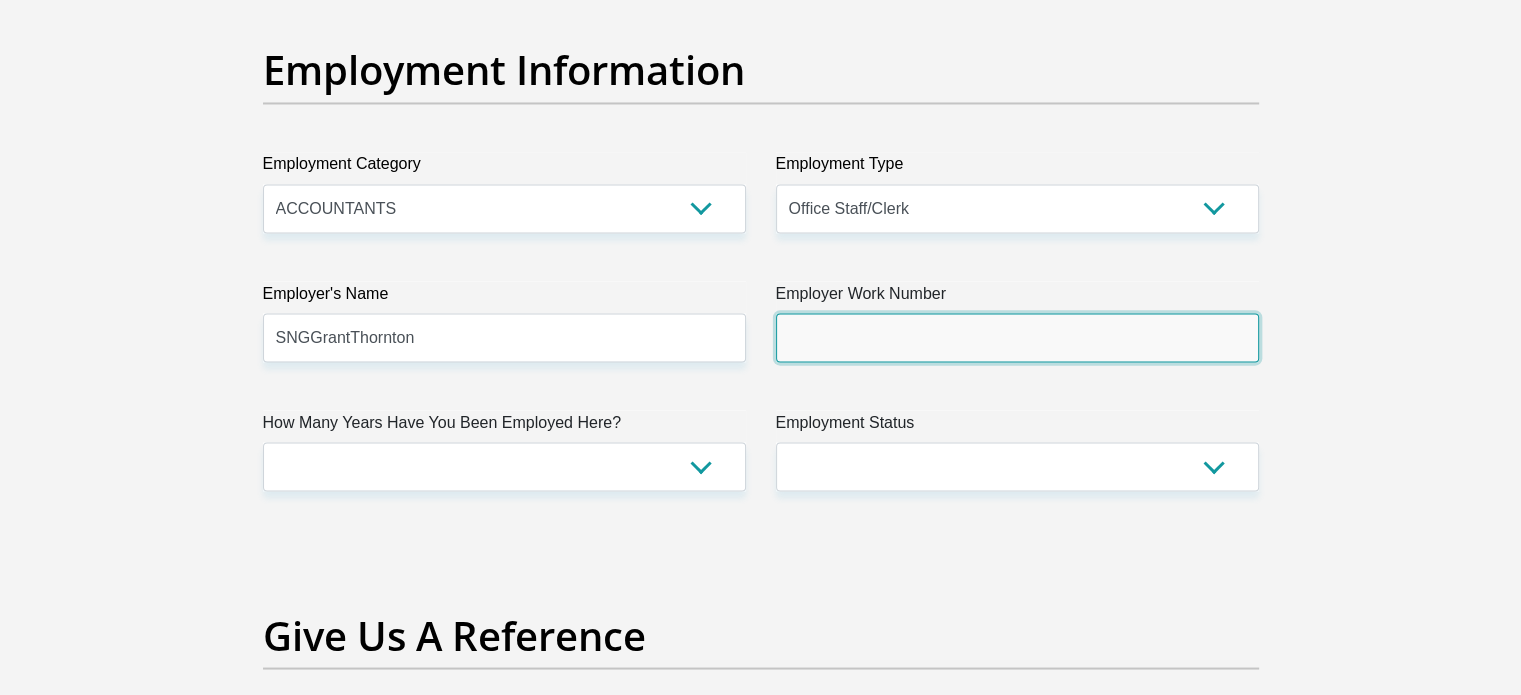 click on "Employer Work Number" at bounding box center [1017, 337] 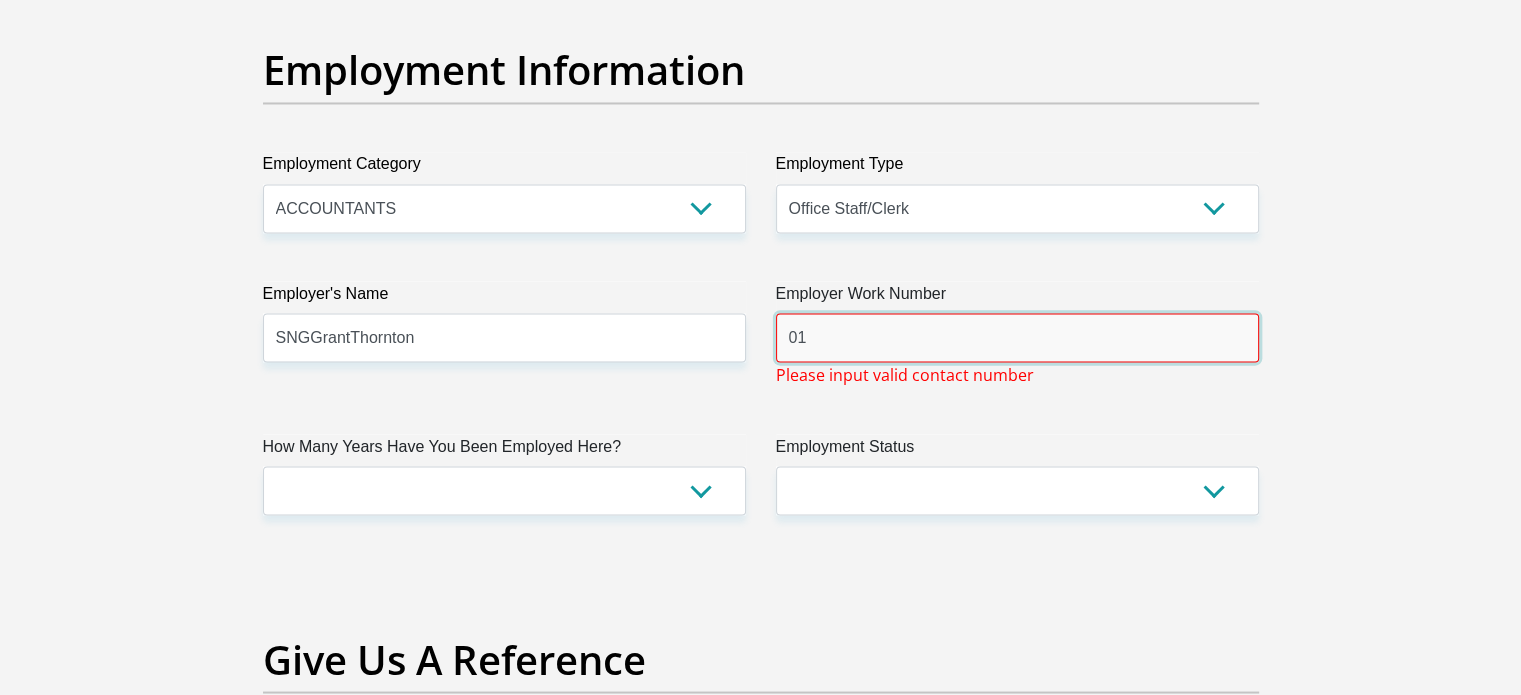 type on "0" 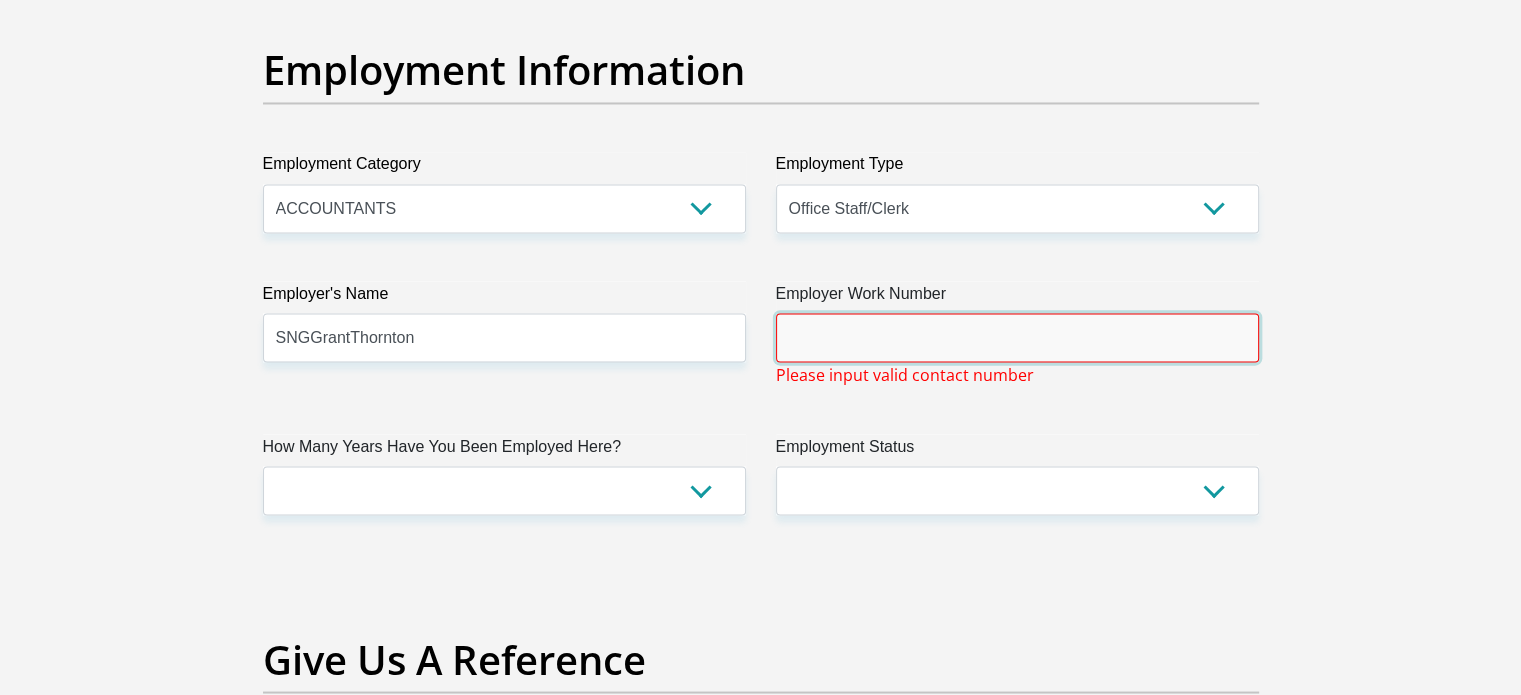 paste on "014 592 8427" 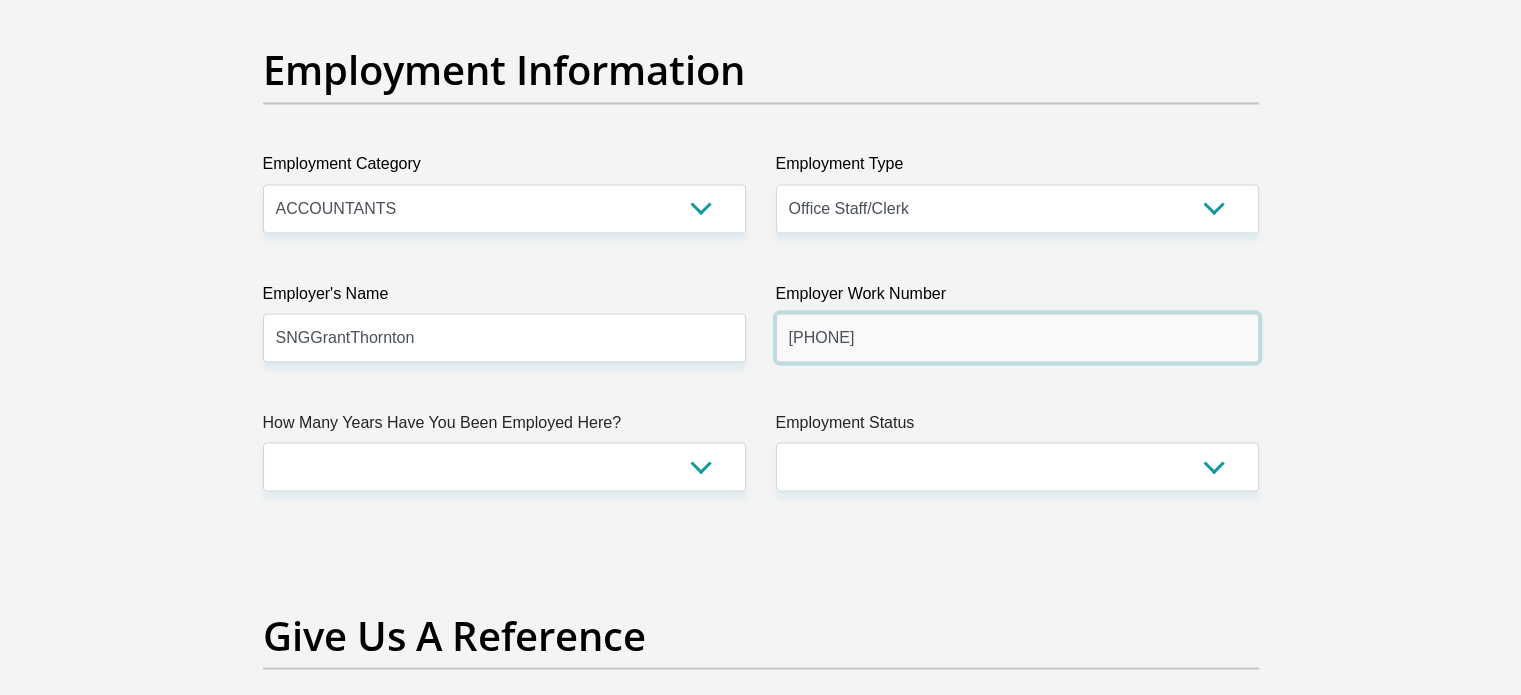 type on "0145928427" 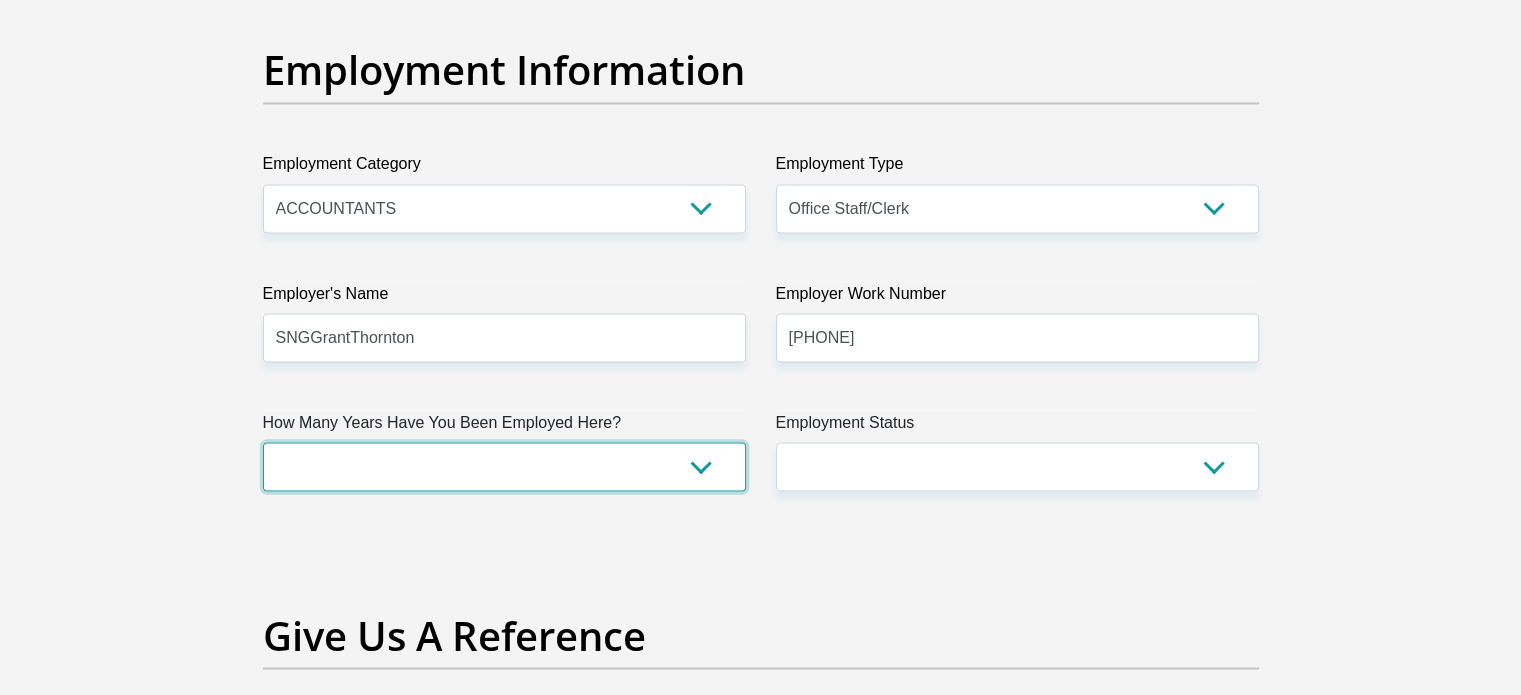 click on "less than 1 year
1-3 years
3-5 years
5+ years" at bounding box center (504, 466) 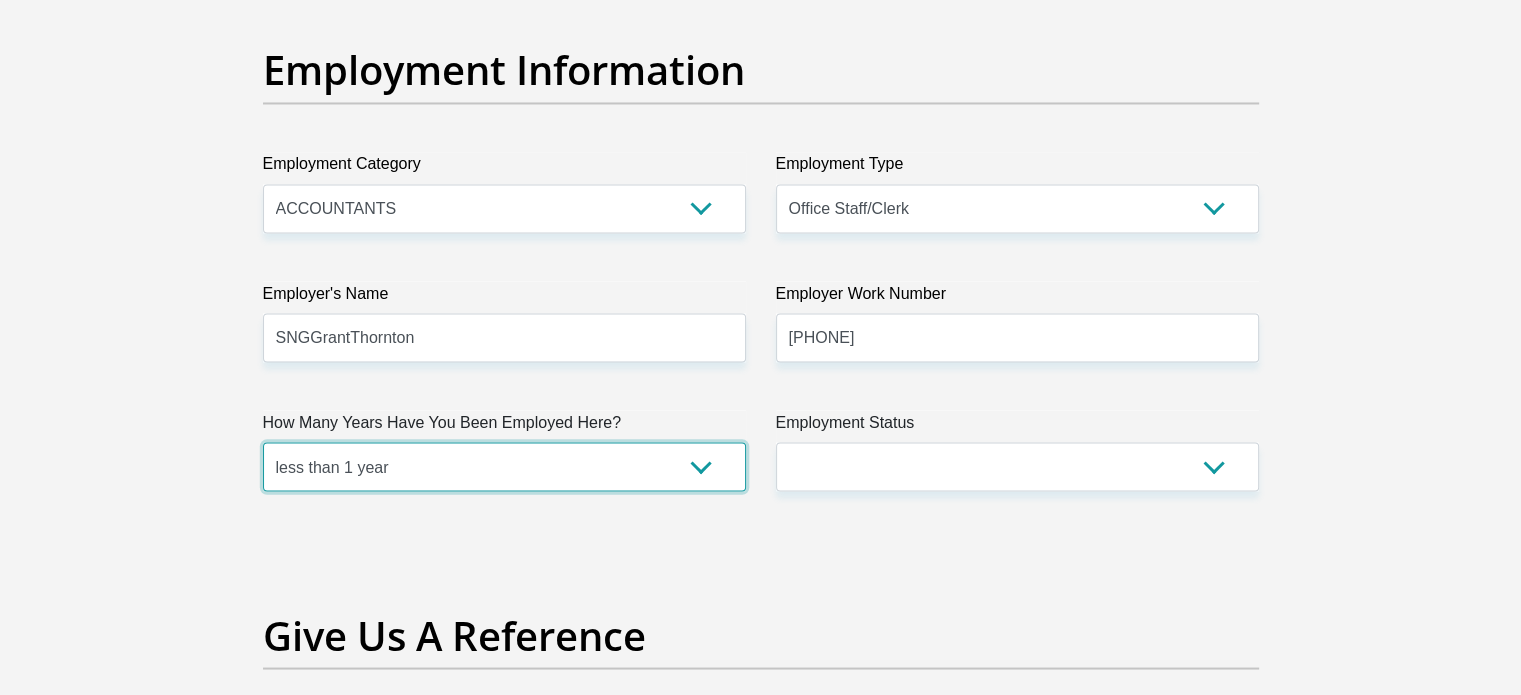 click on "less than 1 year
1-3 years
3-5 years
5+ years" at bounding box center (504, 466) 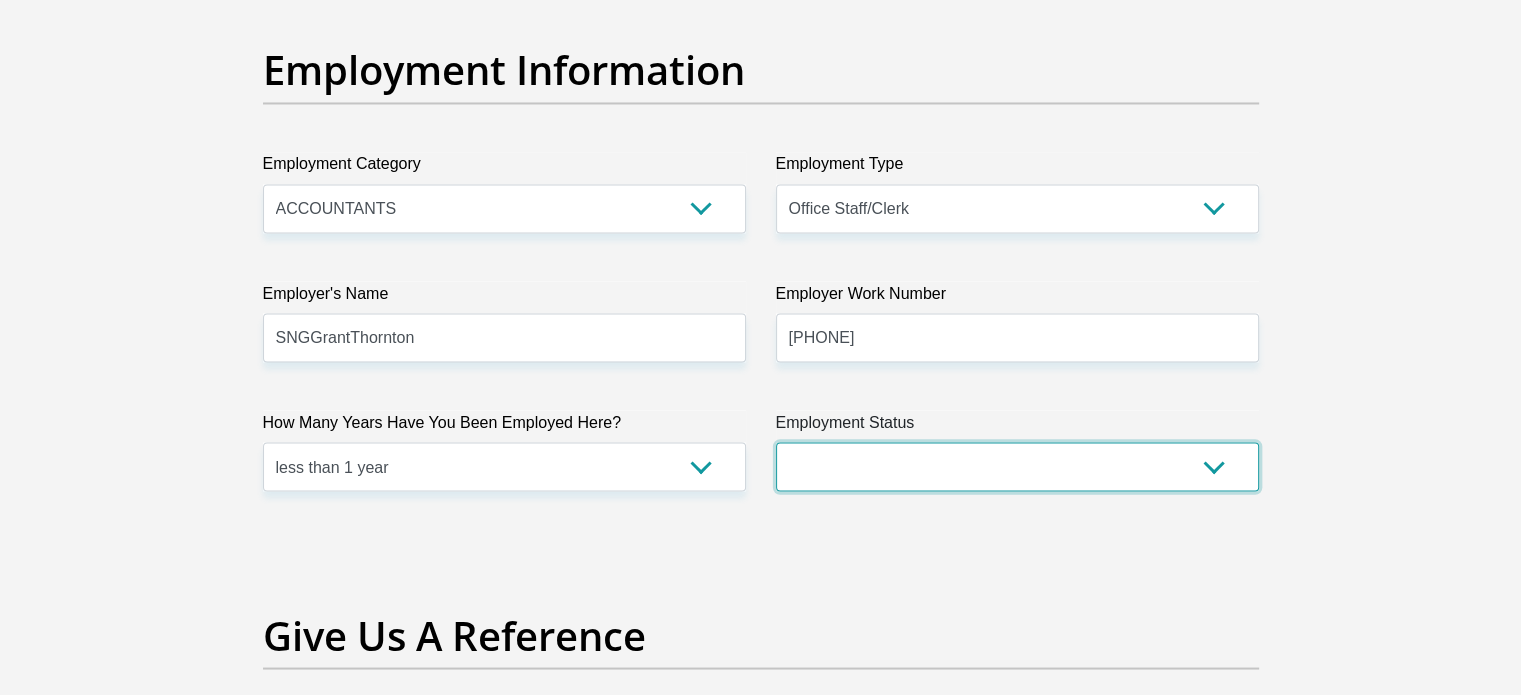 click on "Permanent/Full-time
Part-time/Casual
Contract Worker
Self-Employed
Housewife
Retired
Student
Medically Boarded
Disability
Unemployed" at bounding box center (1017, 466) 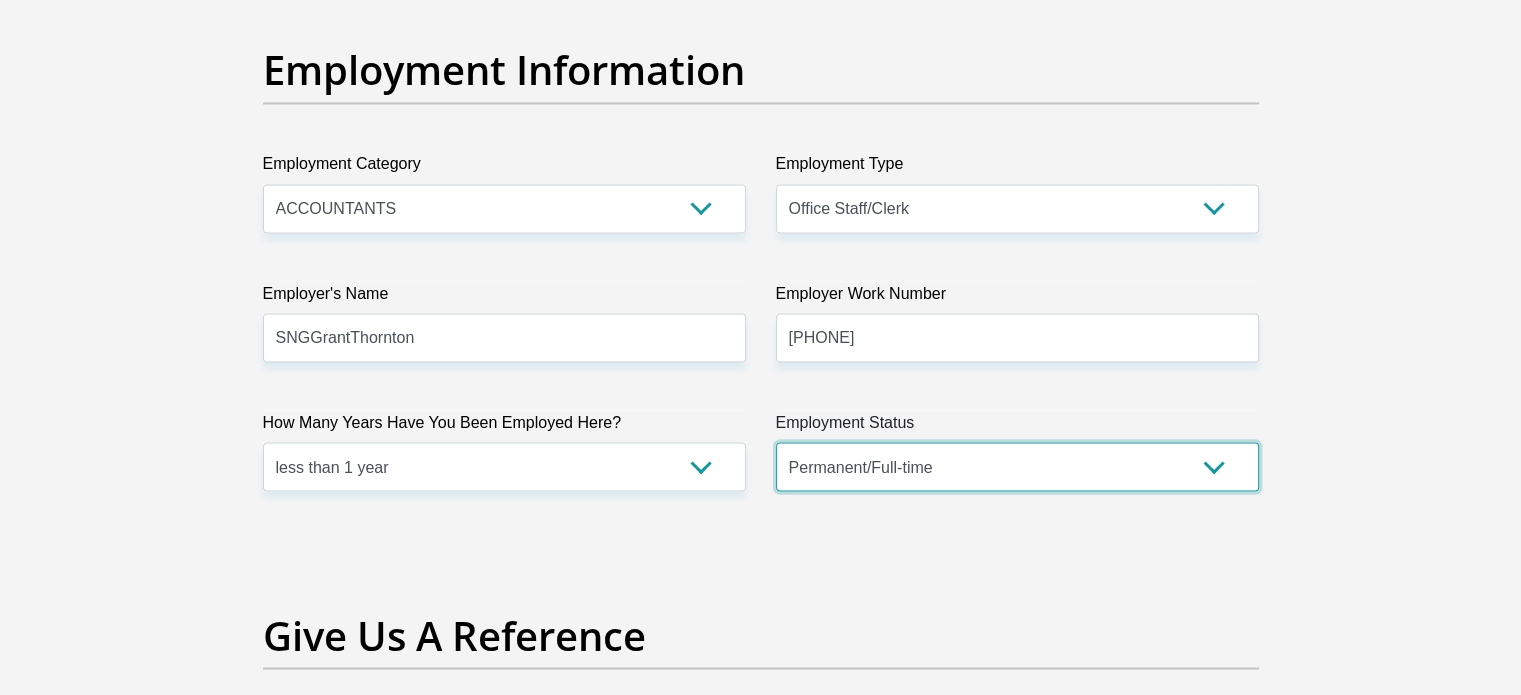click on "Permanent/Full-time
Part-time/Casual
Contract Worker
Self-Employed
Housewife
Retired
Student
Medically Boarded
Disability
Unemployed" at bounding box center [1017, 466] 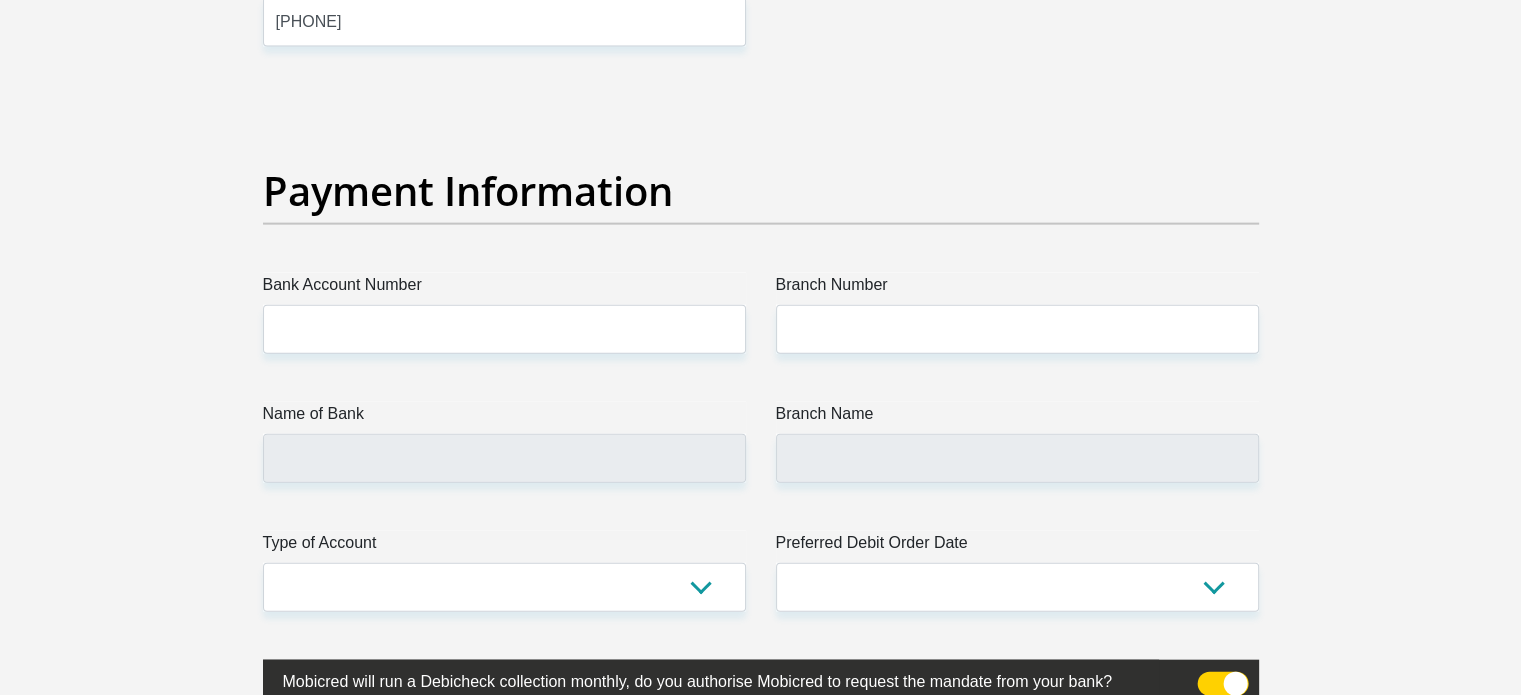 scroll, scrollTop: 4500, scrollLeft: 0, axis: vertical 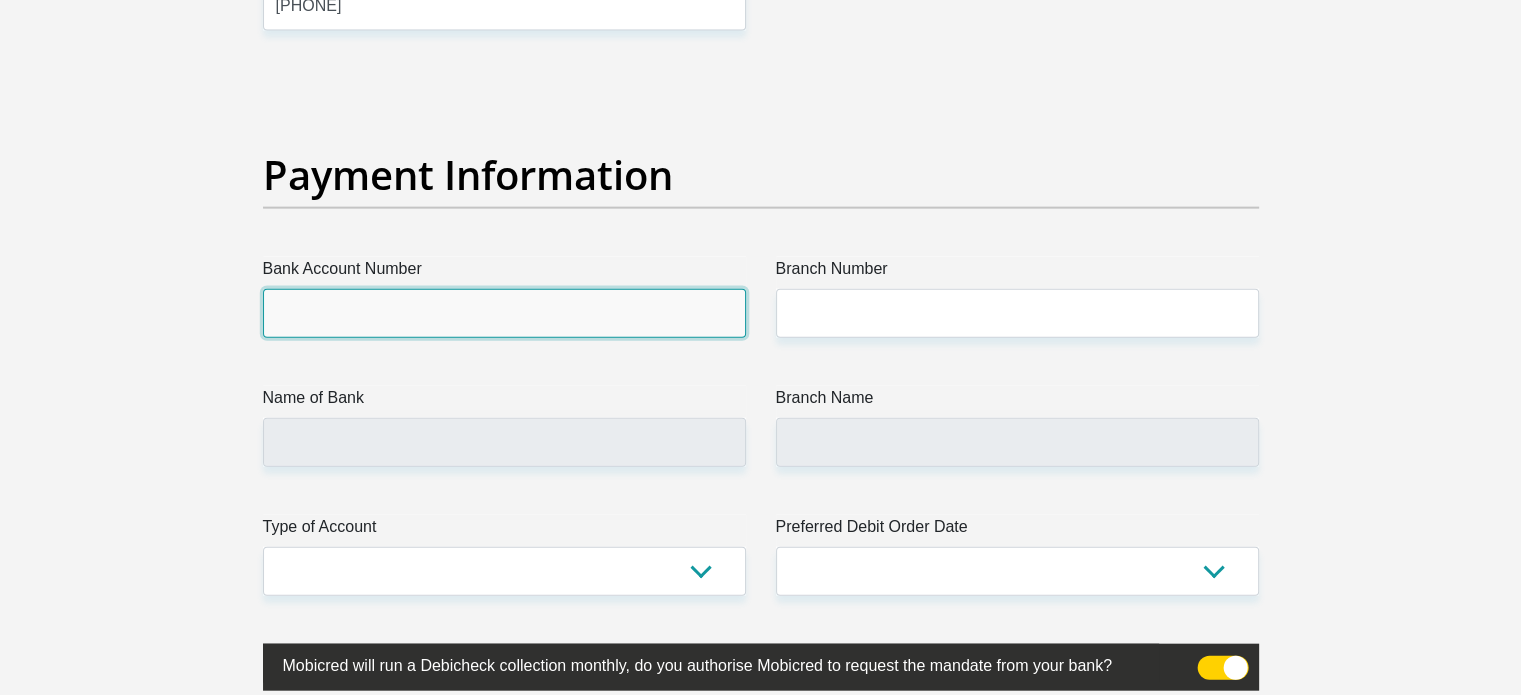 click on "Bank Account Number" at bounding box center [504, 313] 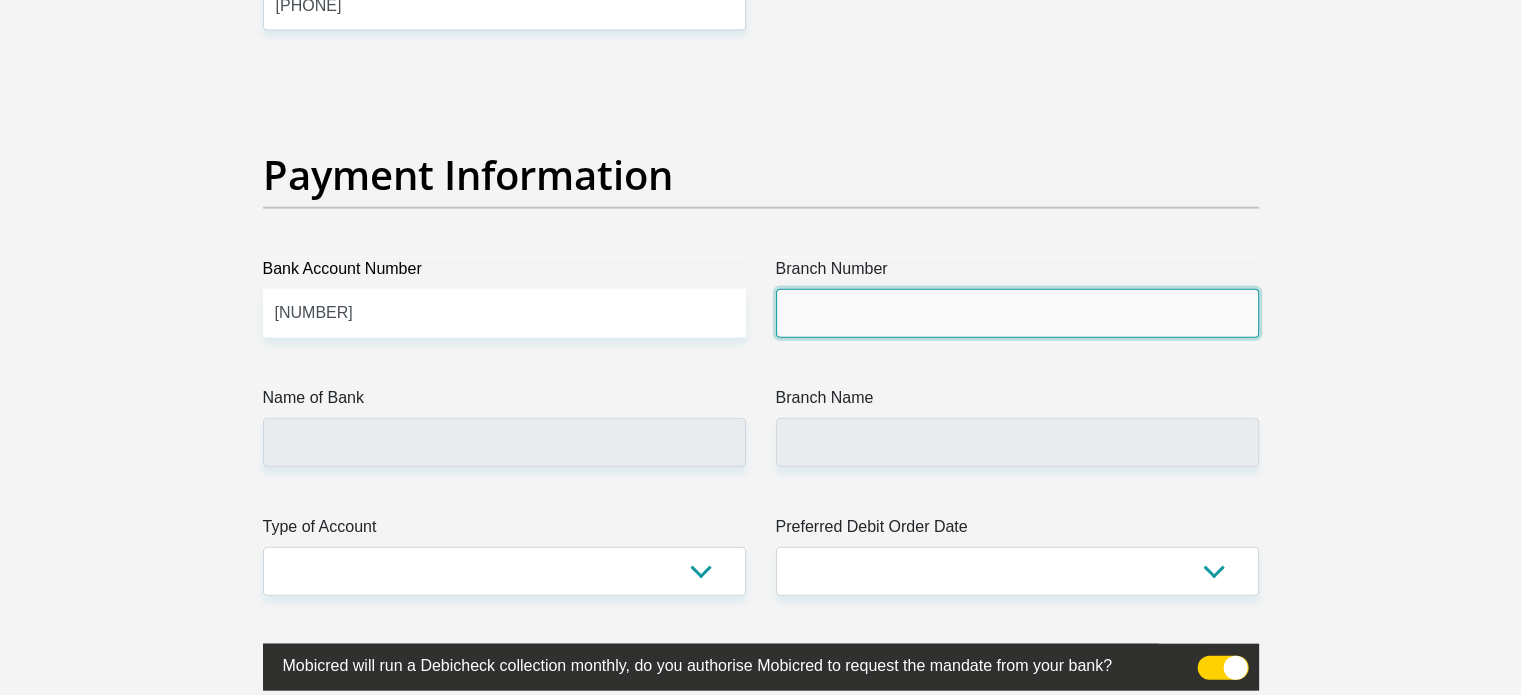 click on "Branch Number" at bounding box center (1017, 313) 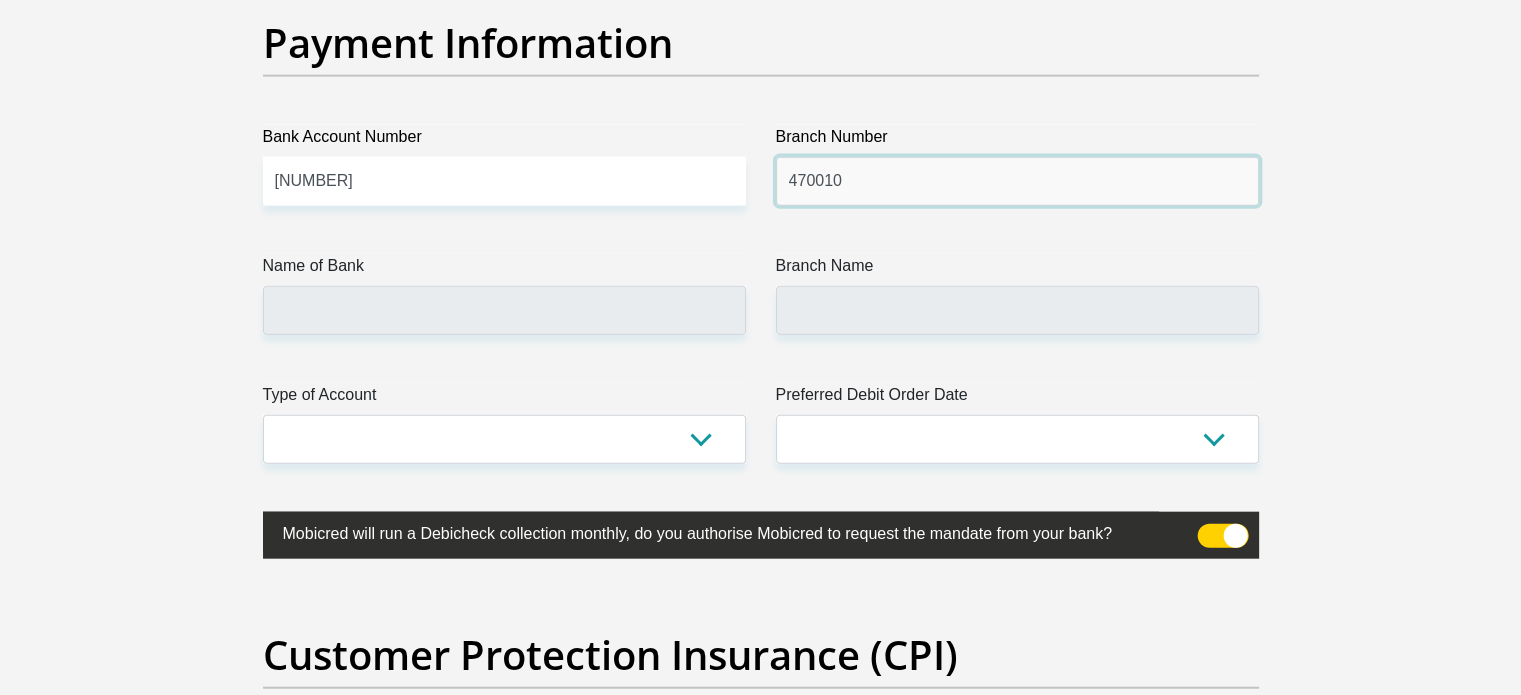 scroll, scrollTop: 4662, scrollLeft: 0, axis: vertical 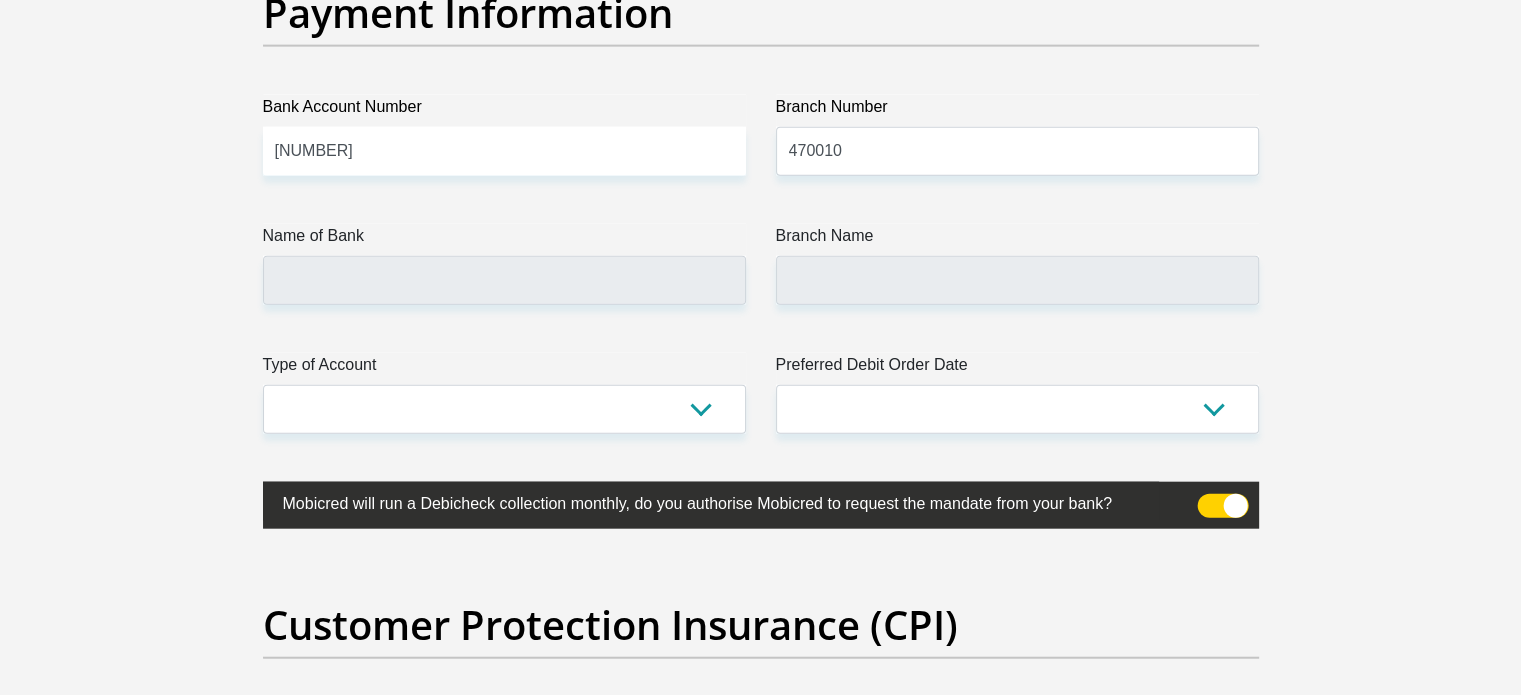 click on "Title
Mr
Ms
Mrs
Dr
Other
First Name
NOTHANDO
Surname
HADEBE
ID Number
9501311135089
Please input valid ID number
Race
Black
Coloured
Indian
White
Other
Contact Number
0817280946
Please input valid contact number
Nationality
South Africa
Afghanistan
Aland Islands  Albania  Algeria" at bounding box center (761, -1095) 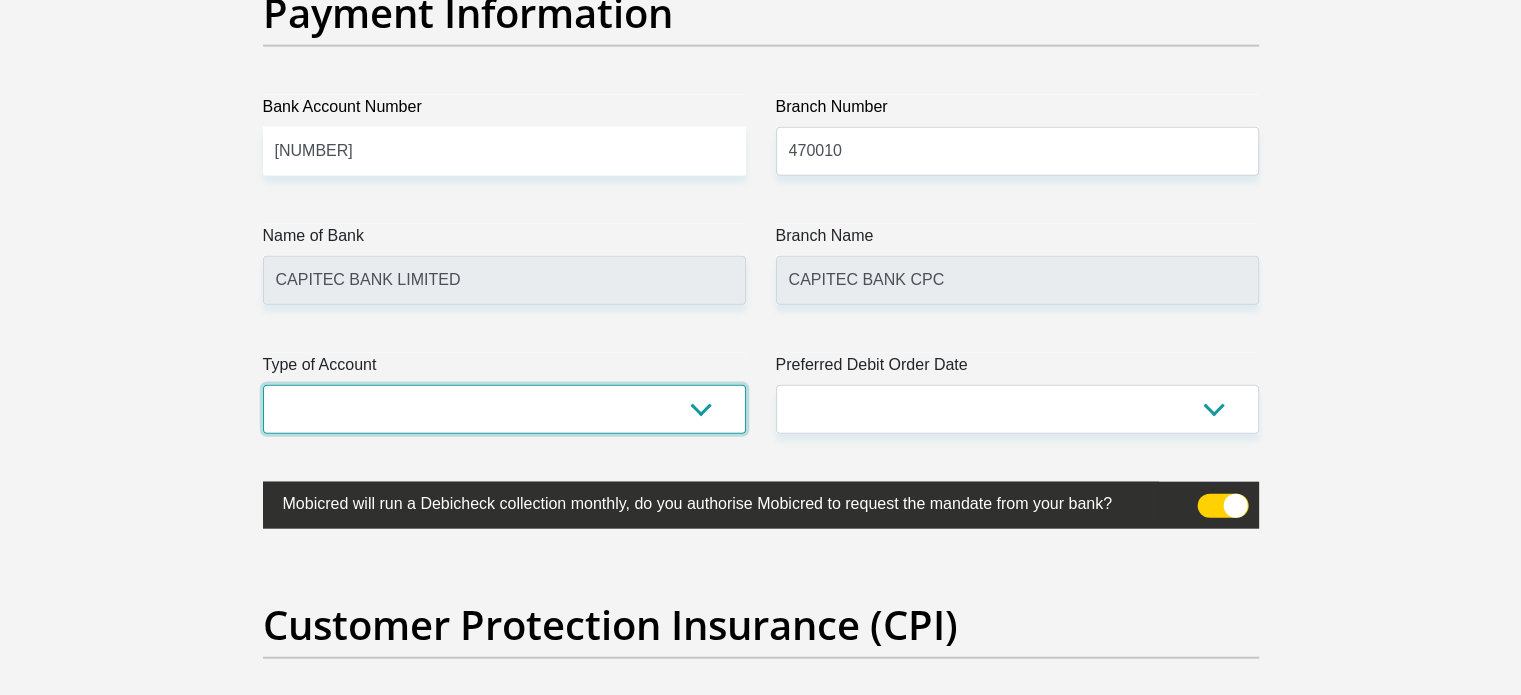 click on "Cheque
Savings" at bounding box center (504, 409) 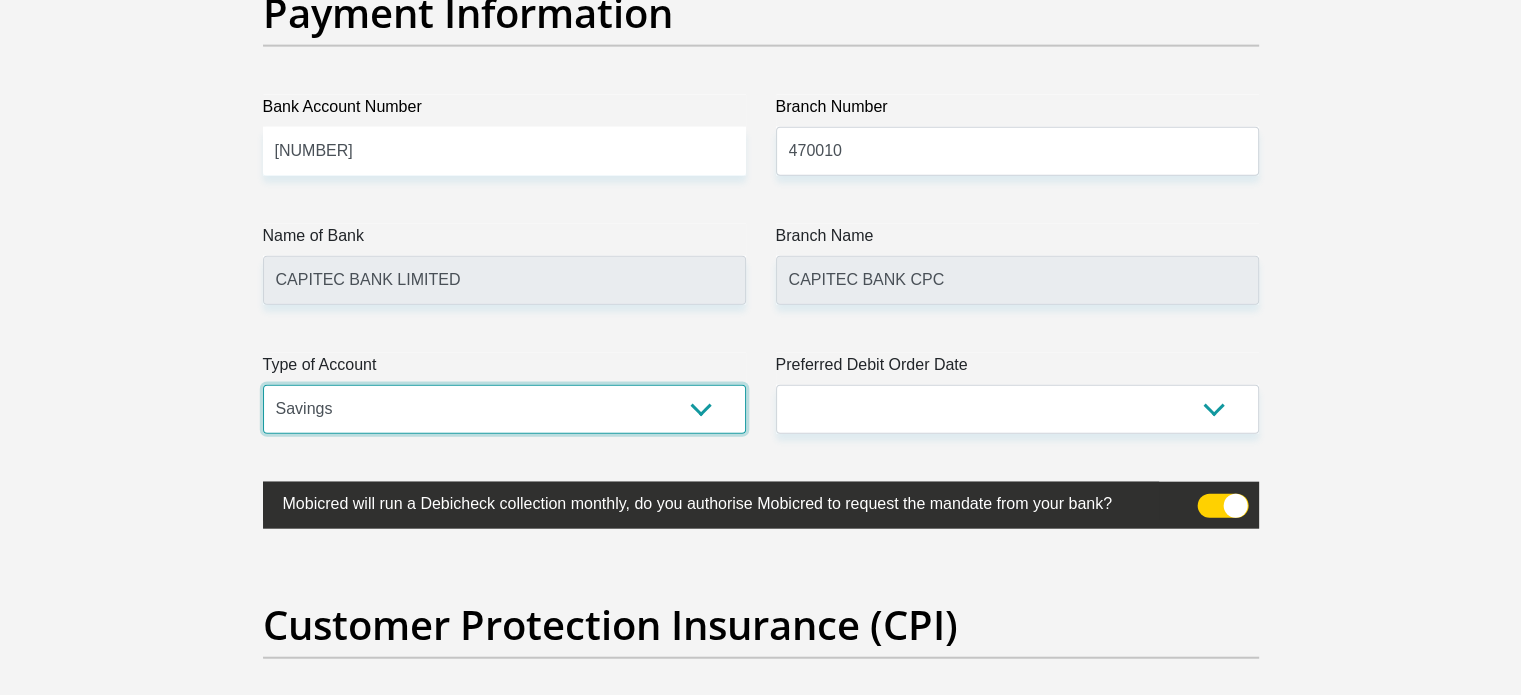 click on "Cheque
Savings" at bounding box center (504, 409) 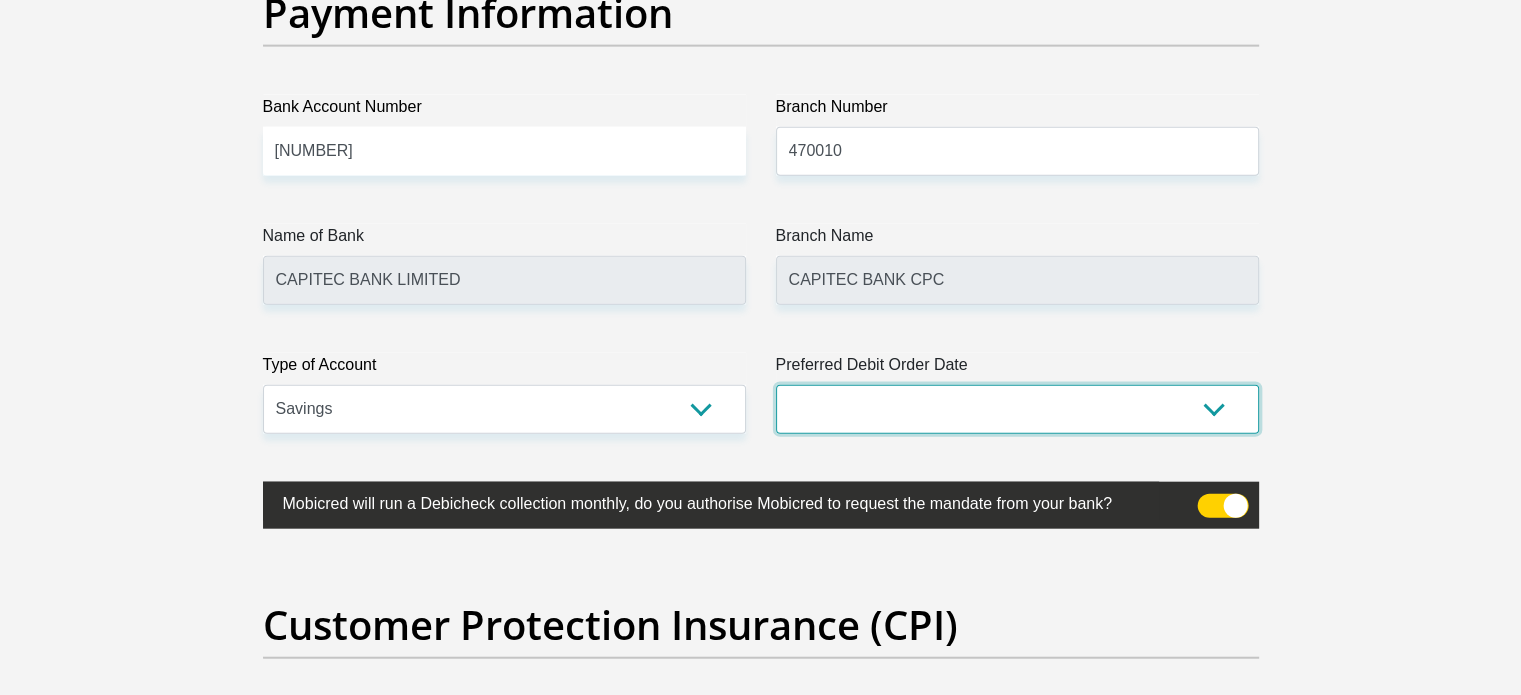 click on "1st
2nd
3rd
4th
5th
7th
18th
19th
20th
21st
22nd
23rd
24th
25th
26th
27th
28th
29th
30th" at bounding box center (1017, 409) 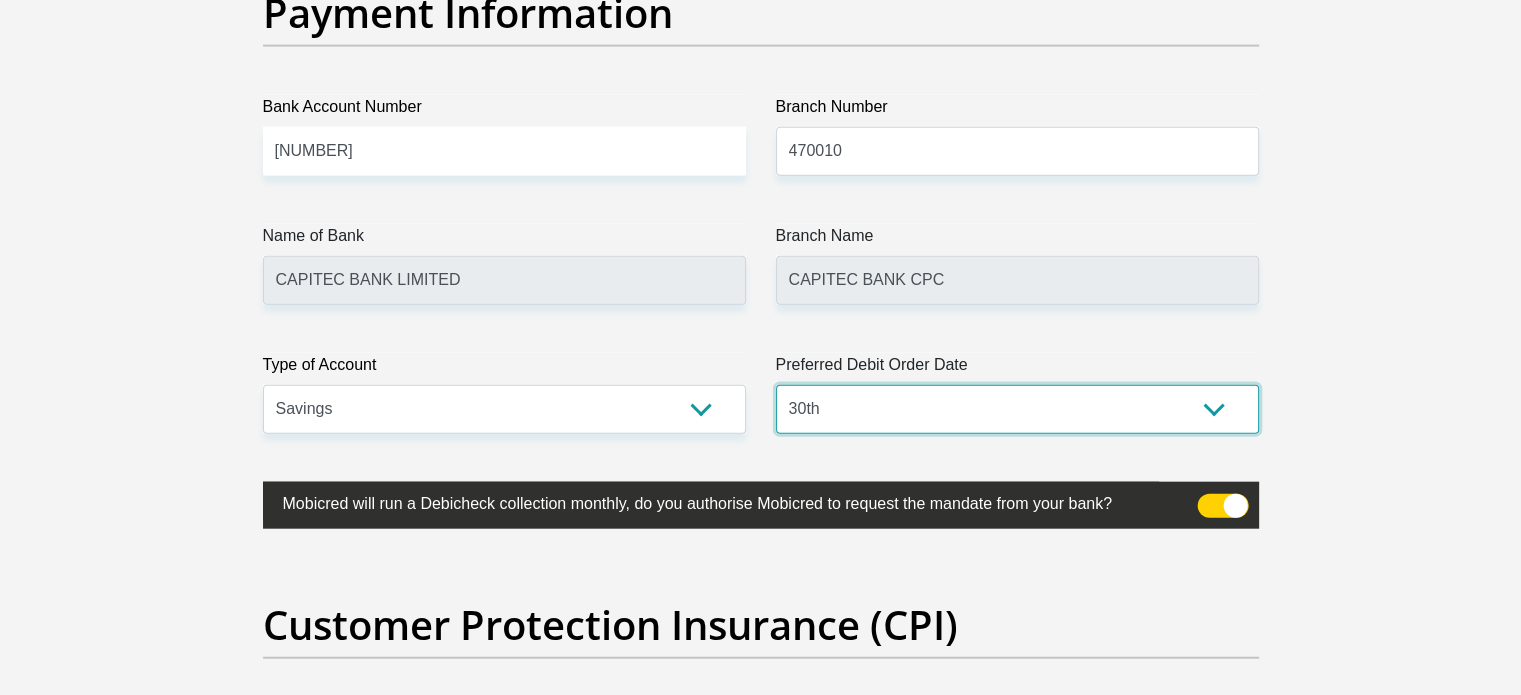 click on "1st
2nd
3rd
4th
5th
7th
18th
19th
20th
21st
22nd
23rd
24th
25th
26th
27th
28th
29th
30th" at bounding box center (1017, 409) 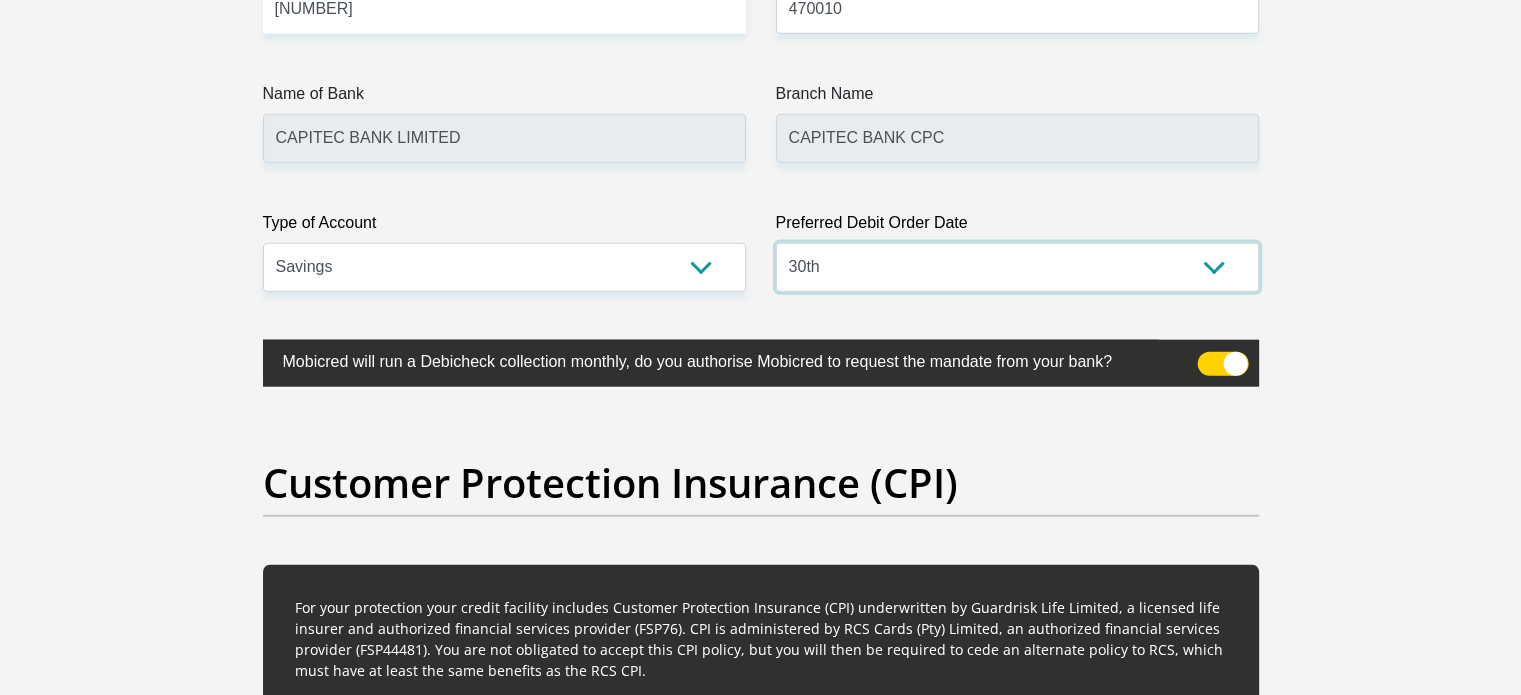 scroll, scrollTop: 4806, scrollLeft: 0, axis: vertical 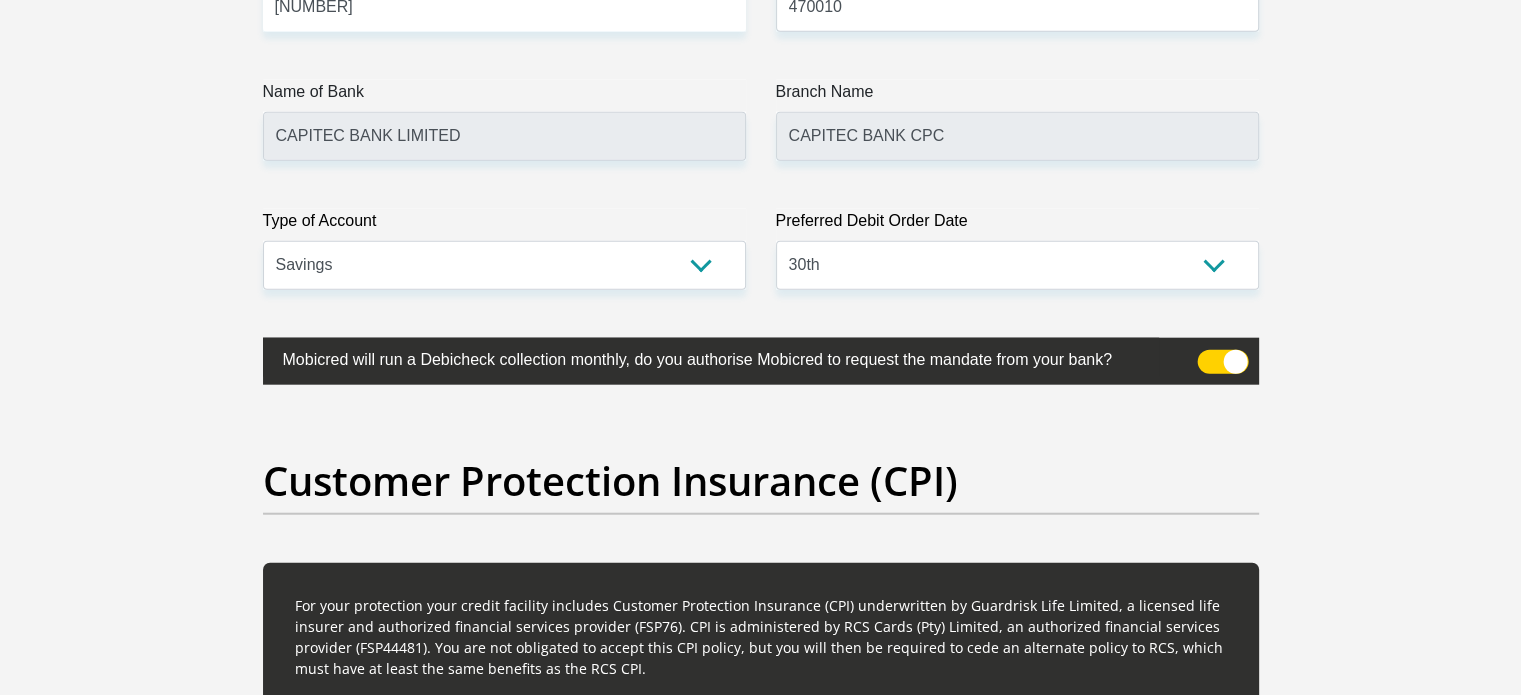 click at bounding box center (1222, 362) 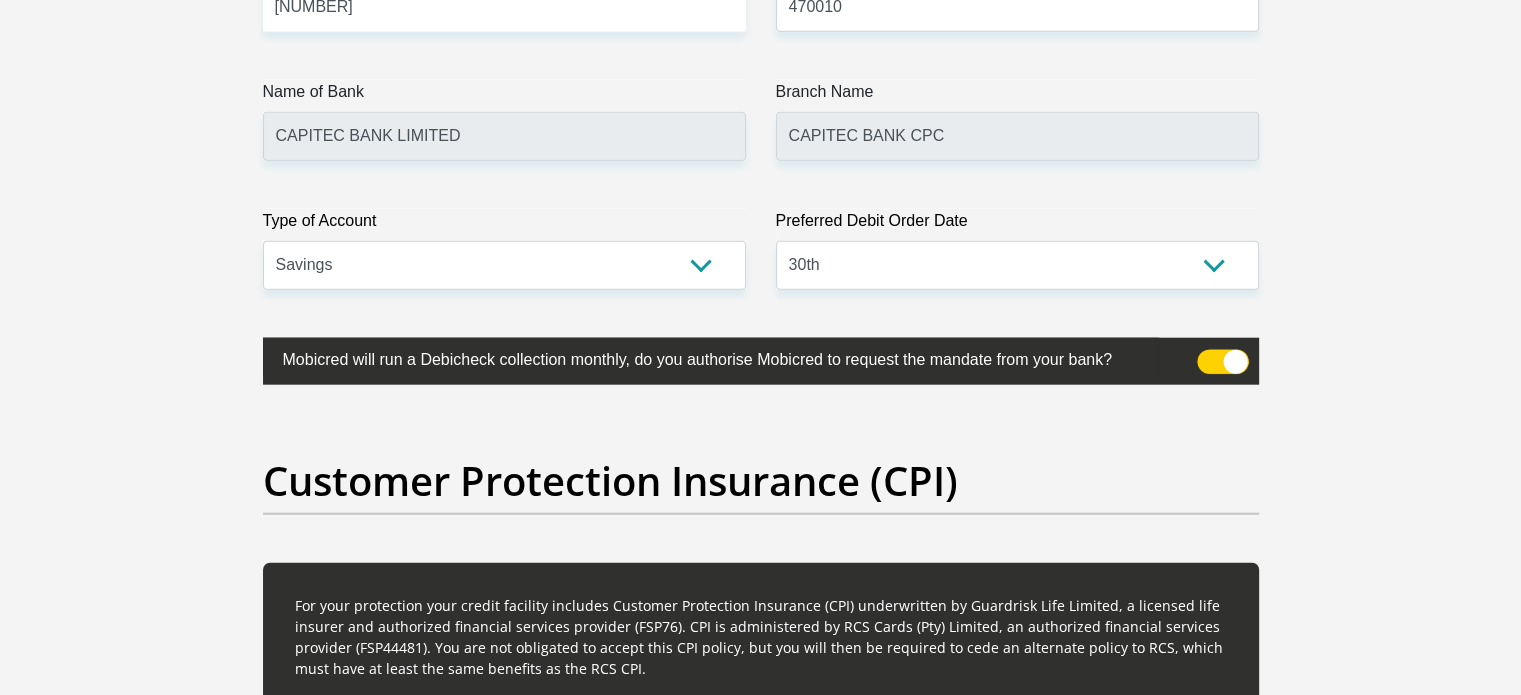 click at bounding box center (1209, 355) 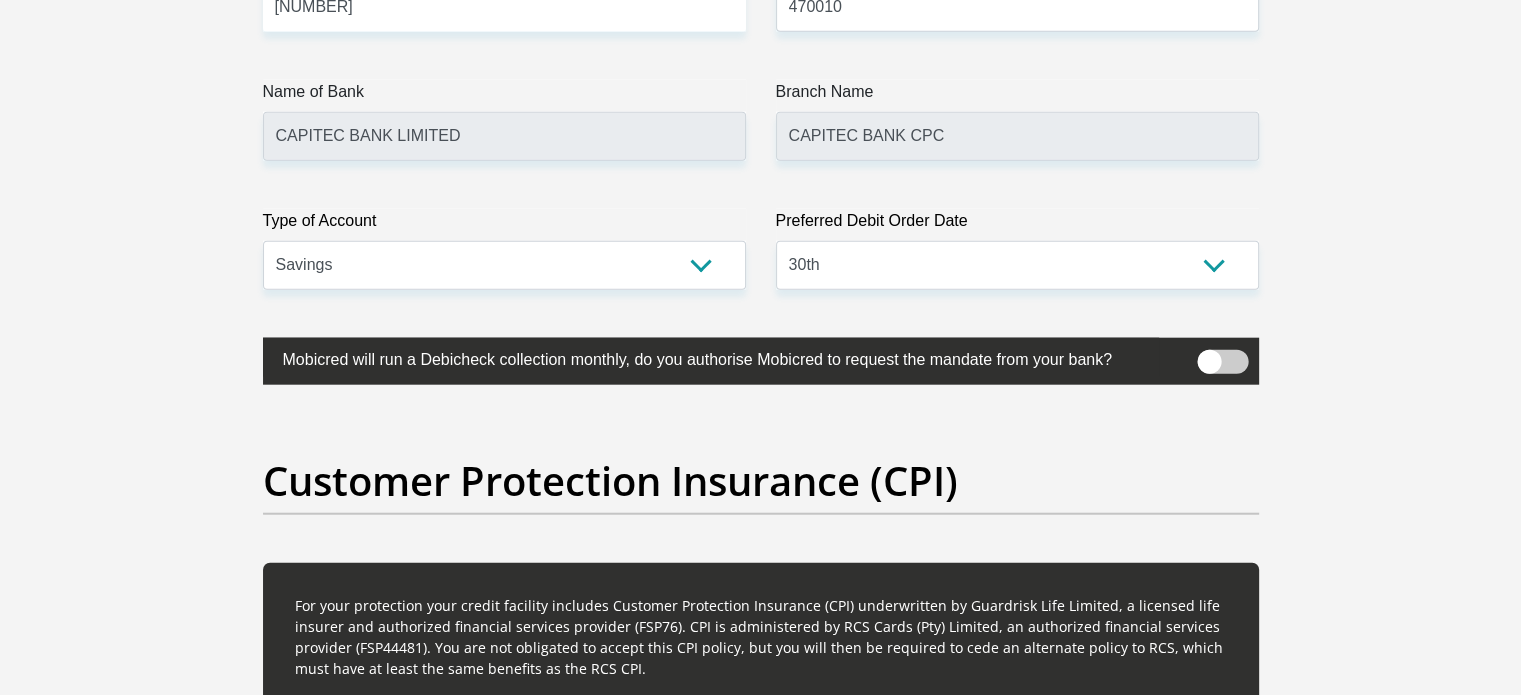 click at bounding box center (1222, 362) 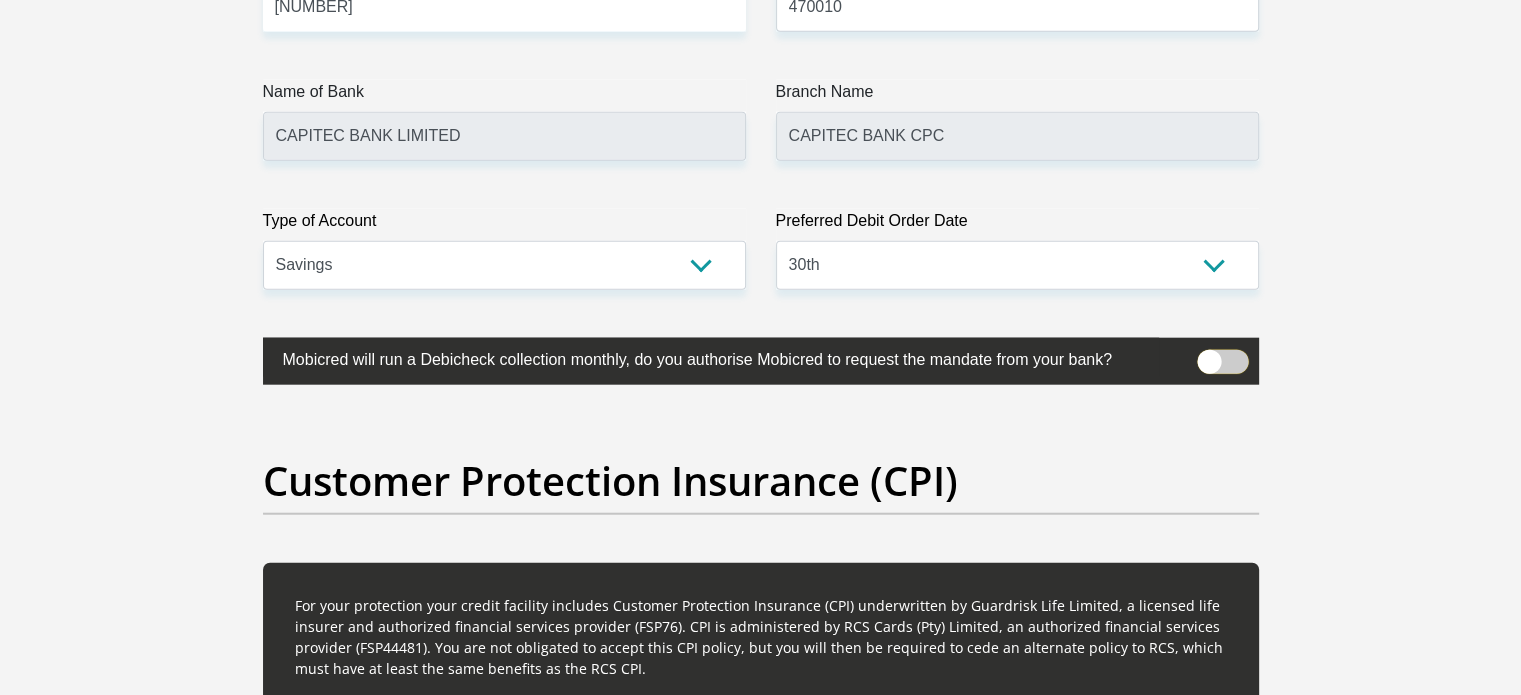 click at bounding box center (1209, 355) 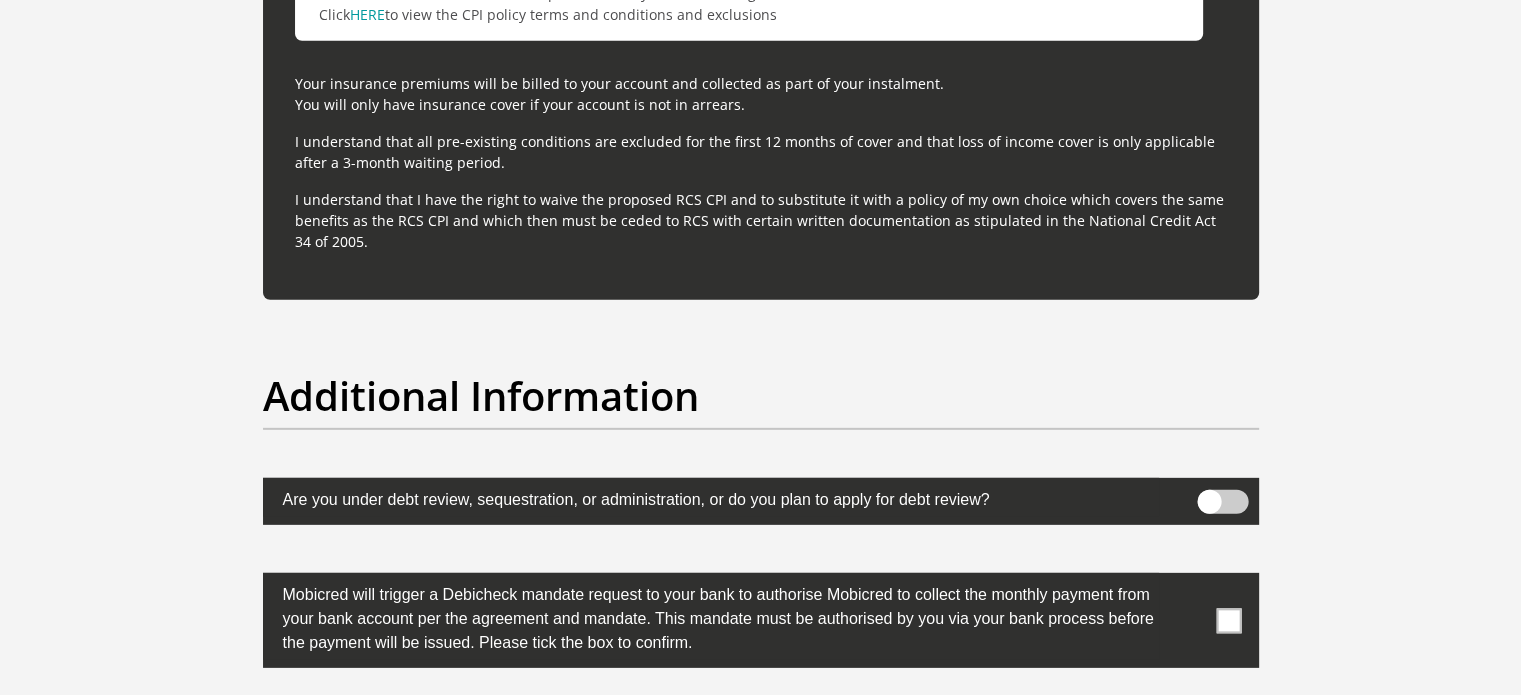 scroll, scrollTop: 5912, scrollLeft: 0, axis: vertical 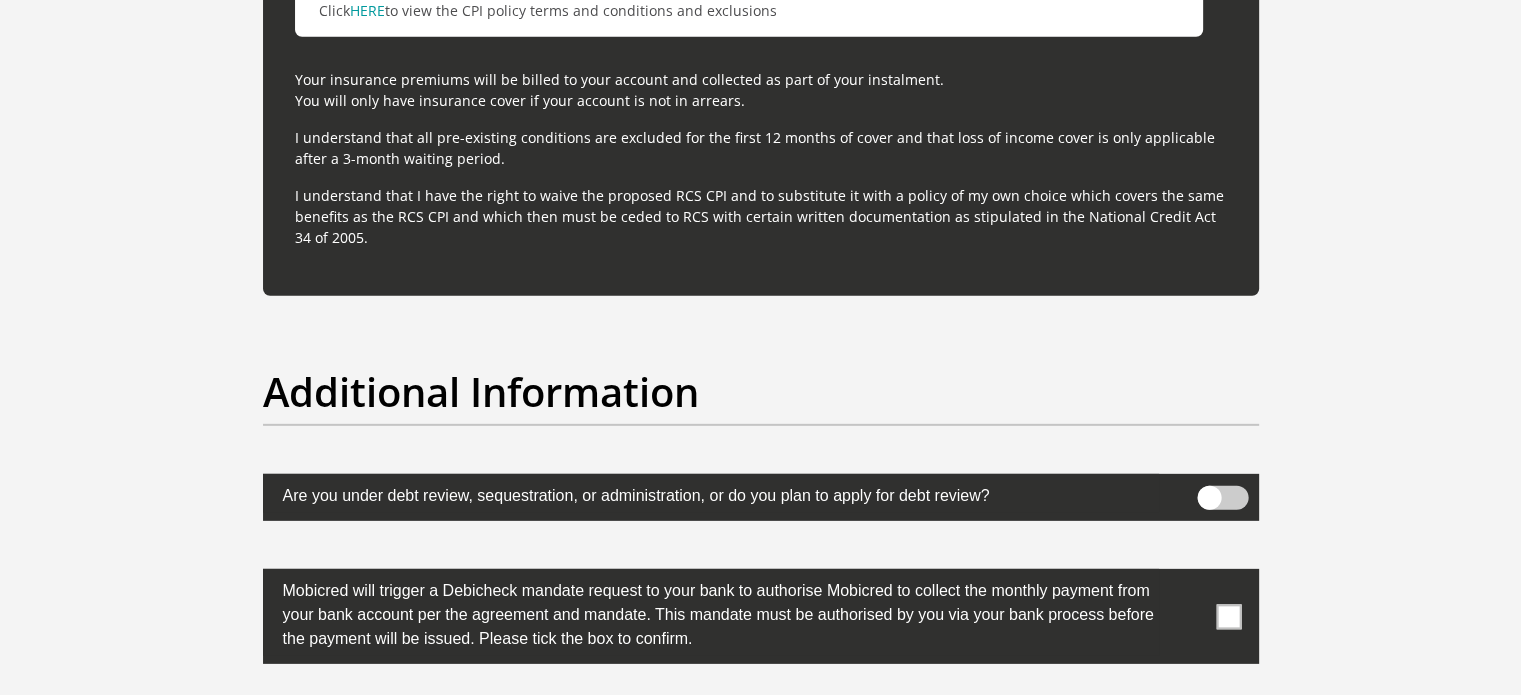 click at bounding box center [1228, 616] 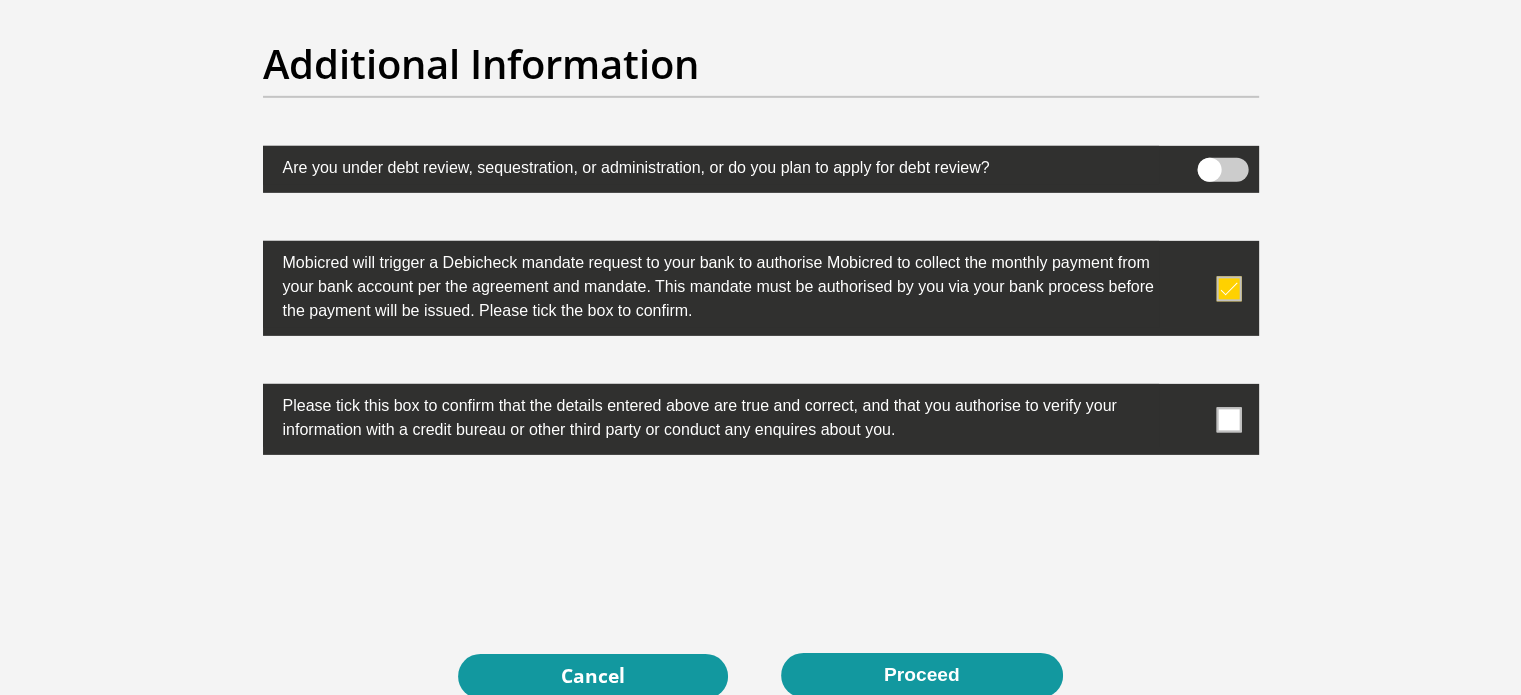 scroll, scrollTop: 6242, scrollLeft: 0, axis: vertical 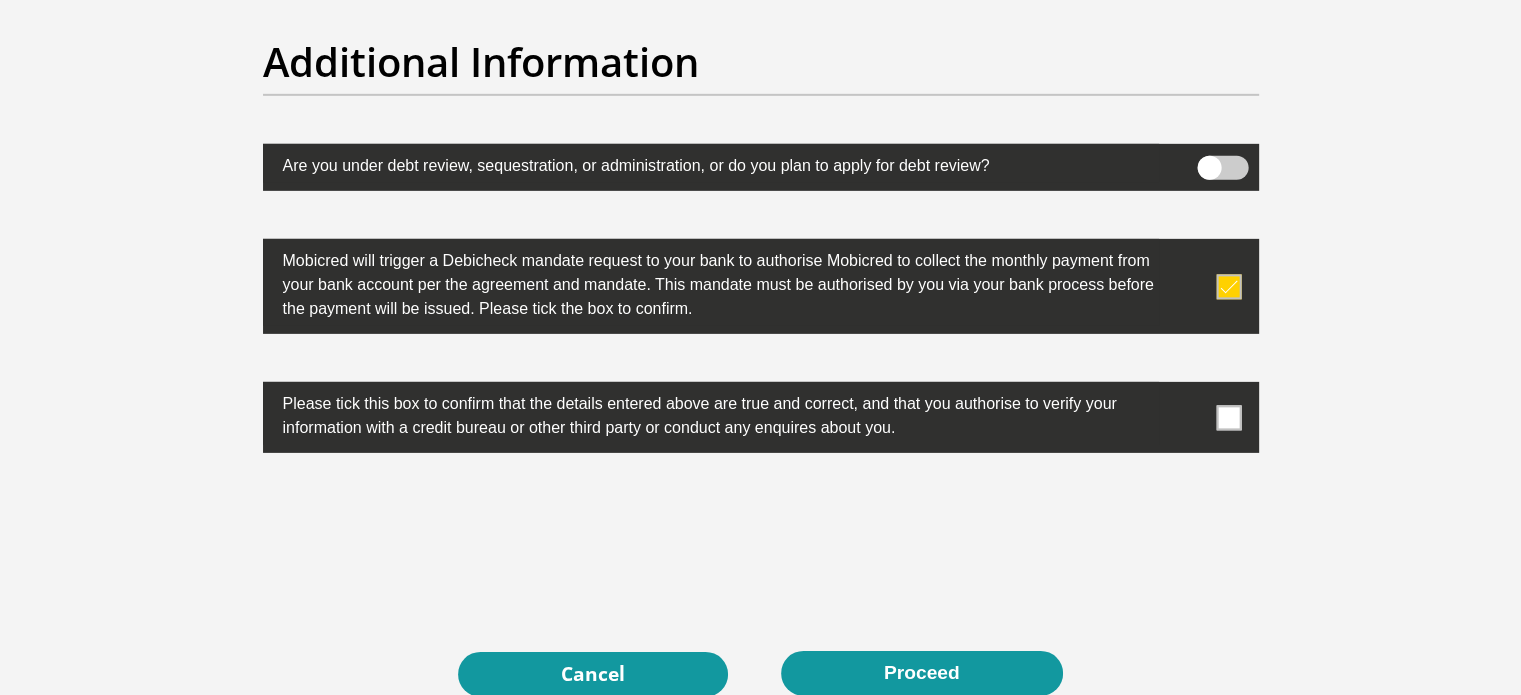 click at bounding box center [1228, 417] 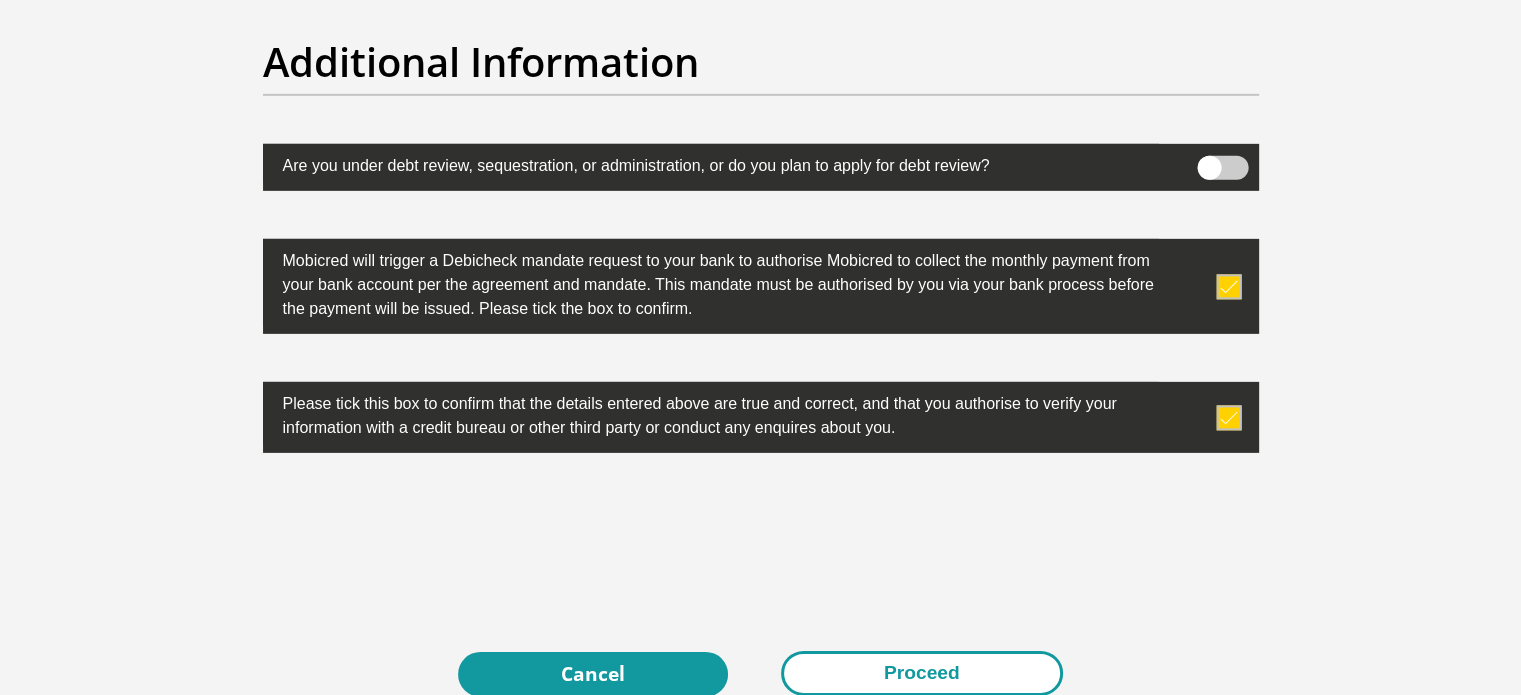 click on "Proceed" at bounding box center [922, 673] 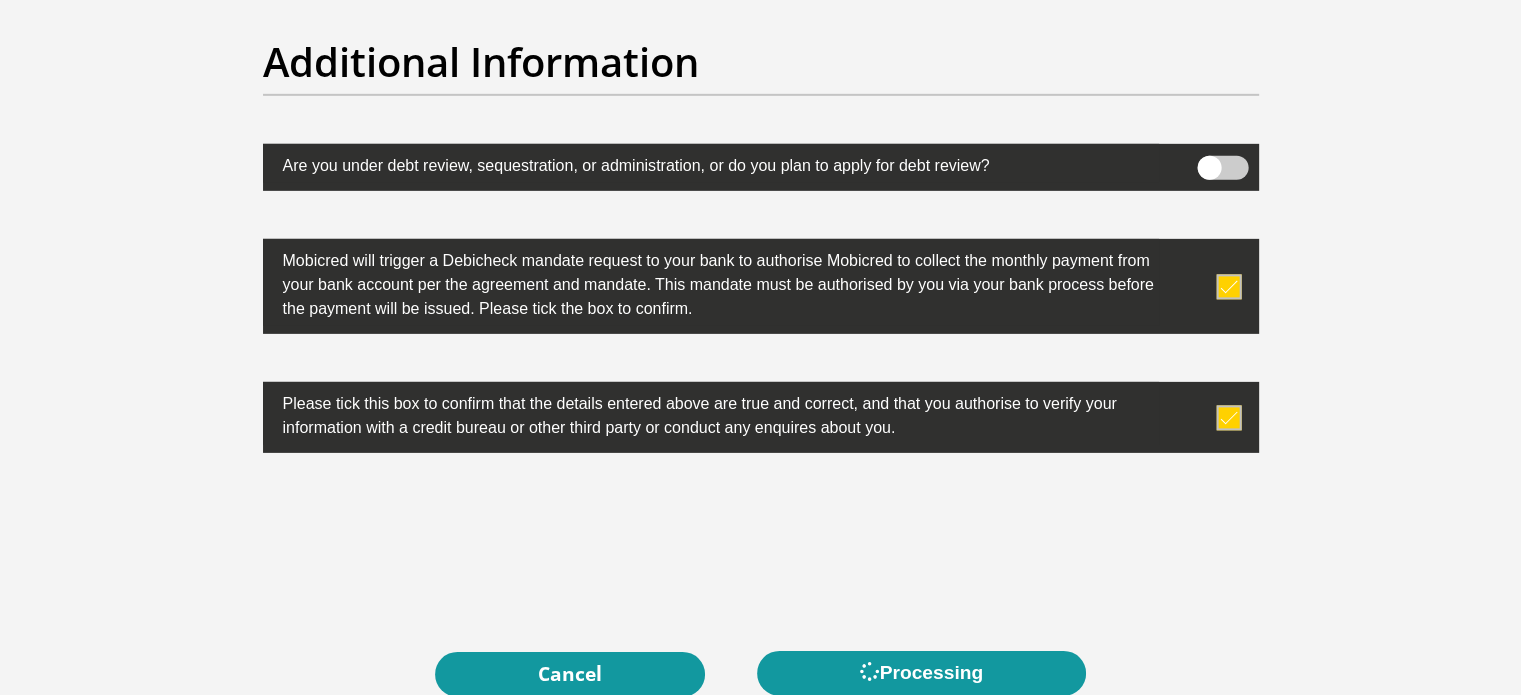 scroll, scrollTop: 0, scrollLeft: 0, axis: both 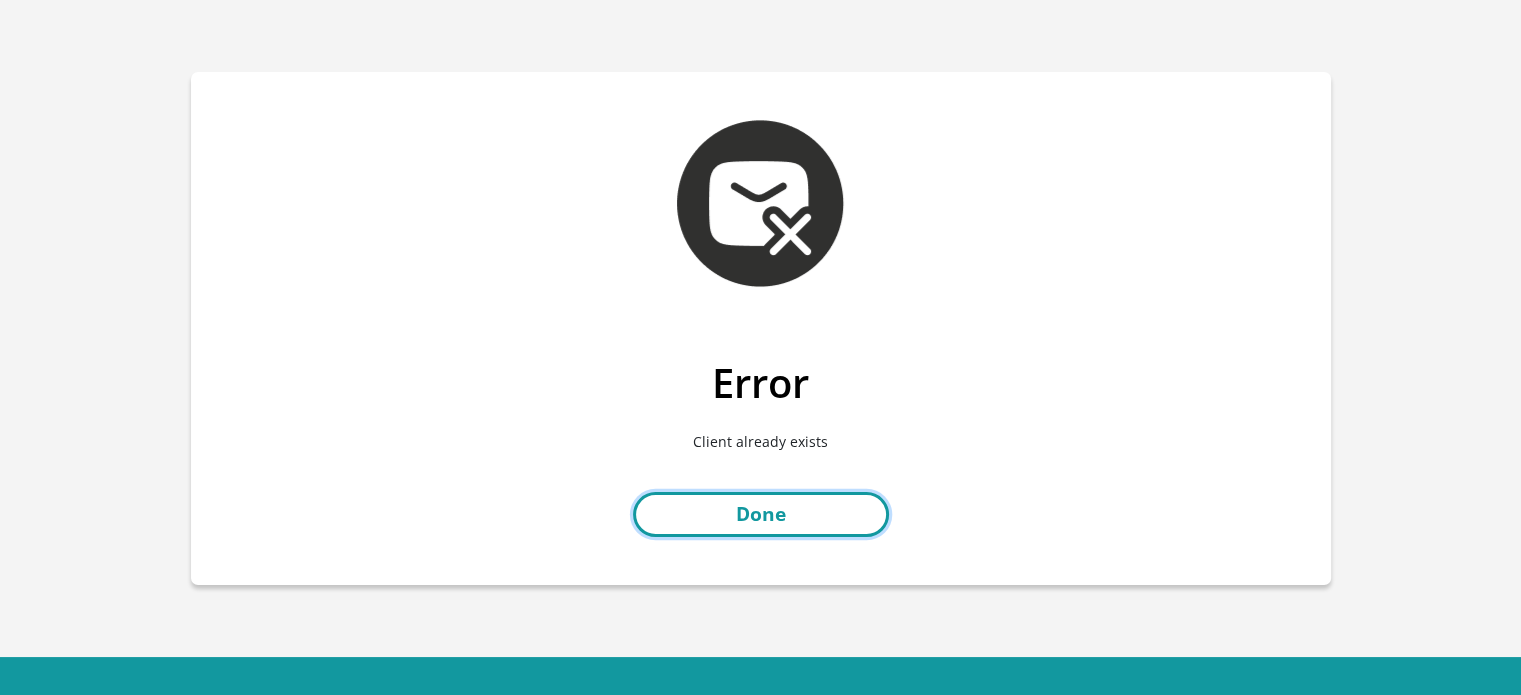 click on "Done" at bounding box center (761, 514) 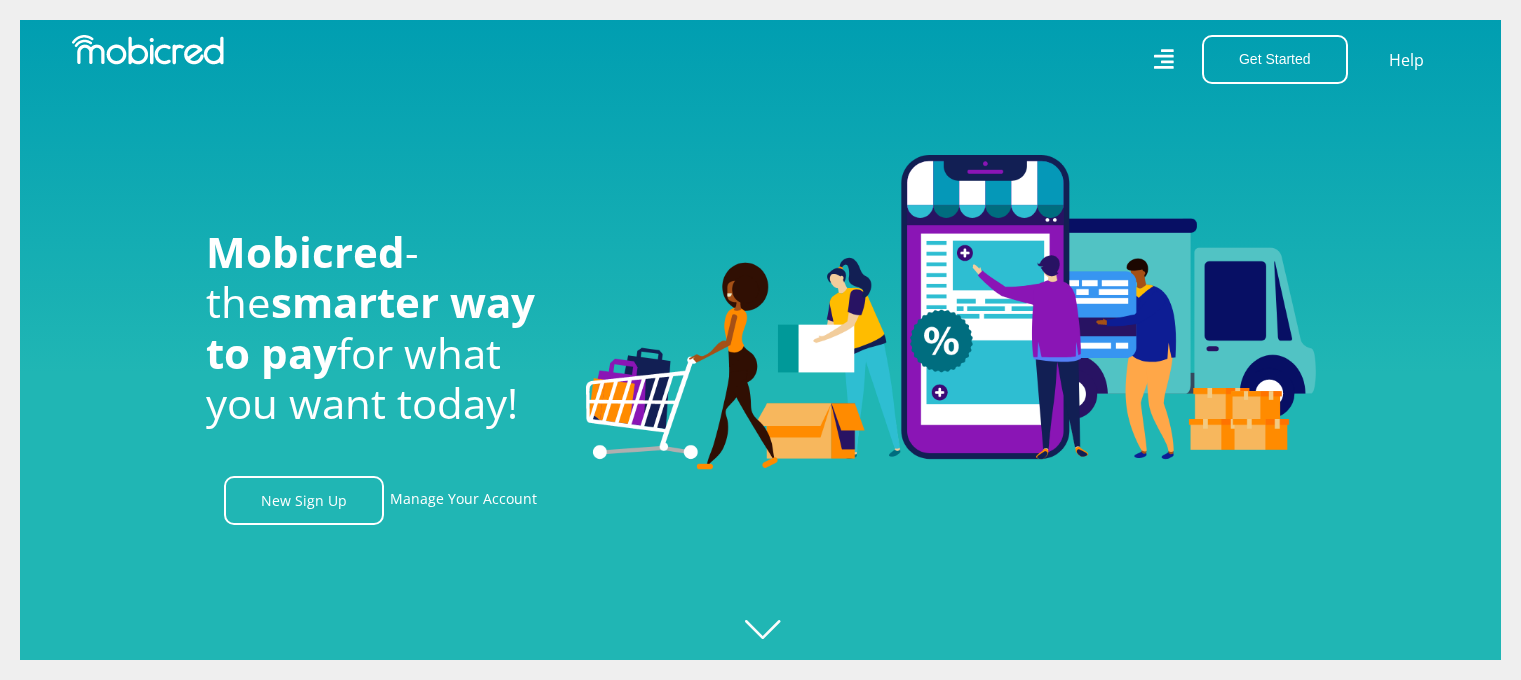 scroll, scrollTop: 0, scrollLeft: 0, axis: both 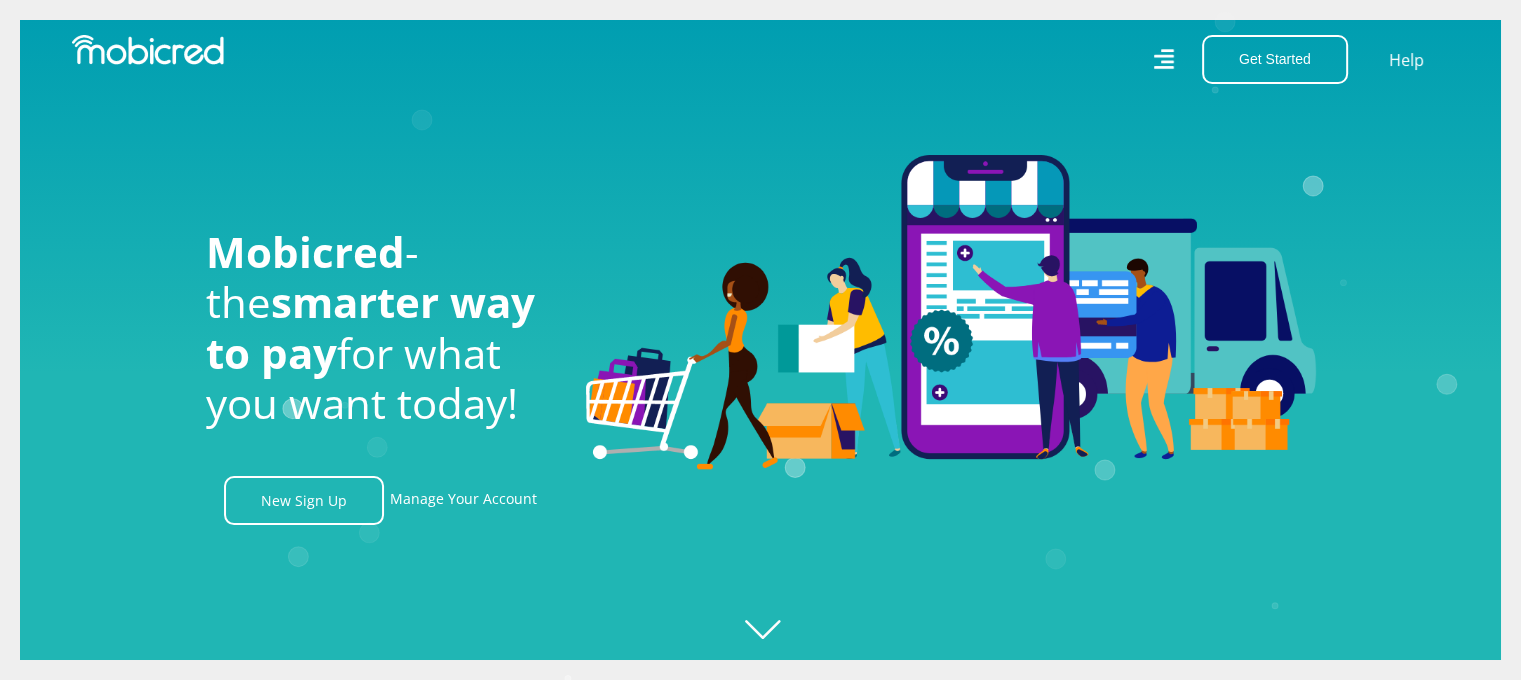 click 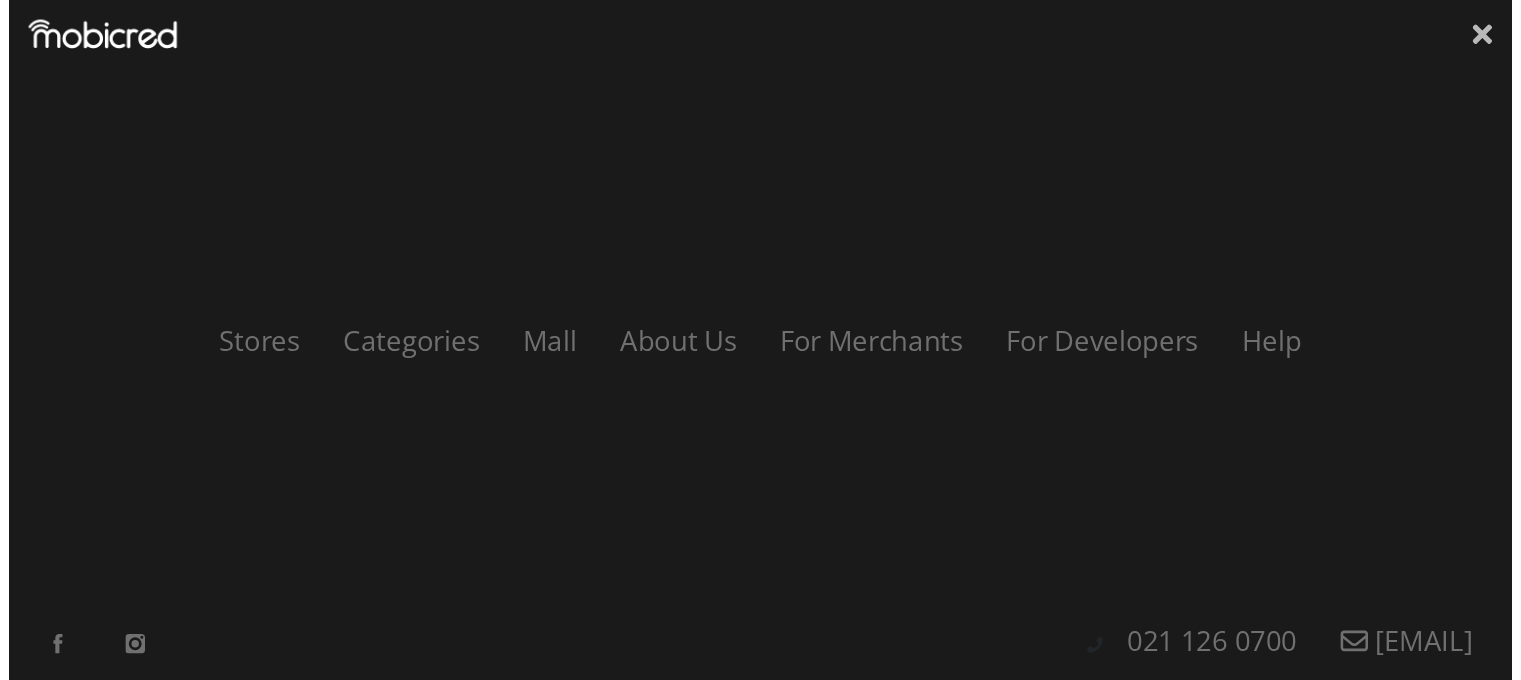 scroll, scrollTop: 0, scrollLeft: 3704, axis: horizontal 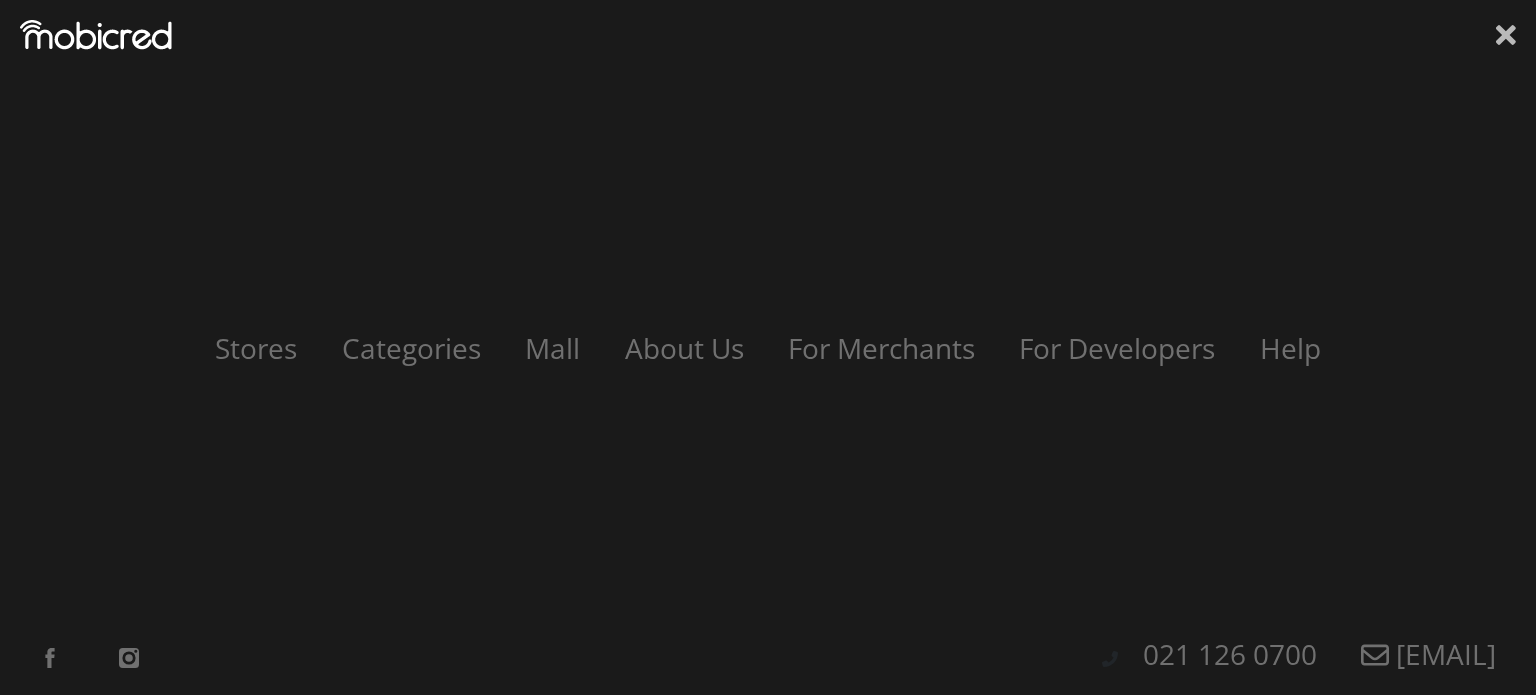 click 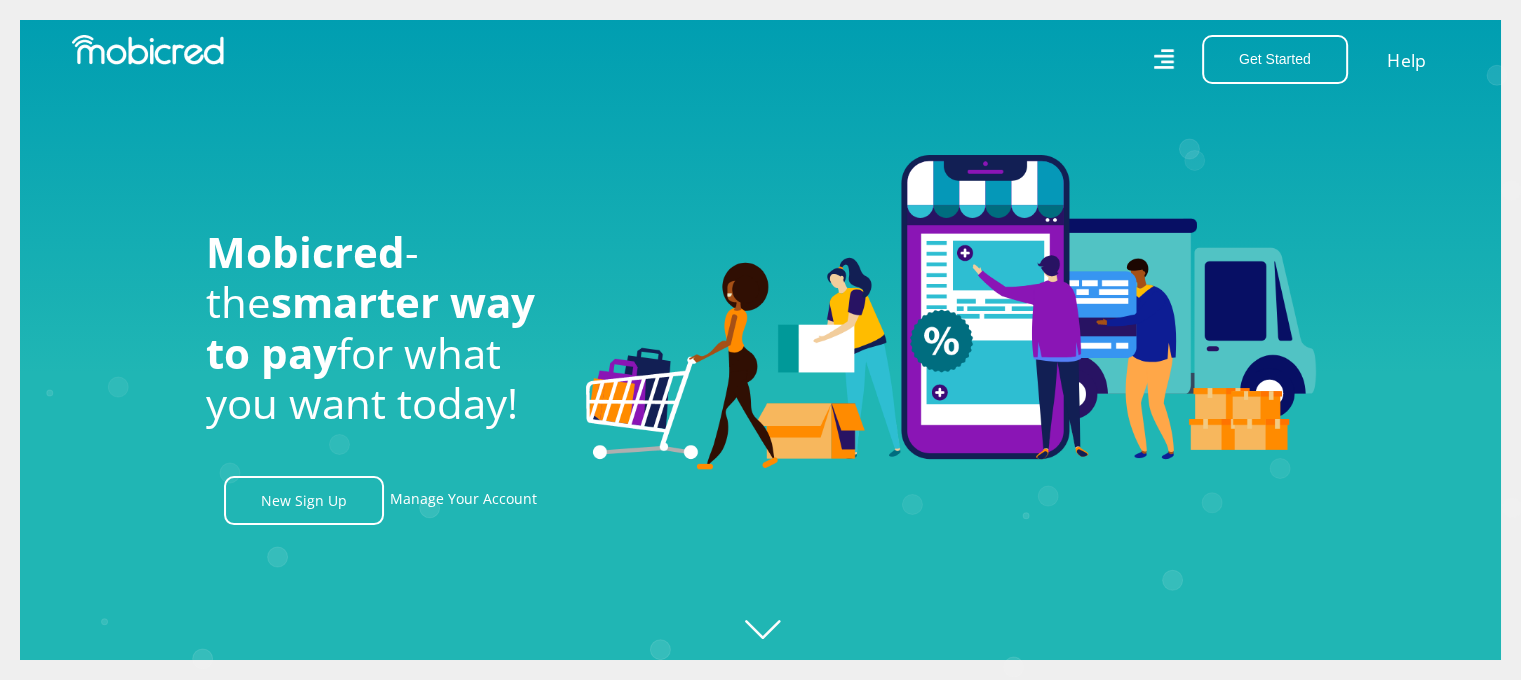 scroll, scrollTop: 0, scrollLeft: 4560, axis: horizontal 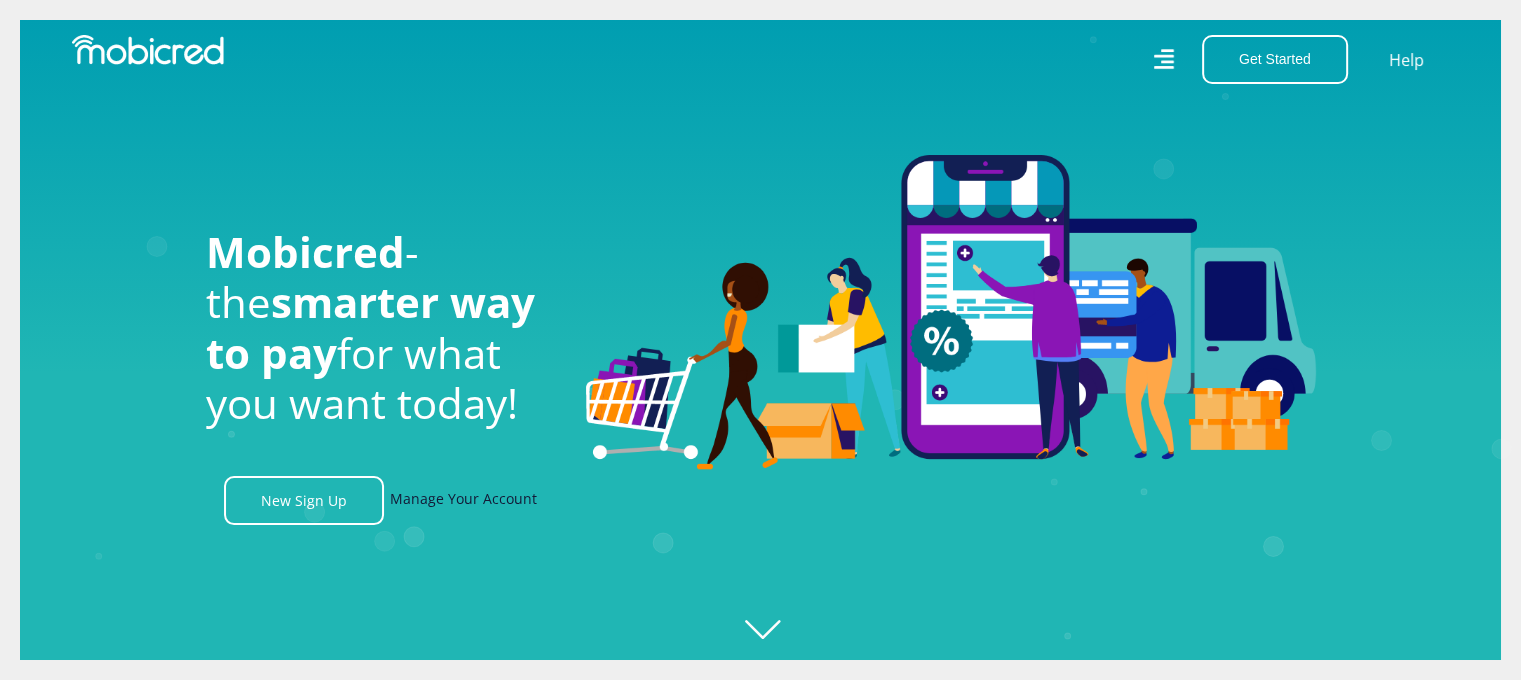 click on "Manage Your Account" at bounding box center [463, 500] 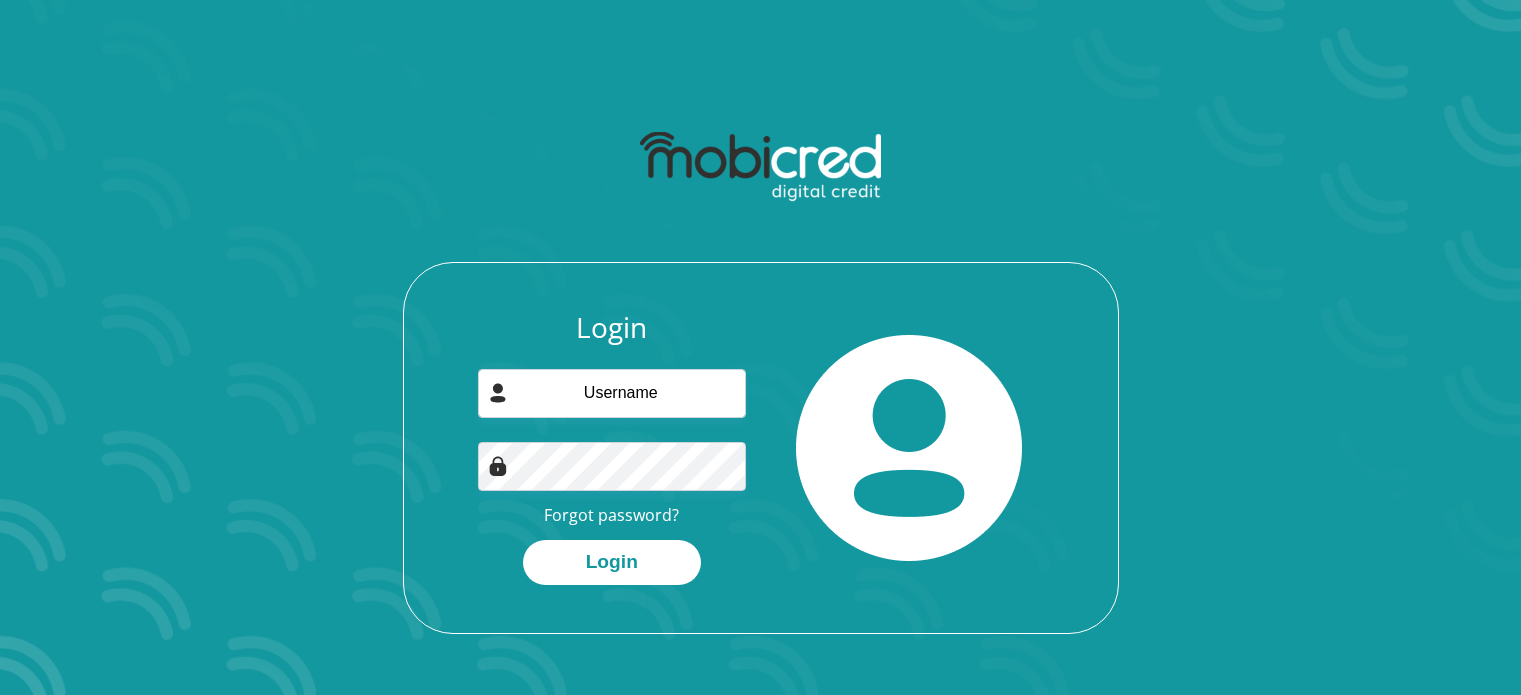 scroll, scrollTop: 0, scrollLeft: 0, axis: both 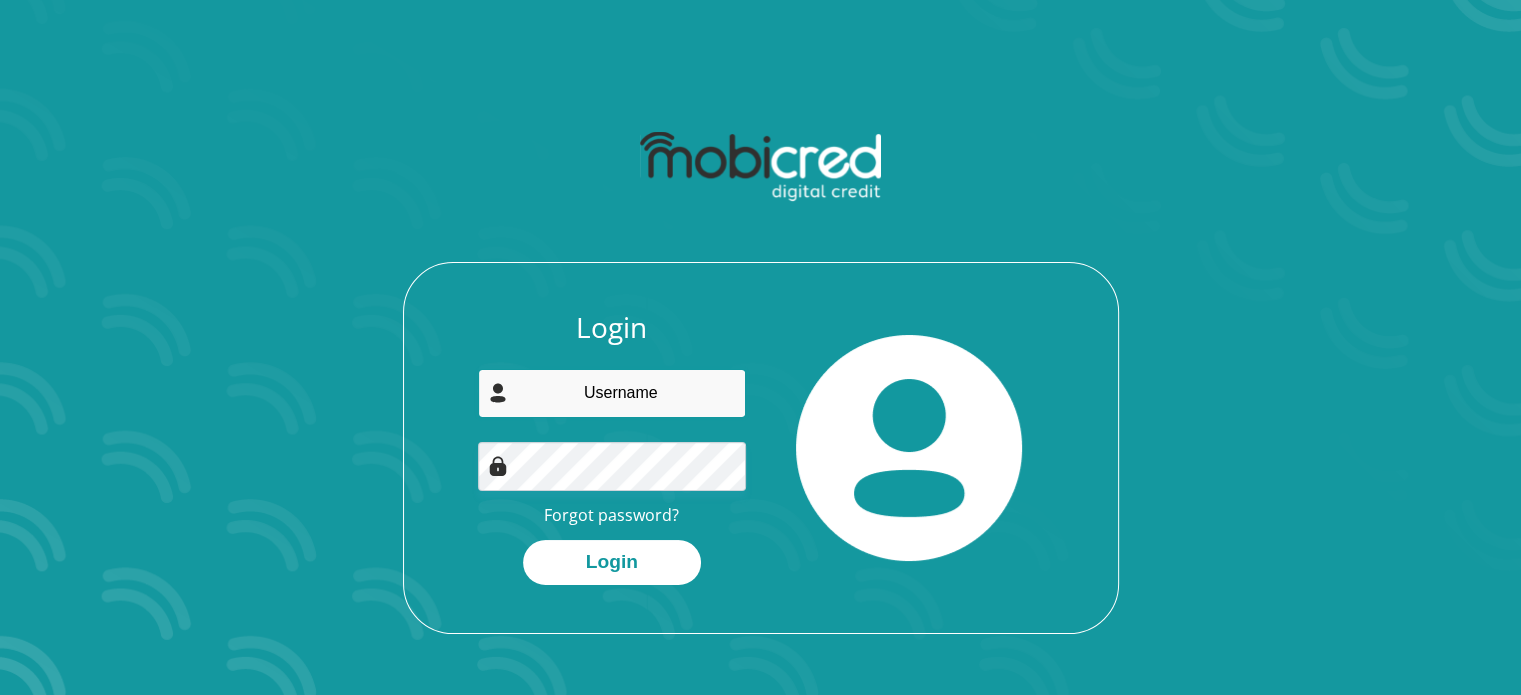 click at bounding box center [612, 393] 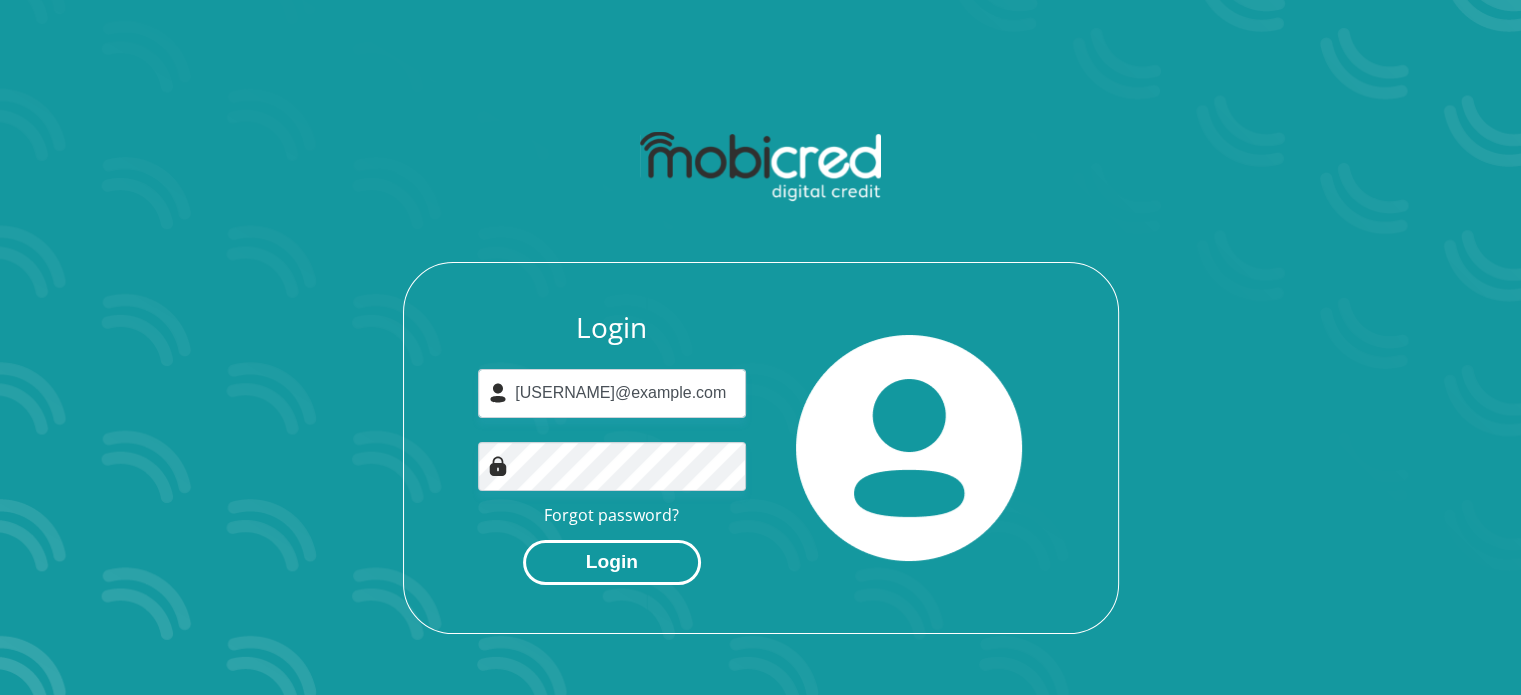click on "Login" at bounding box center (612, 562) 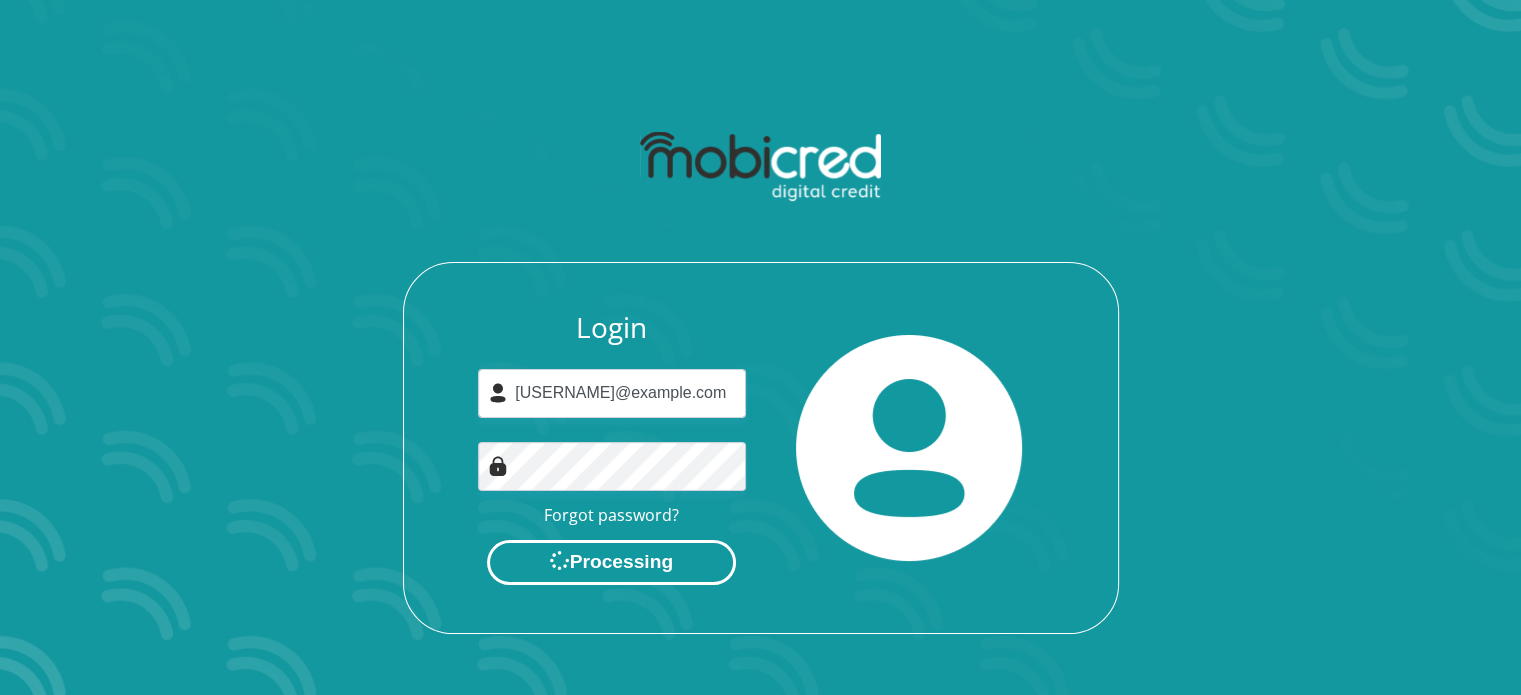scroll, scrollTop: 0, scrollLeft: 0, axis: both 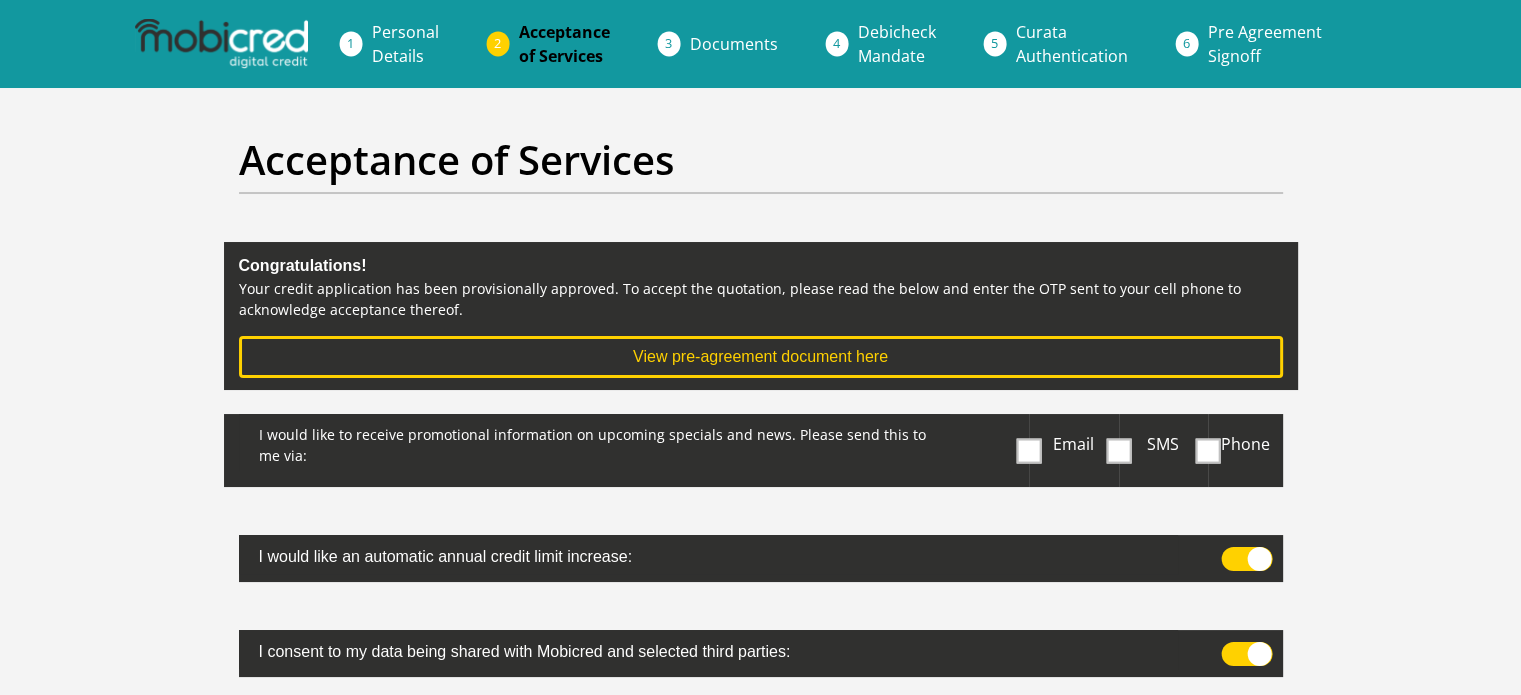 click at bounding box center [1029, 450] 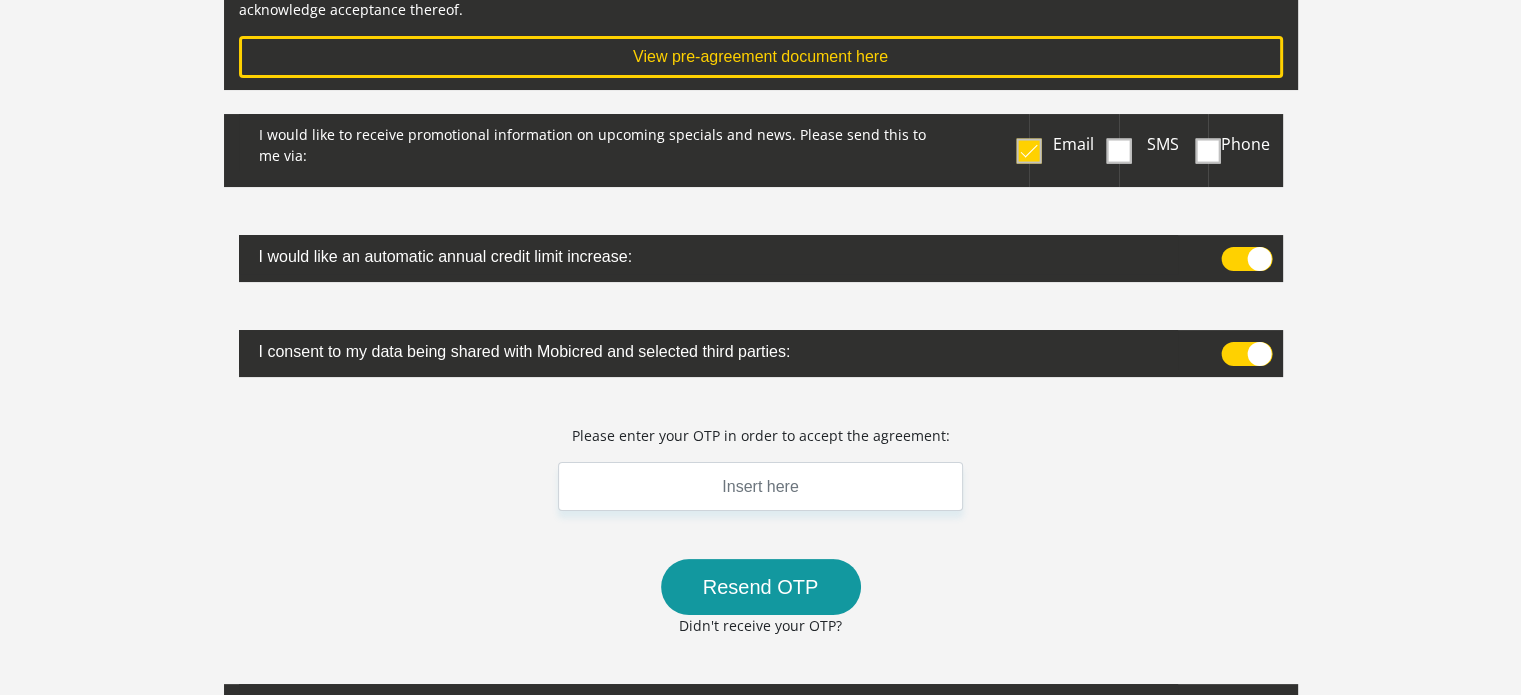 scroll, scrollTop: 300, scrollLeft: 0, axis: vertical 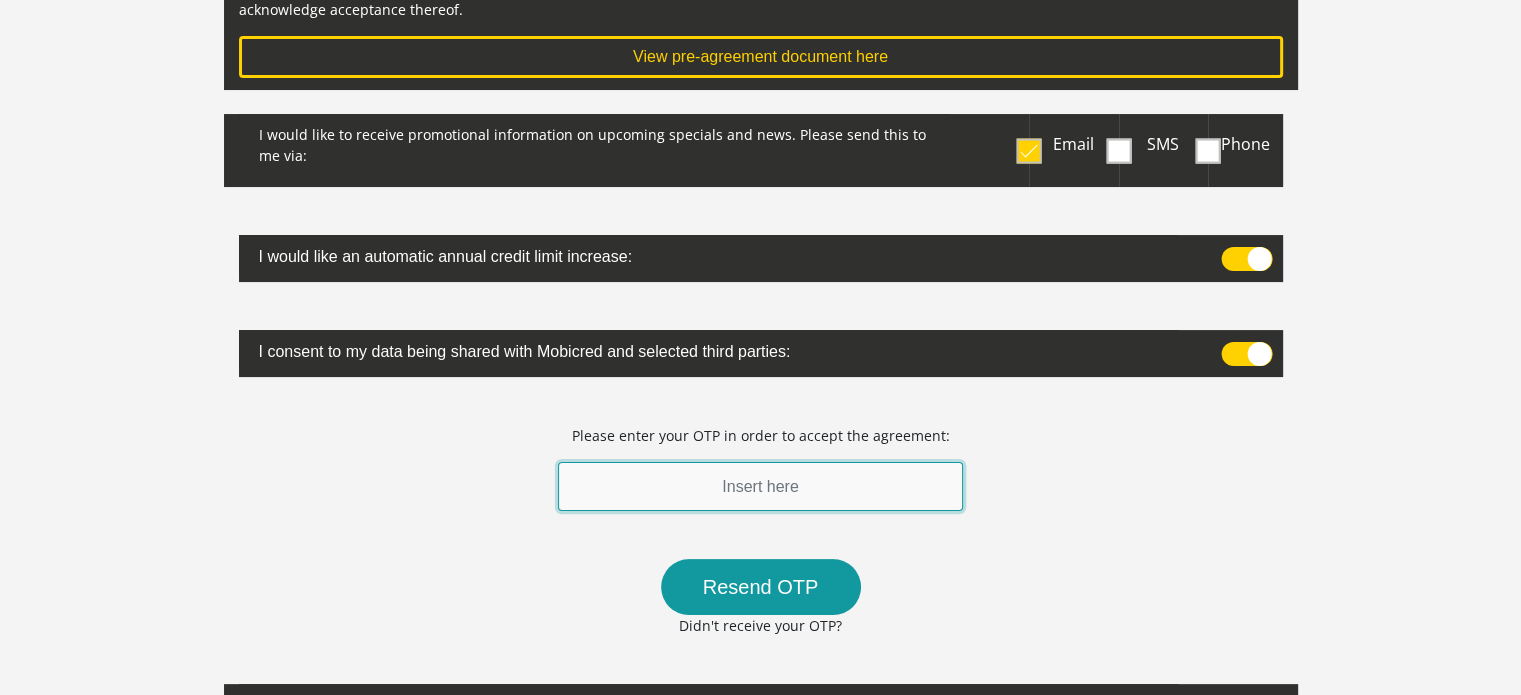 click at bounding box center [761, 486] 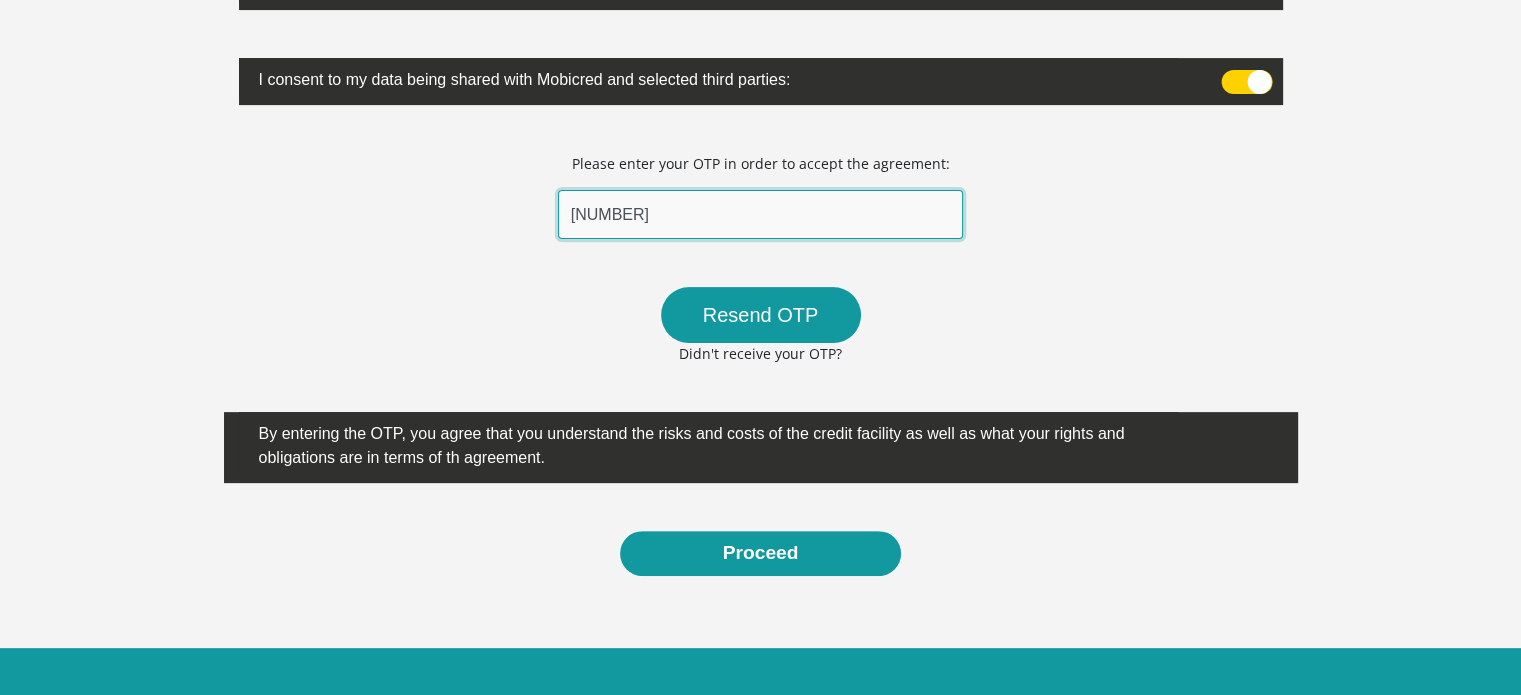 scroll, scrollTop: 572, scrollLeft: 0, axis: vertical 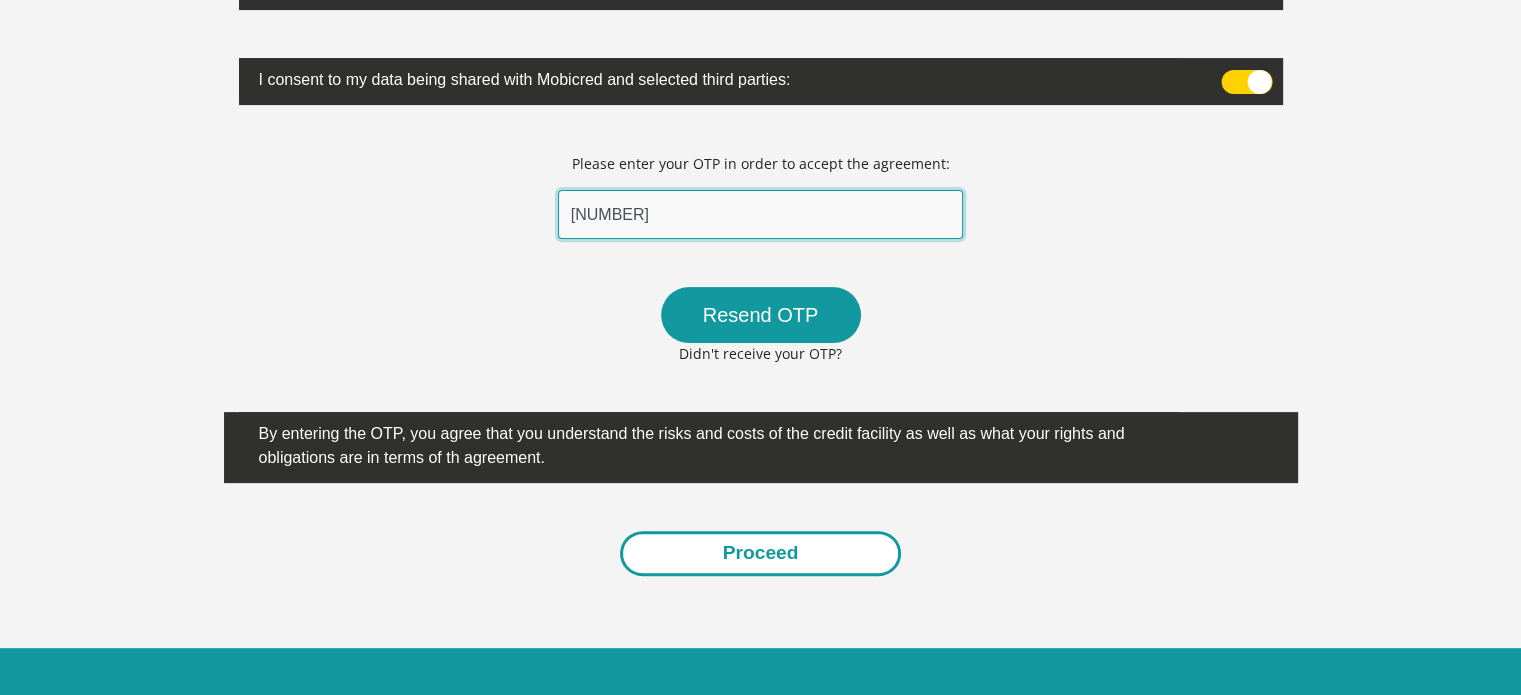 type on "[NUMBER]" 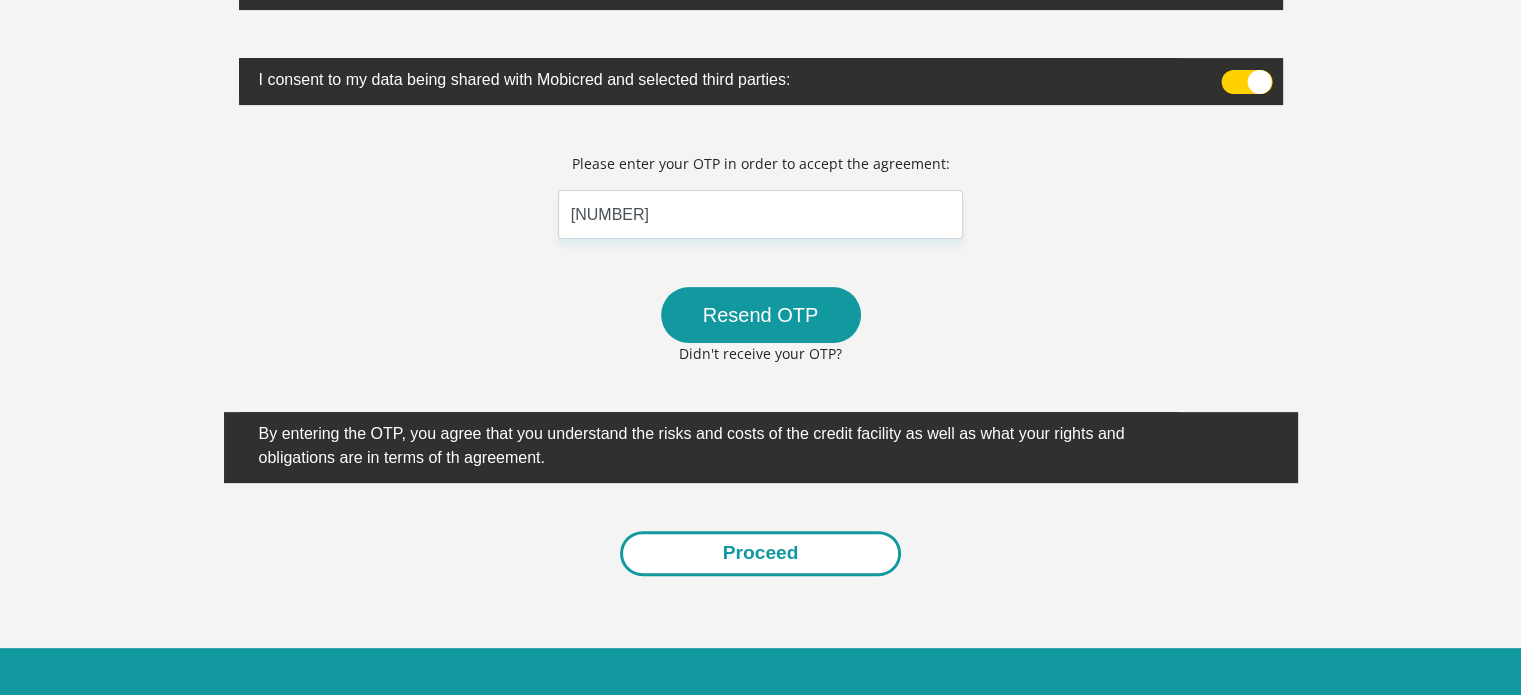 click on "Proceed" at bounding box center (761, 553) 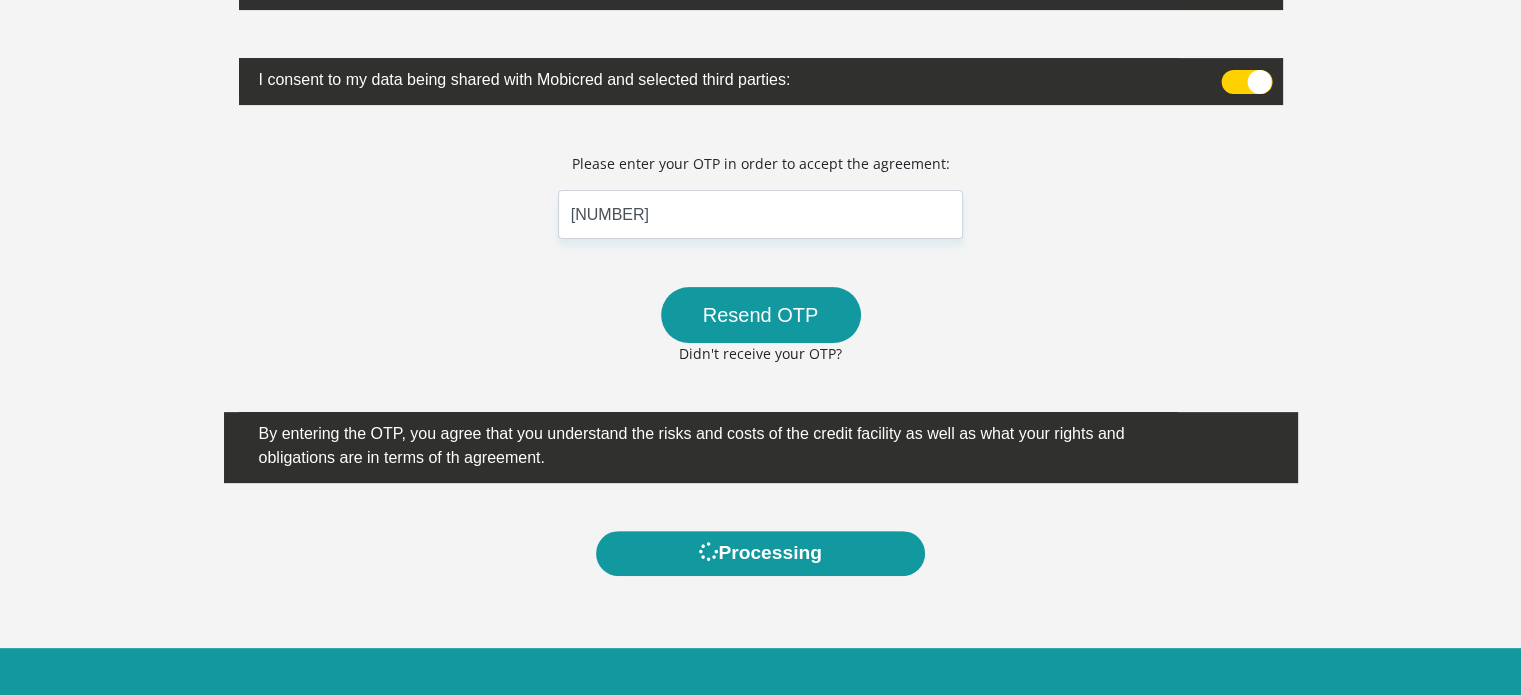scroll, scrollTop: 0, scrollLeft: 0, axis: both 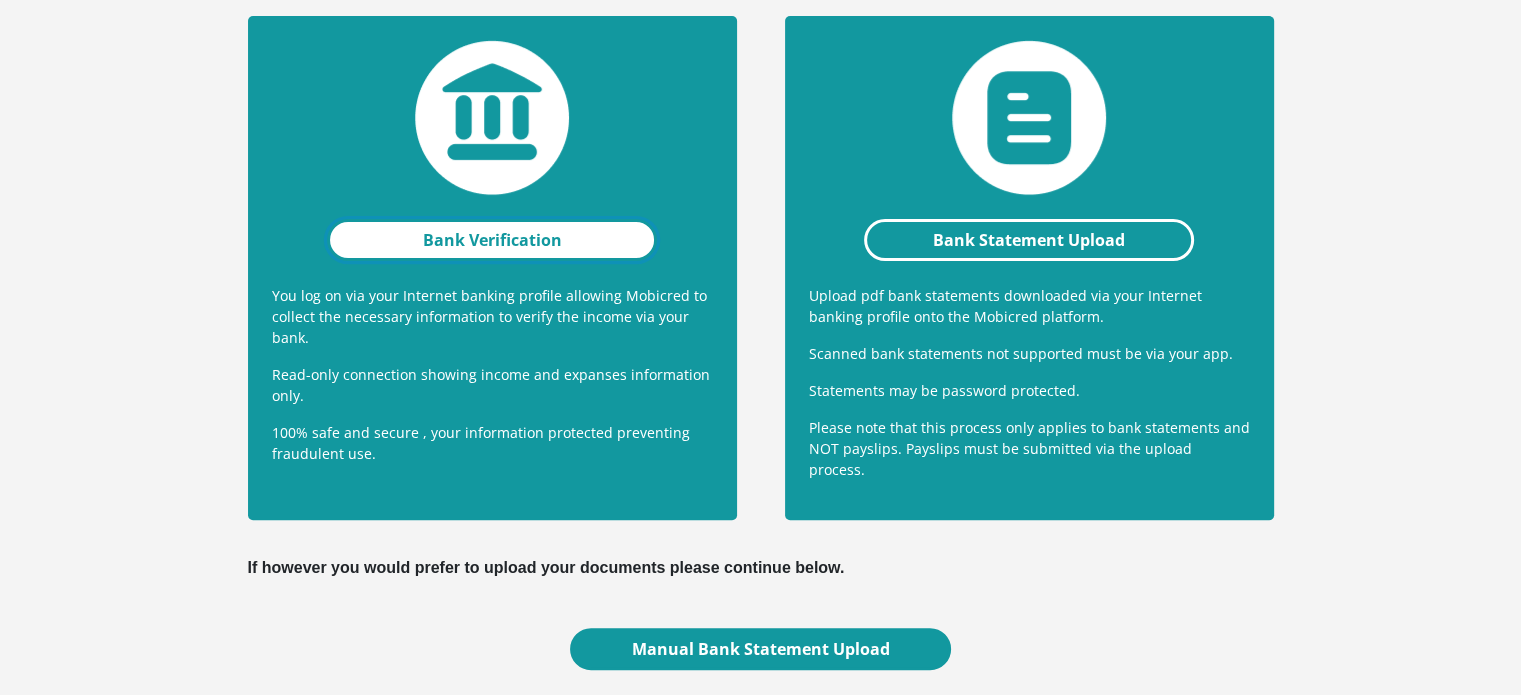 click on "Bank Verification" at bounding box center [492, 240] 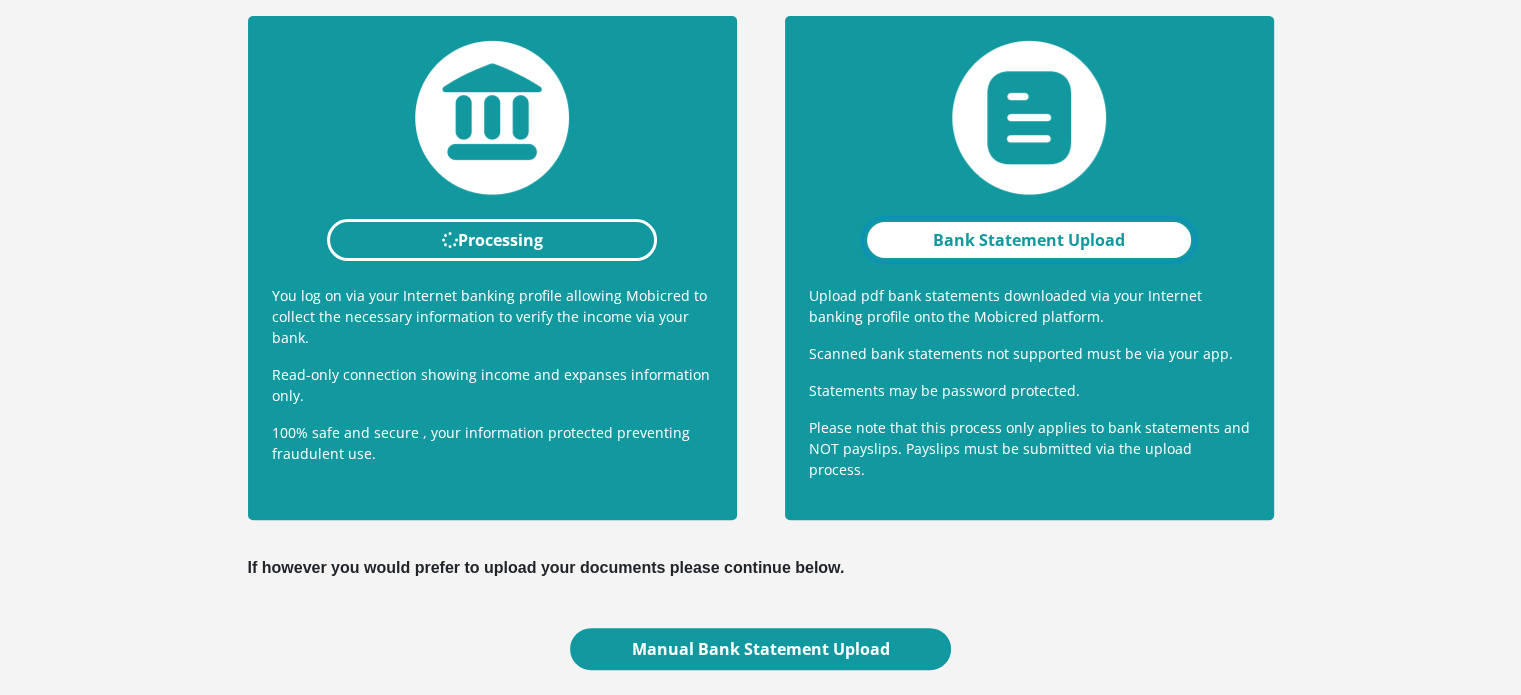 click on "Bank Statement Upload" at bounding box center [1029, 240] 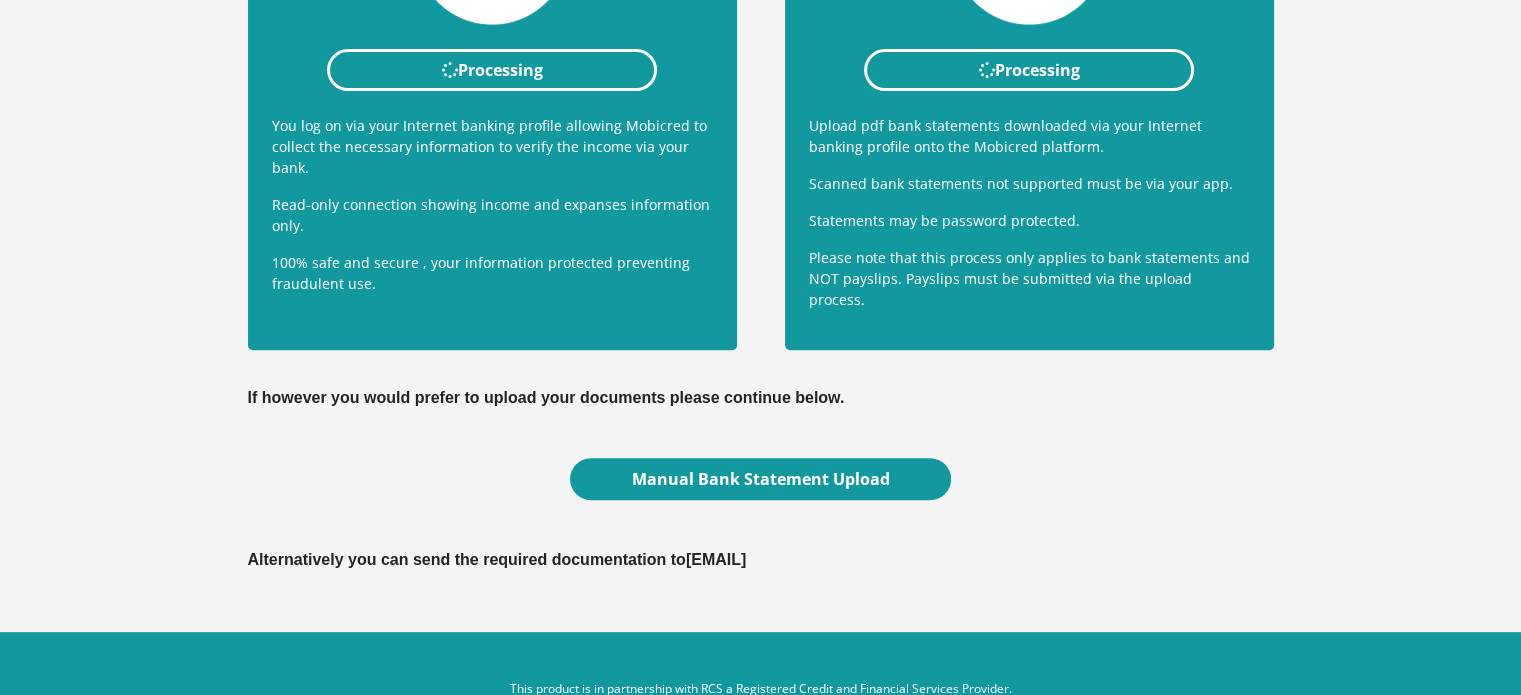 scroll, scrollTop: 678, scrollLeft: 0, axis: vertical 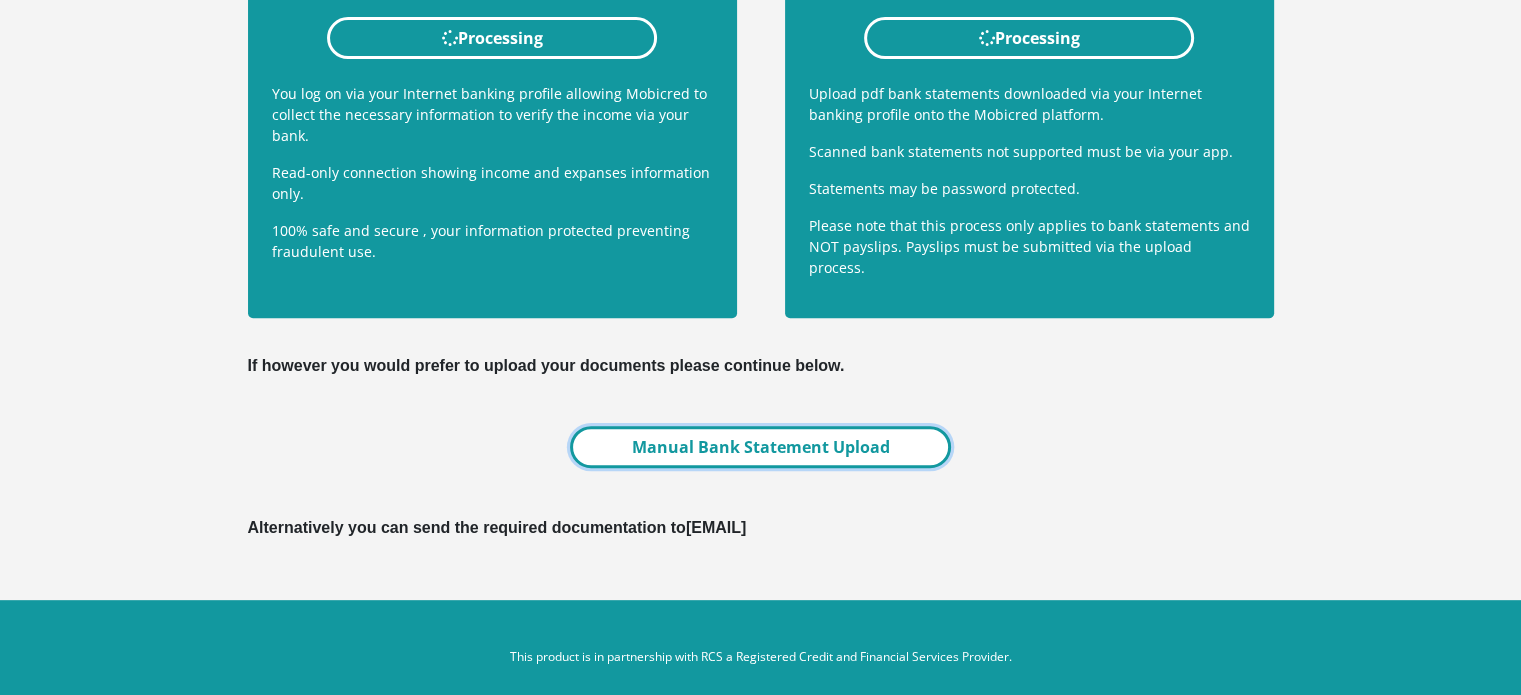click on "Manual Bank Statement Upload" at bounding box center [760, 447] 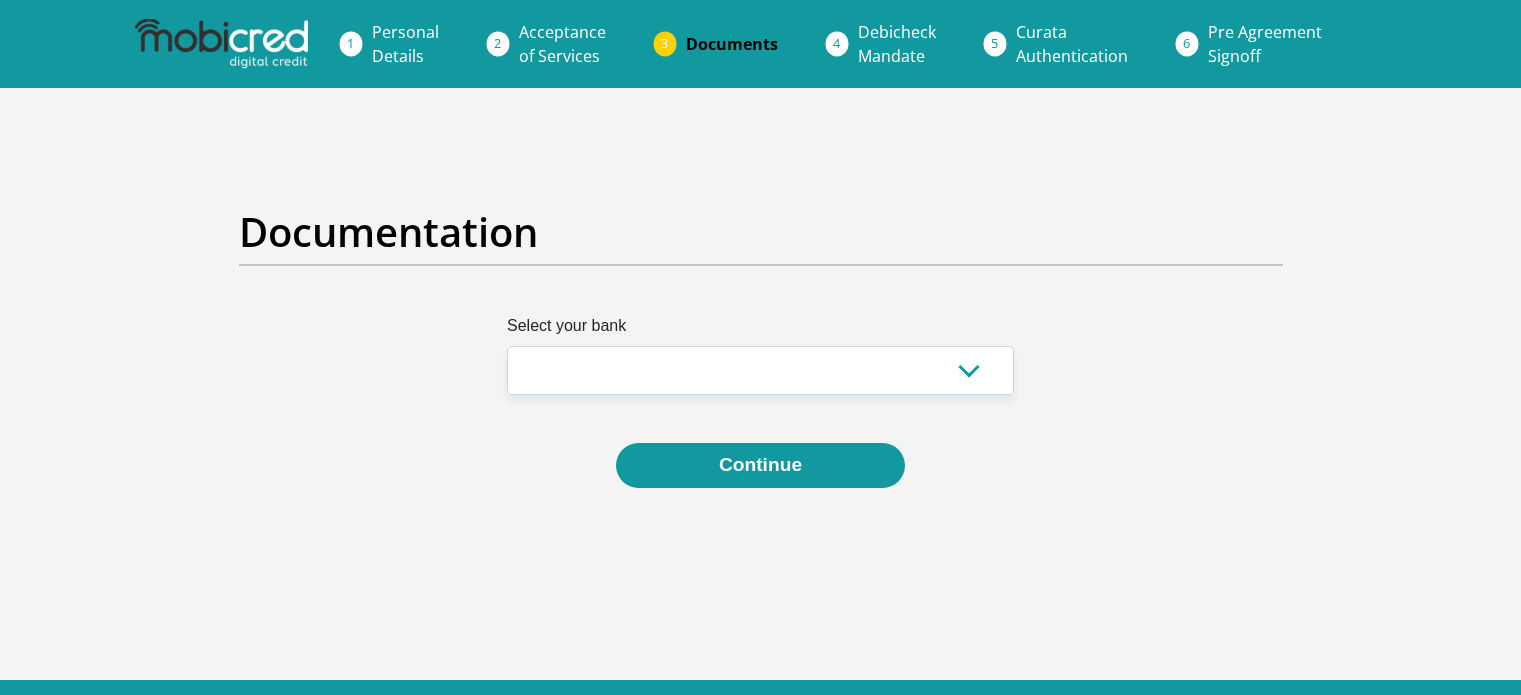 scroll, scrollTop: 0, scrollLeft: 0, axis: both 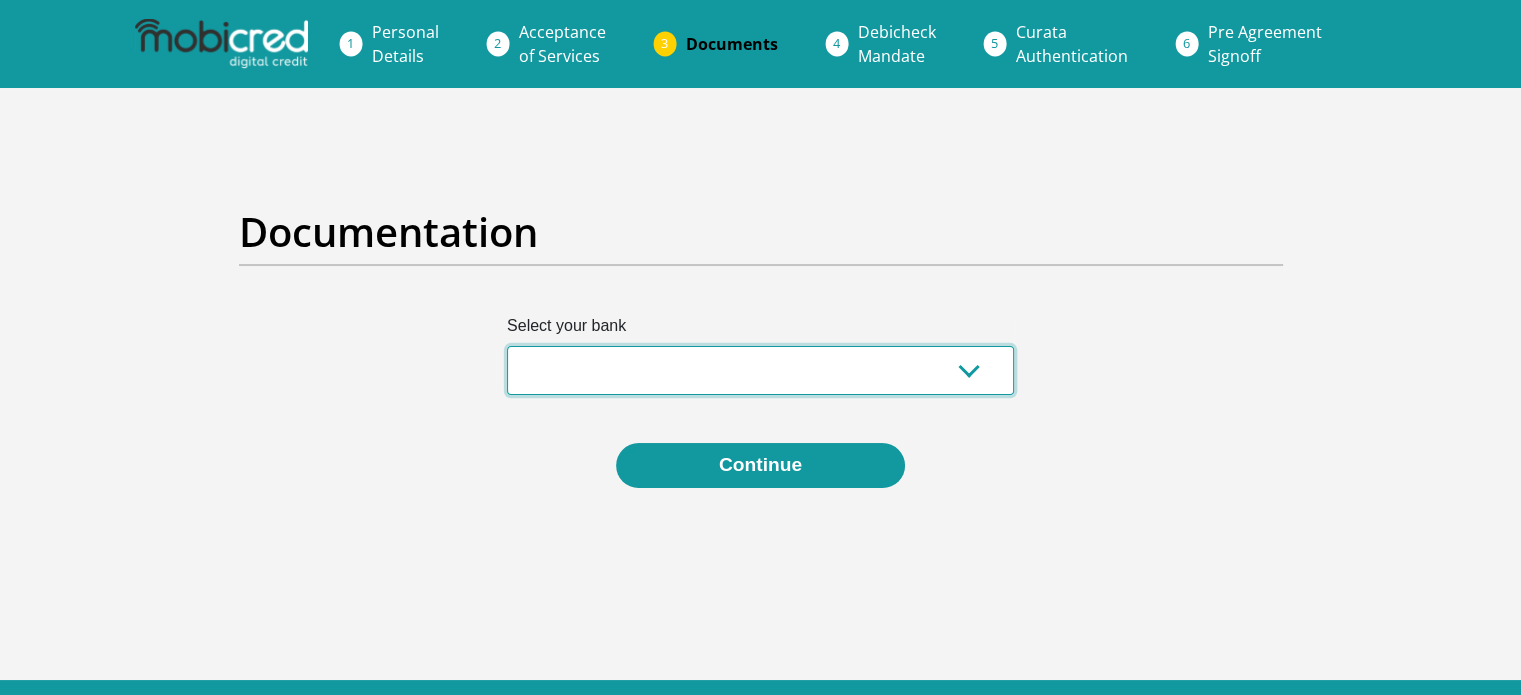 click on "Absa
Capitec Bank
Discovery Bank
First National Bank
Nedbank
Standard Bank
TymeBank" at bounding box center [760, 370] 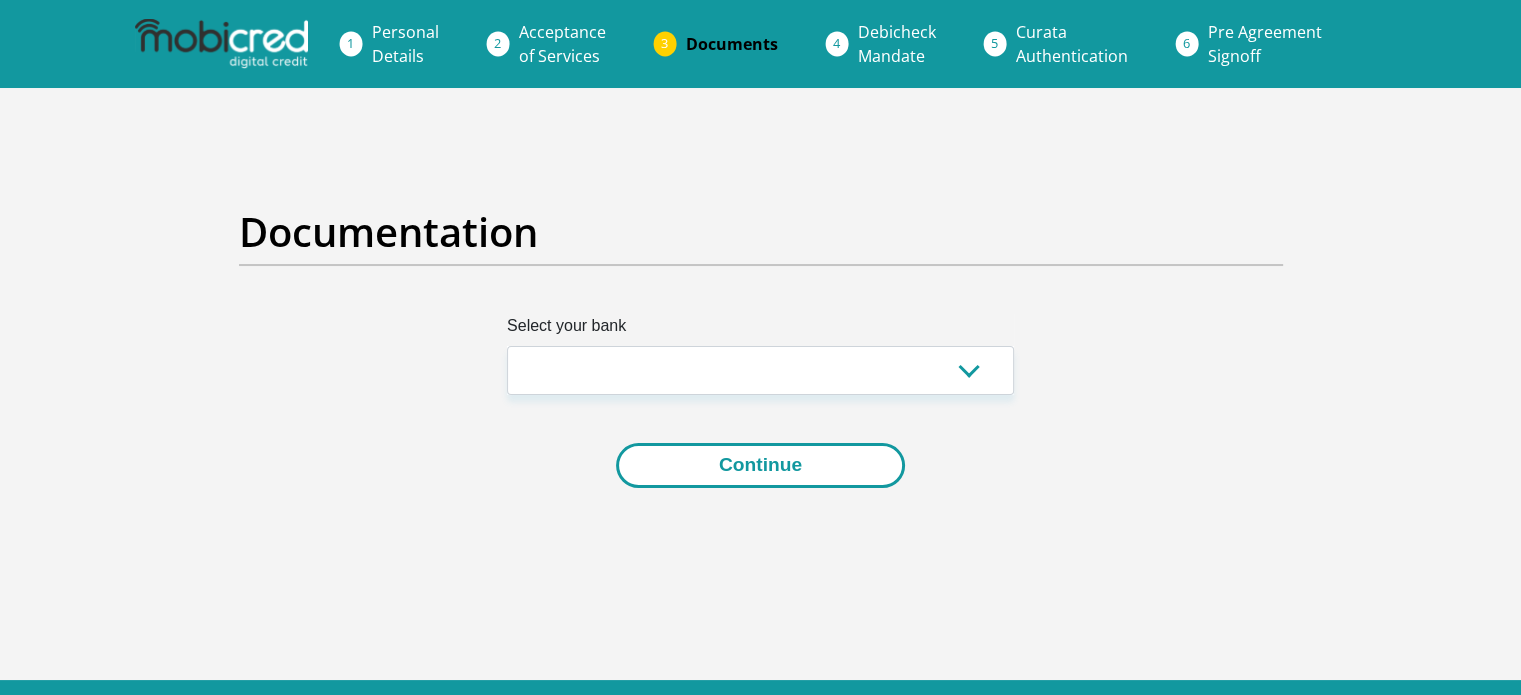 click on "Continue" at bounding box center (760, 465) 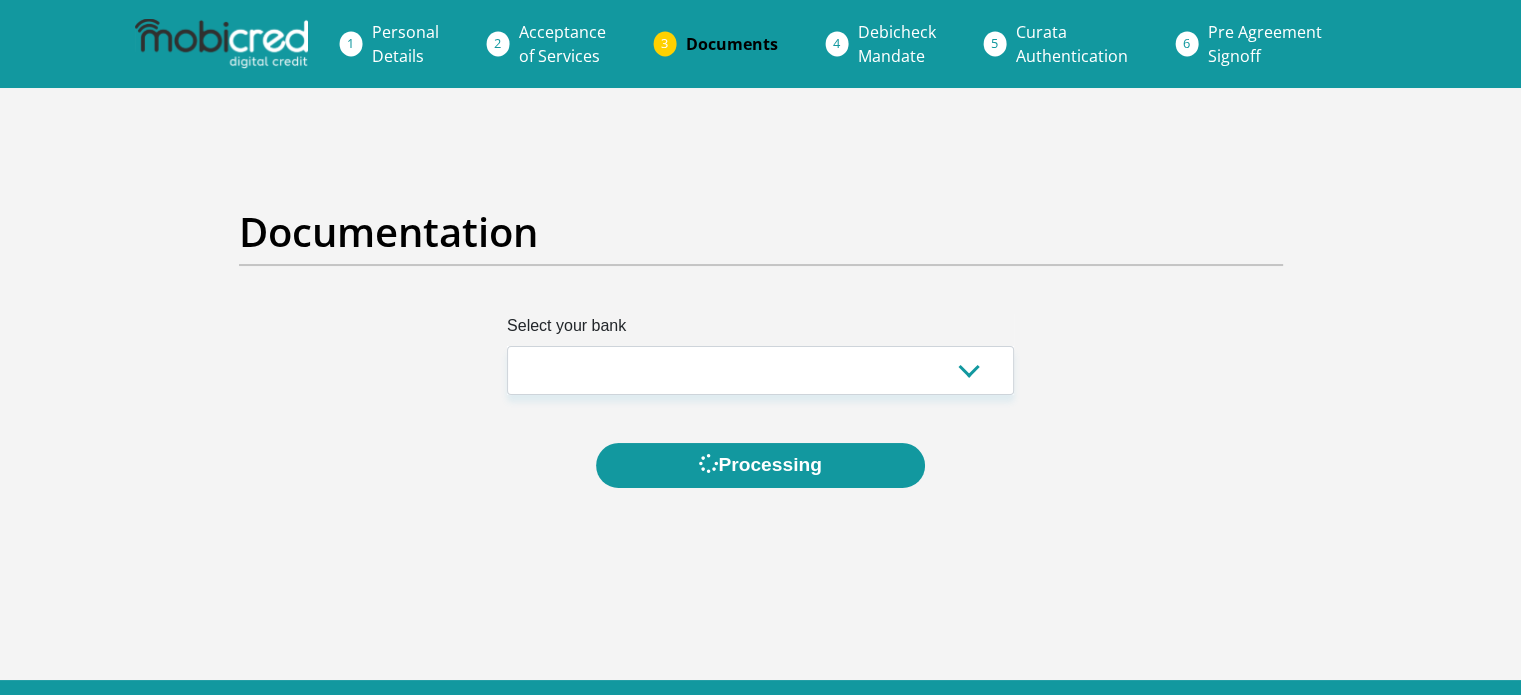 scroll, scrollTop: 0, scrollLeft: 0, axis: both 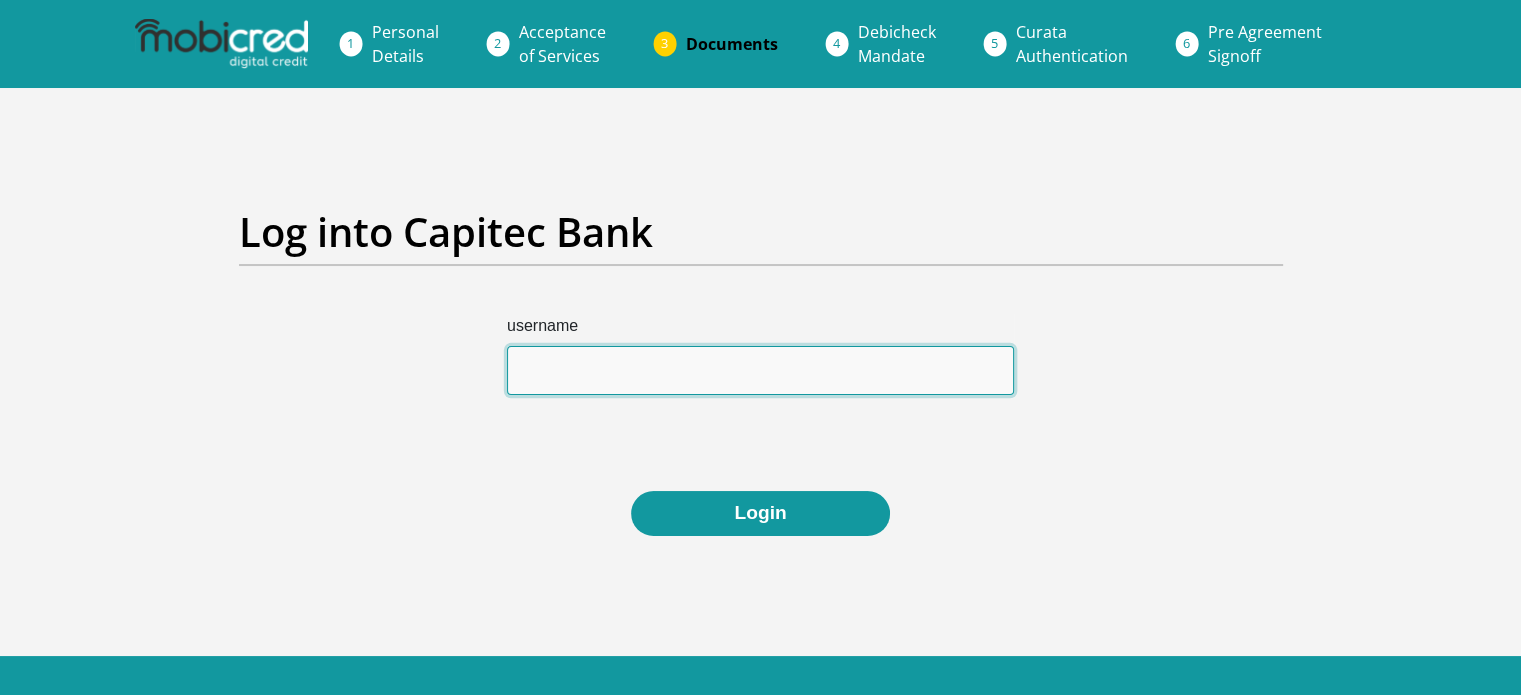click on "username" at bounding box center (760, 370) 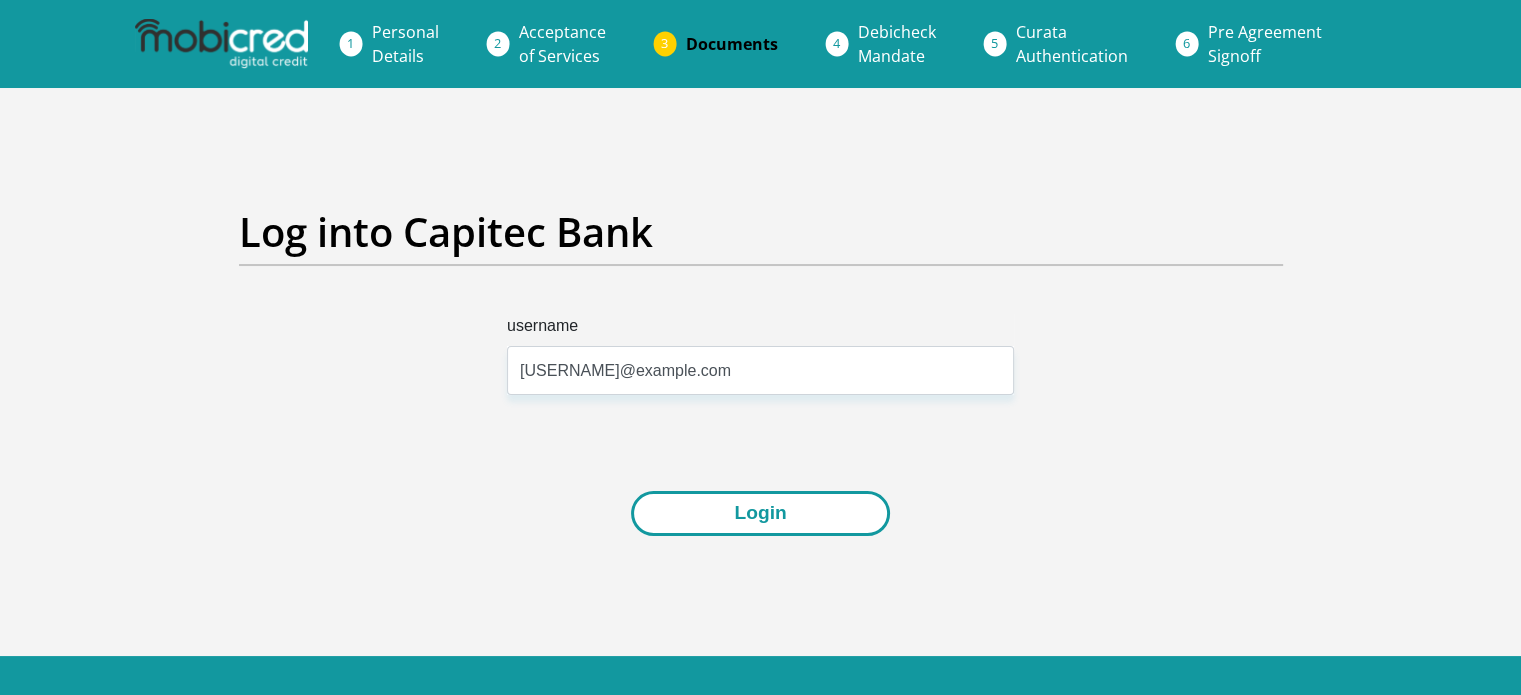 click on "Login" at bounding box center (760, 513) 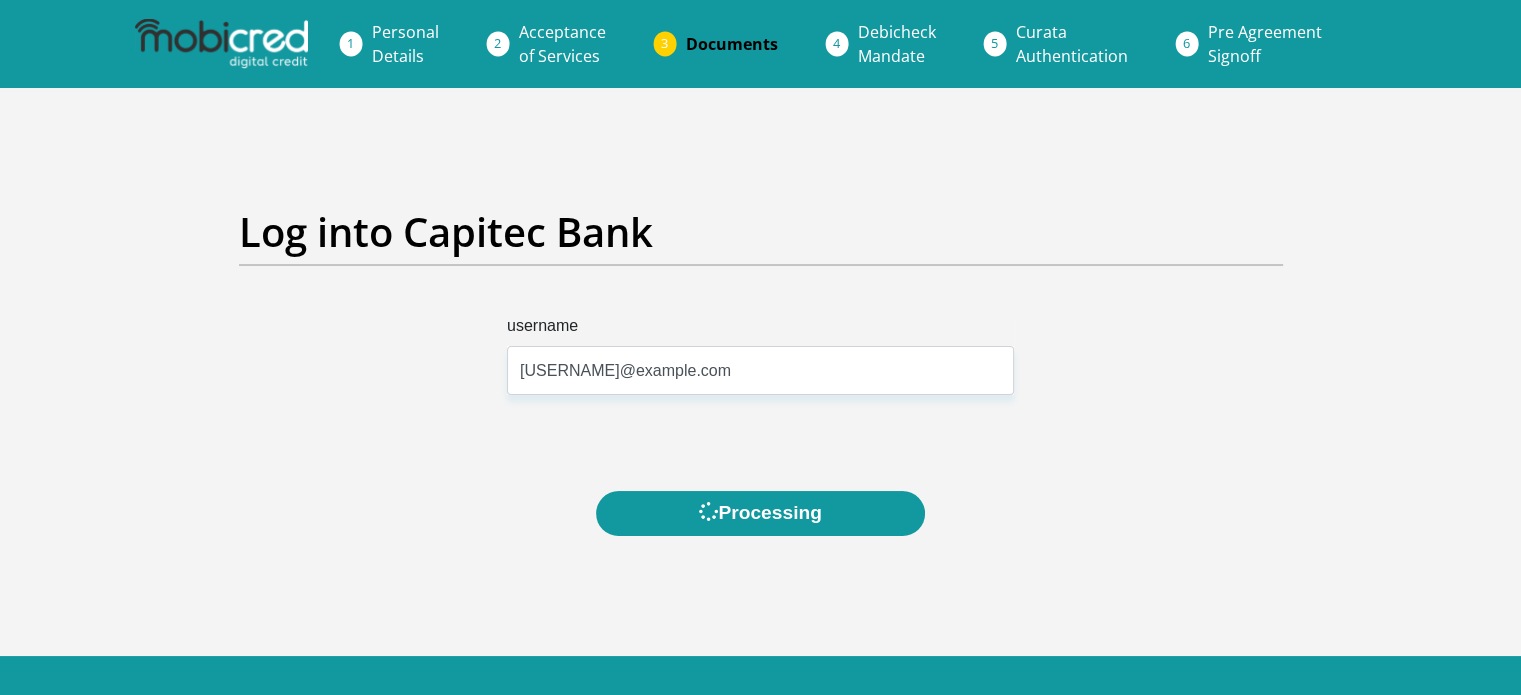 scroll, scrollTop: 0, scrollLeft: 0, axis: both 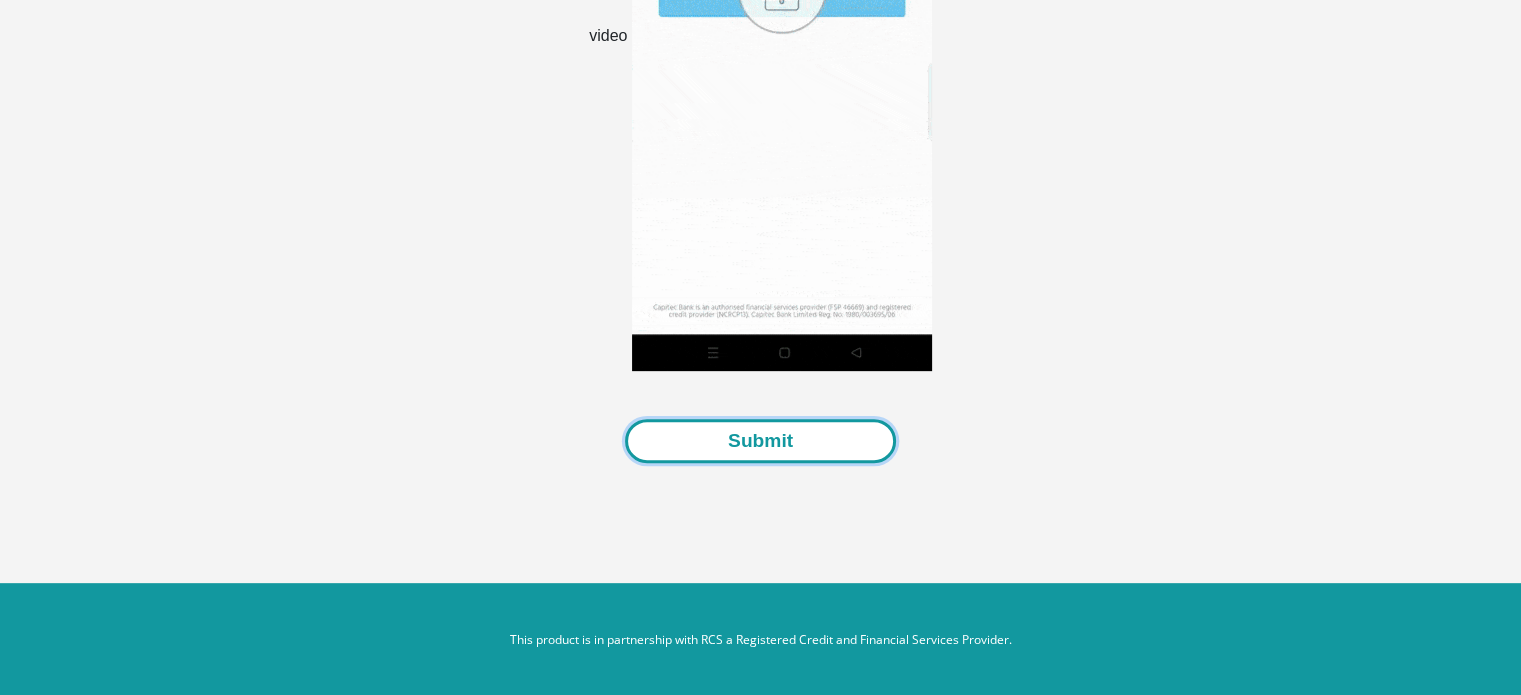 click on "Submit" at bounding box center [760, 441] 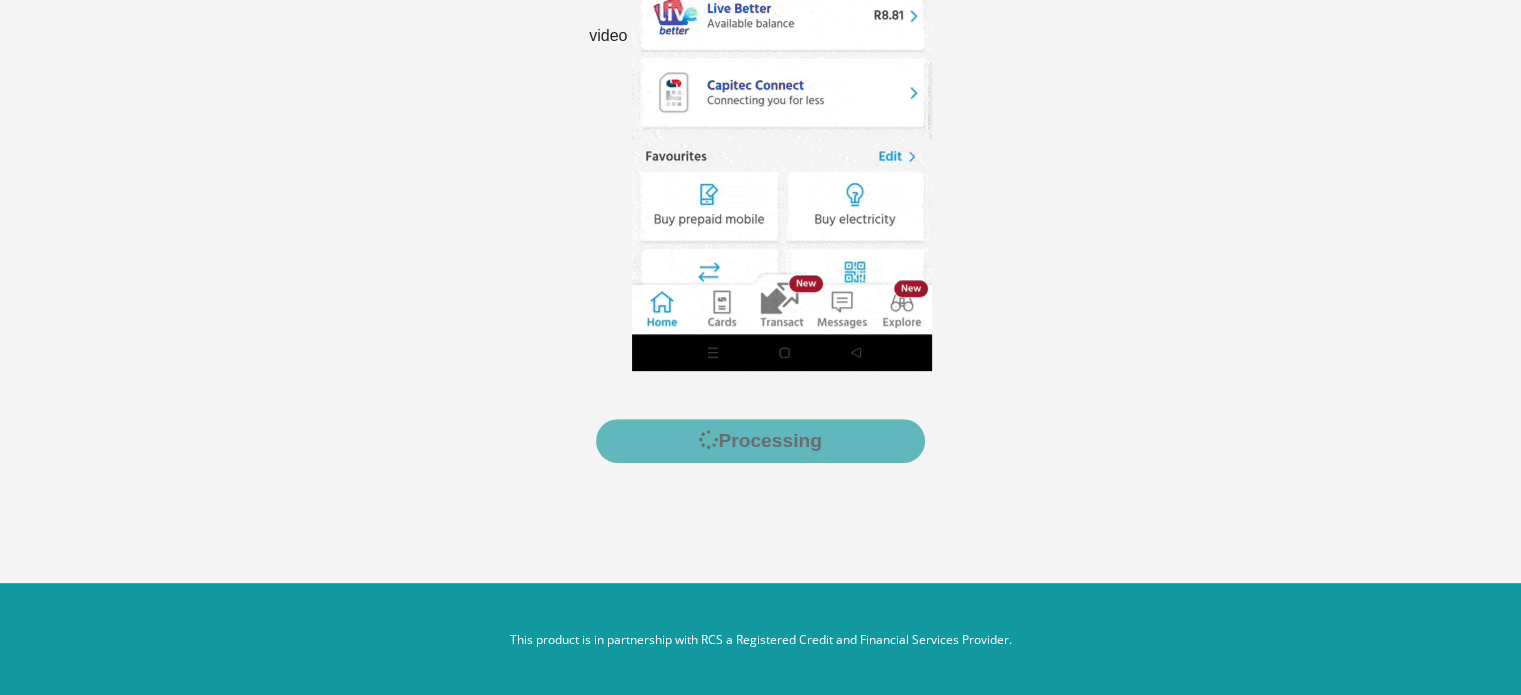scroll, scrollTop: 0, scrollLeft: 0, axis: both 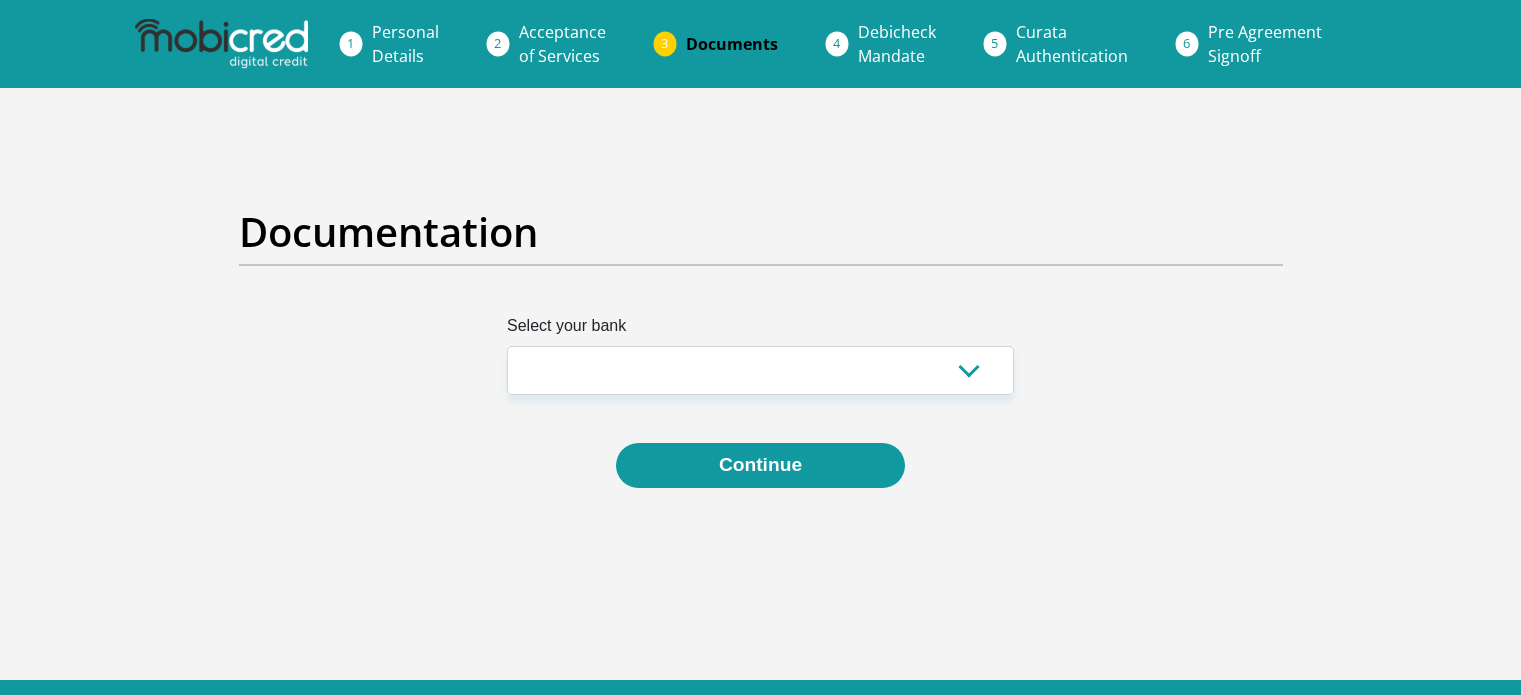 select on "{"id":"2","title":"Capitec Bank","institution":"Capitec","alias":"capitec","country":"ZA","branch_code":470010,"login_fields":[{"title":"username","name":"field1","placeholder":"[ACCOUNT NUMBER]"}]}" 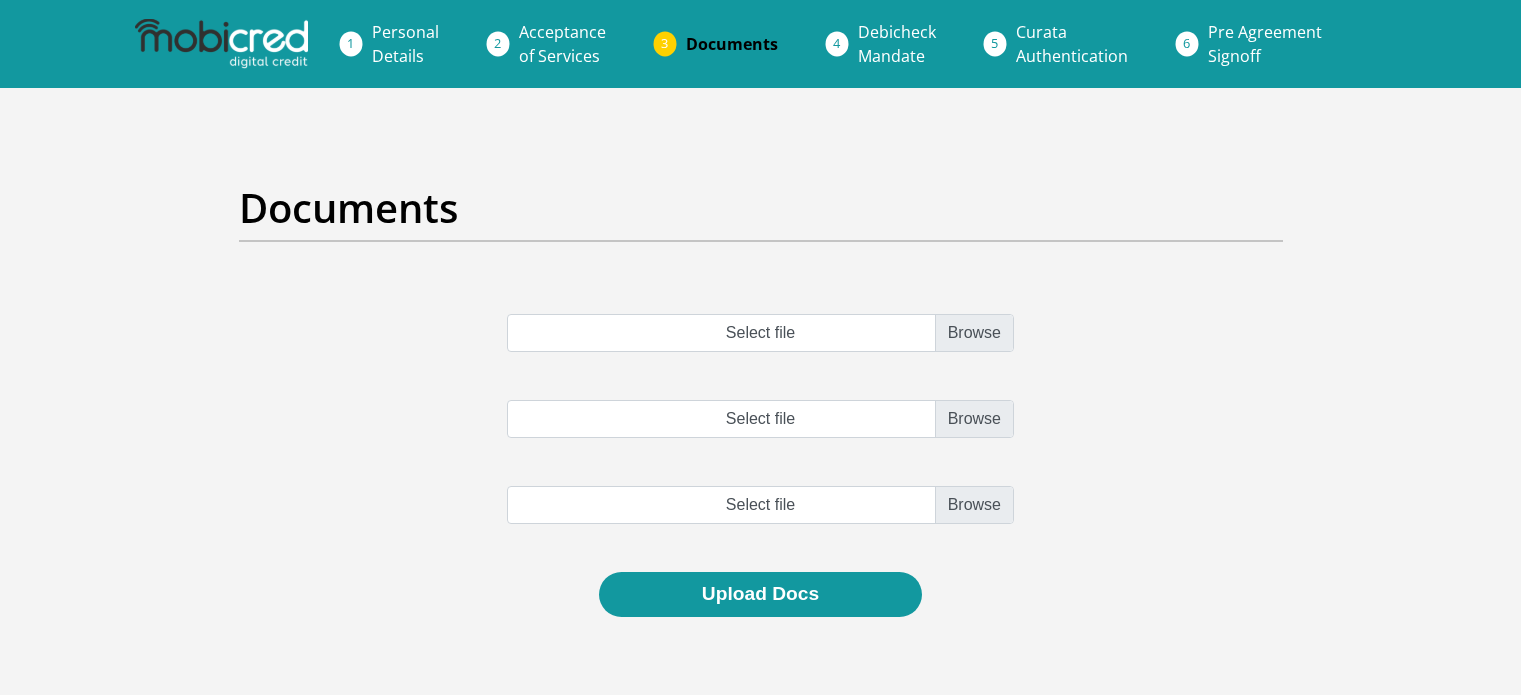 scroll, scrollTop: 0, scrollLeft: 0, axis: both 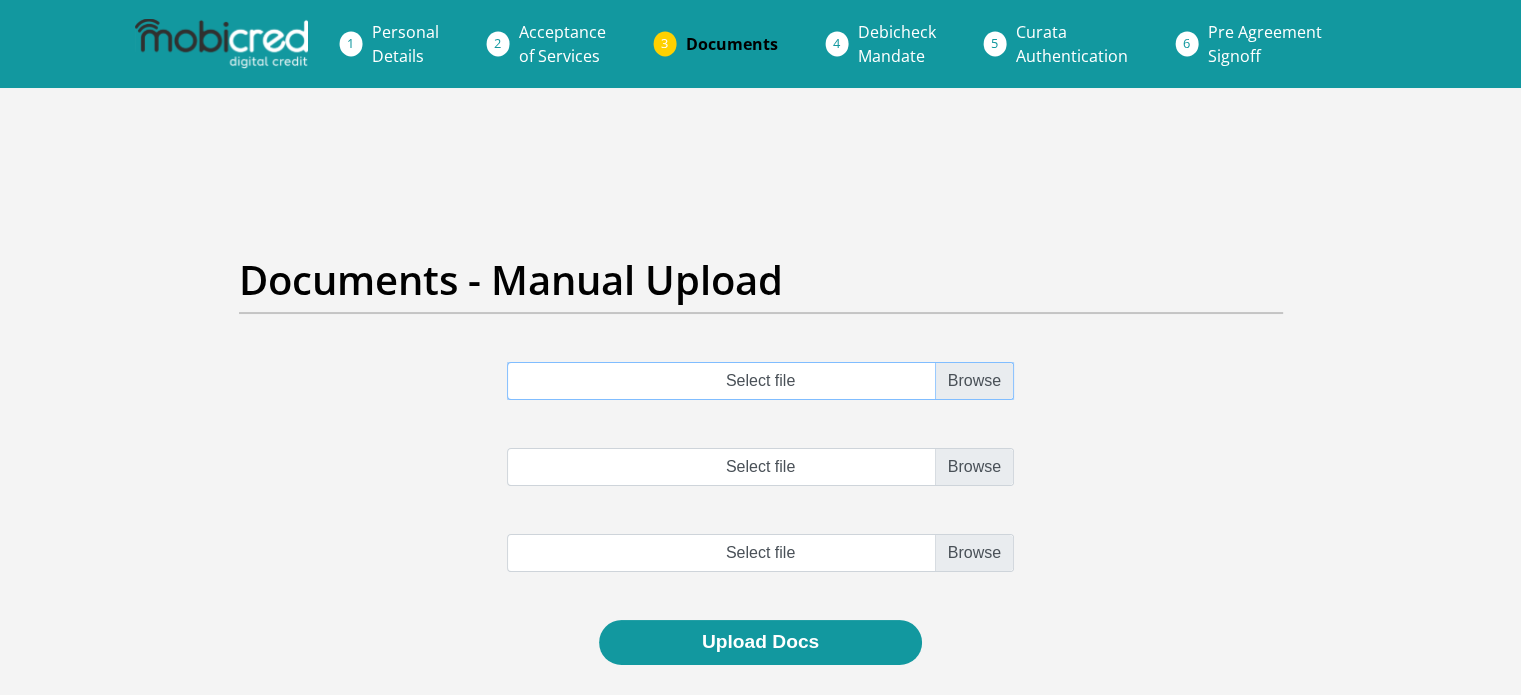 click on "Select file" at bounding box center (760, 381) 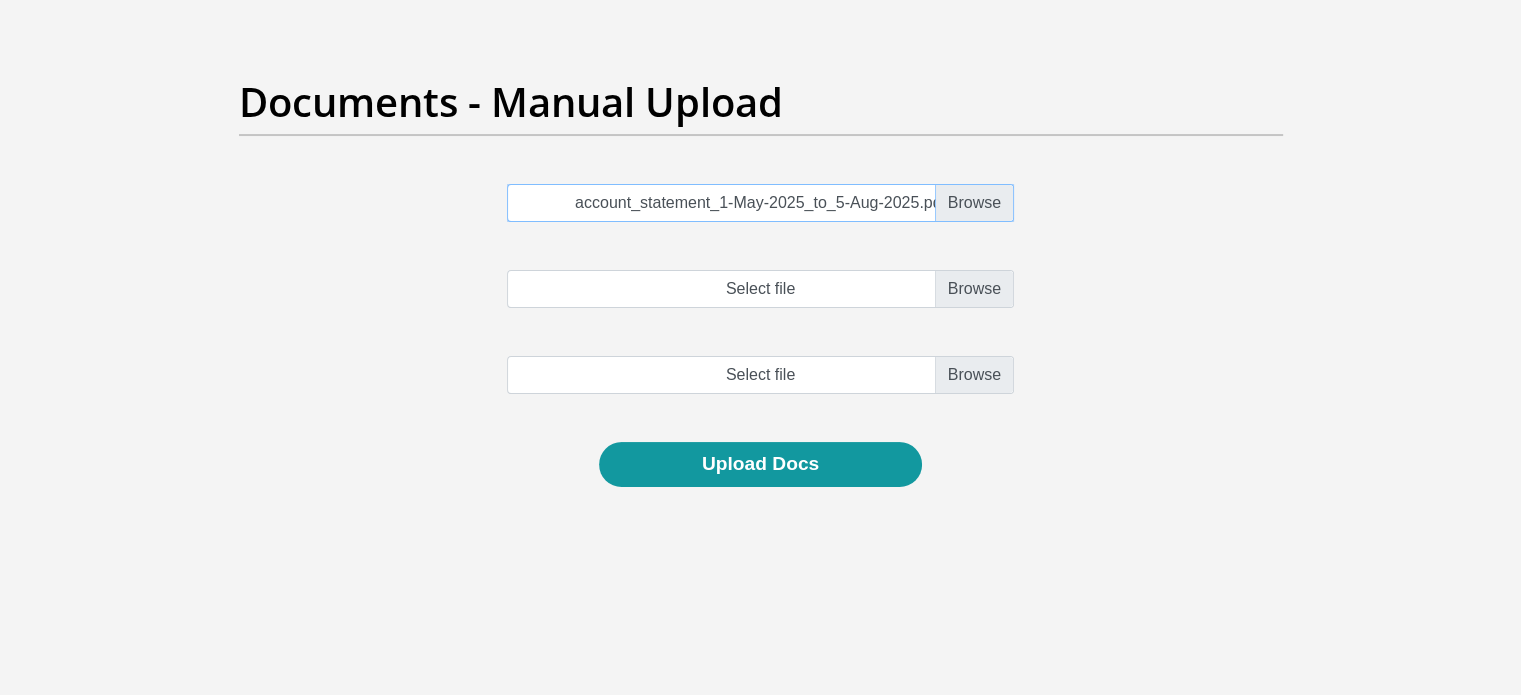 scroll, scrollTop: 179, scrollLeft: 0, axis: vertical 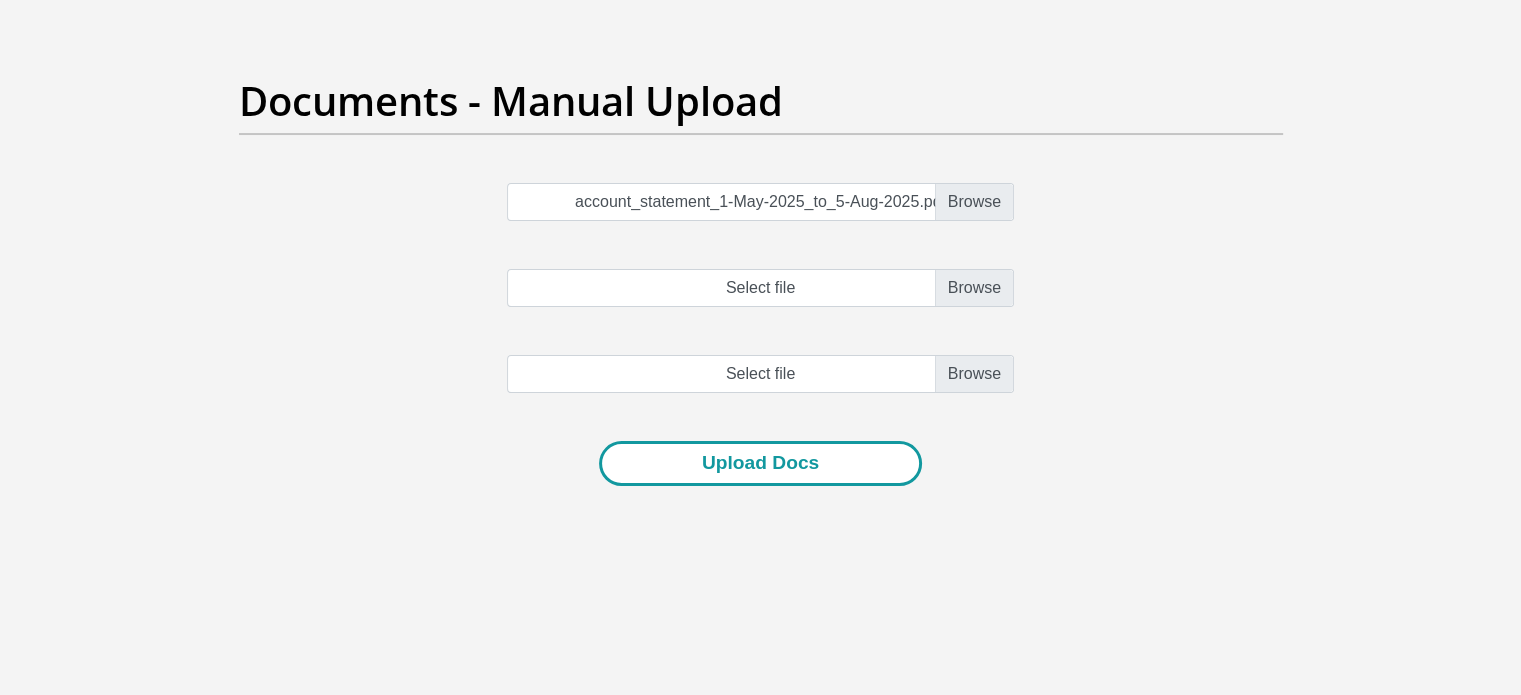 click on "Upload Docs" at bounding box center [760, 463] 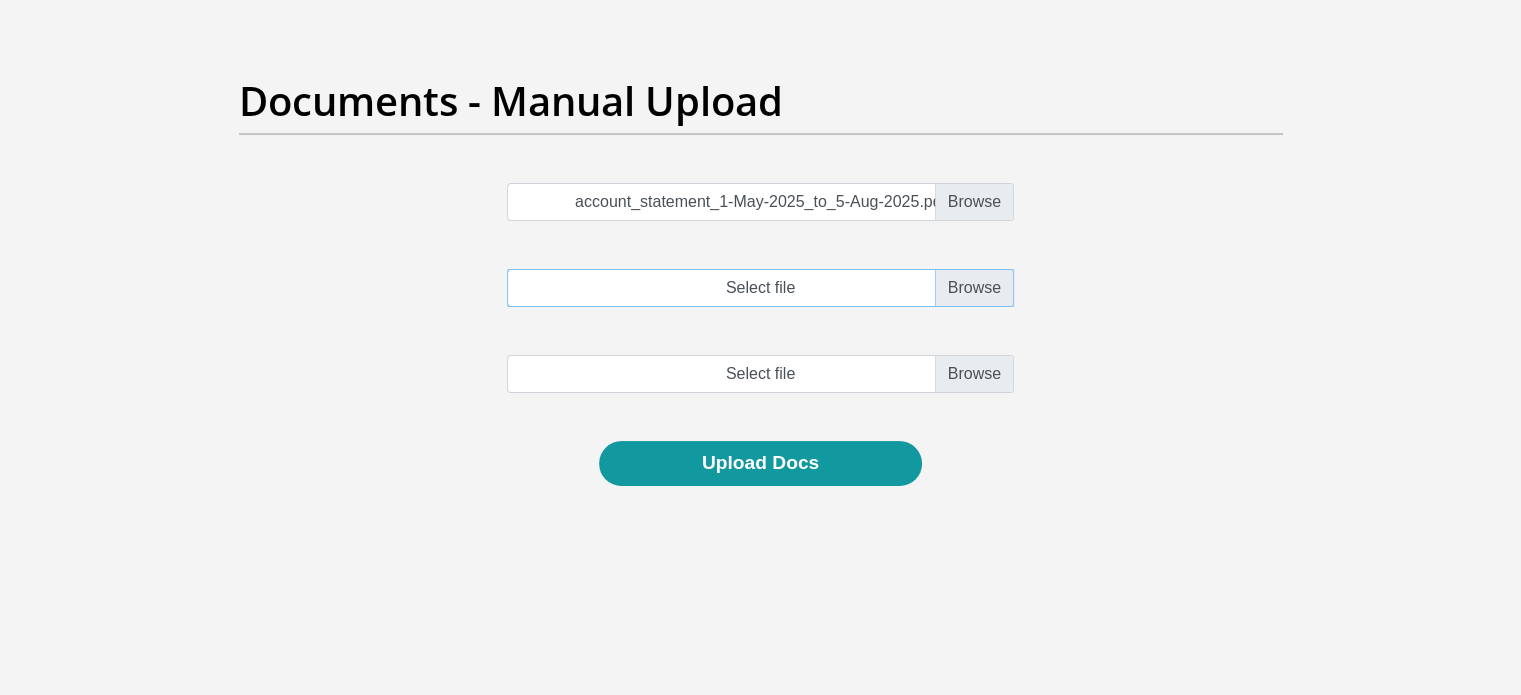 click on "Select file" at bounding box center [760, 288] 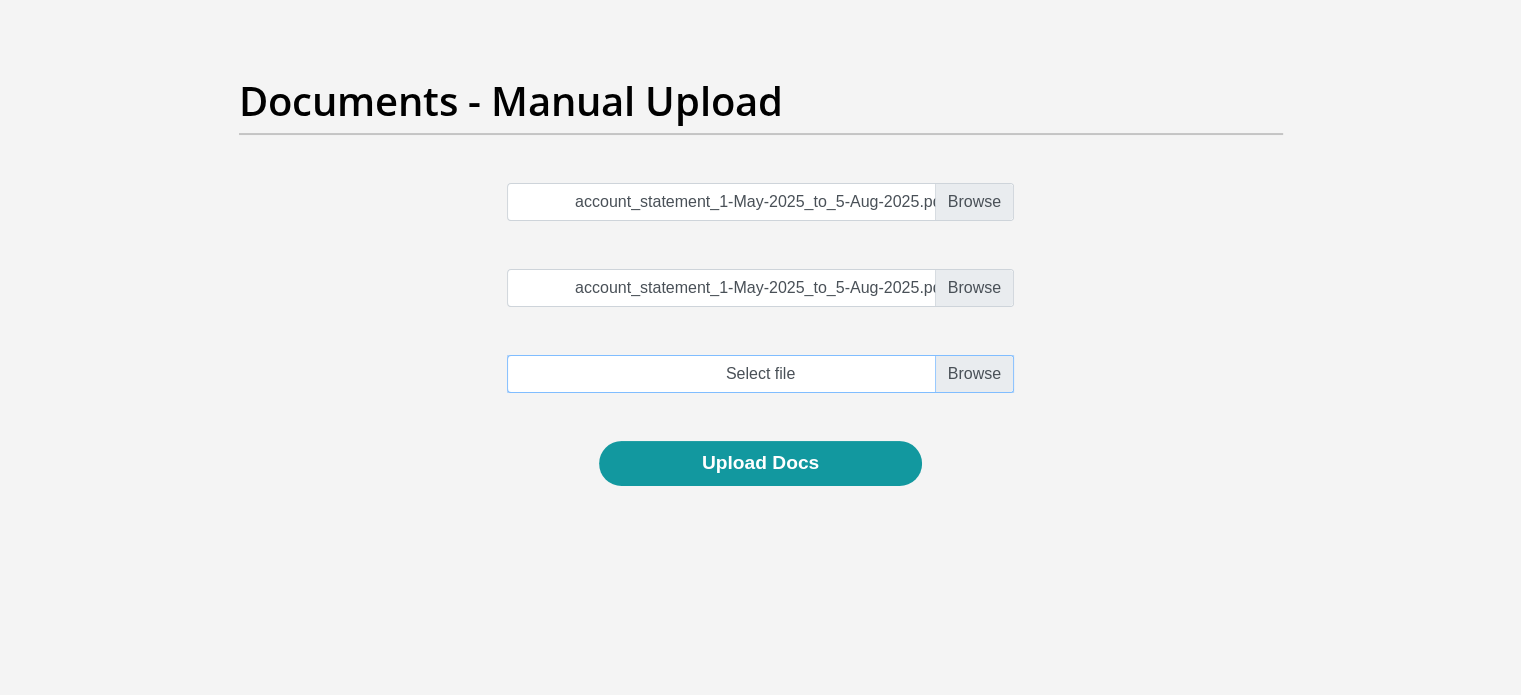 click at bounding box center (760, 374) 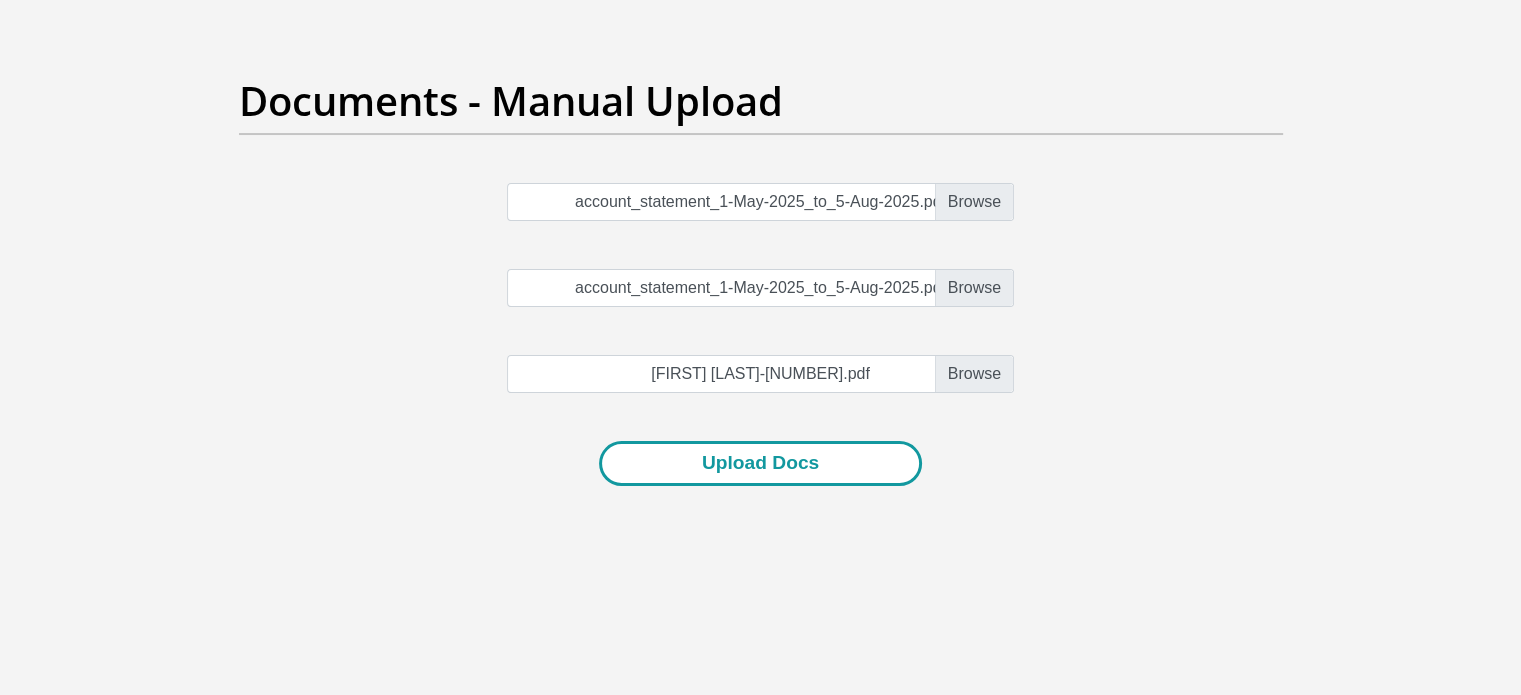click on "Upload Docs" at bounding box center [760, 463] 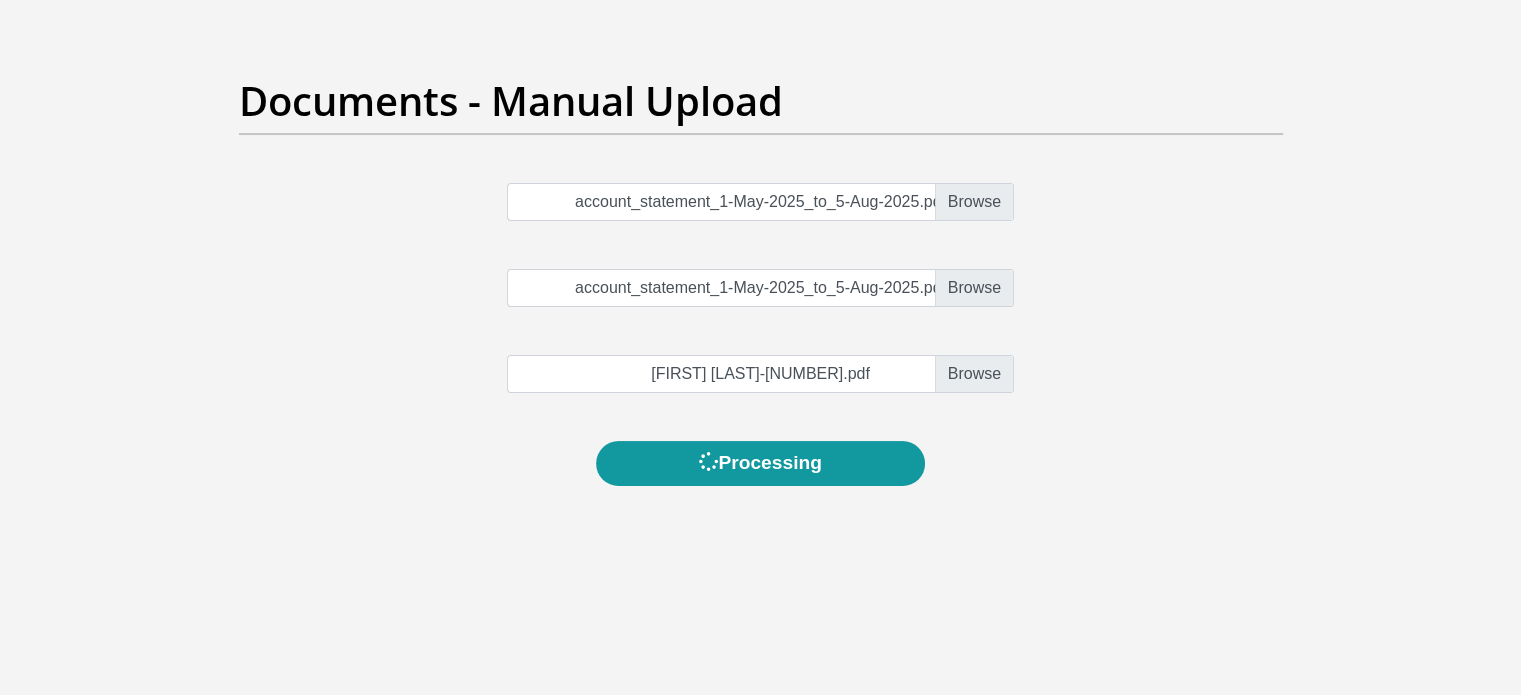 scroll, scrollTop: 0, scrollLeft: 0, axis: both 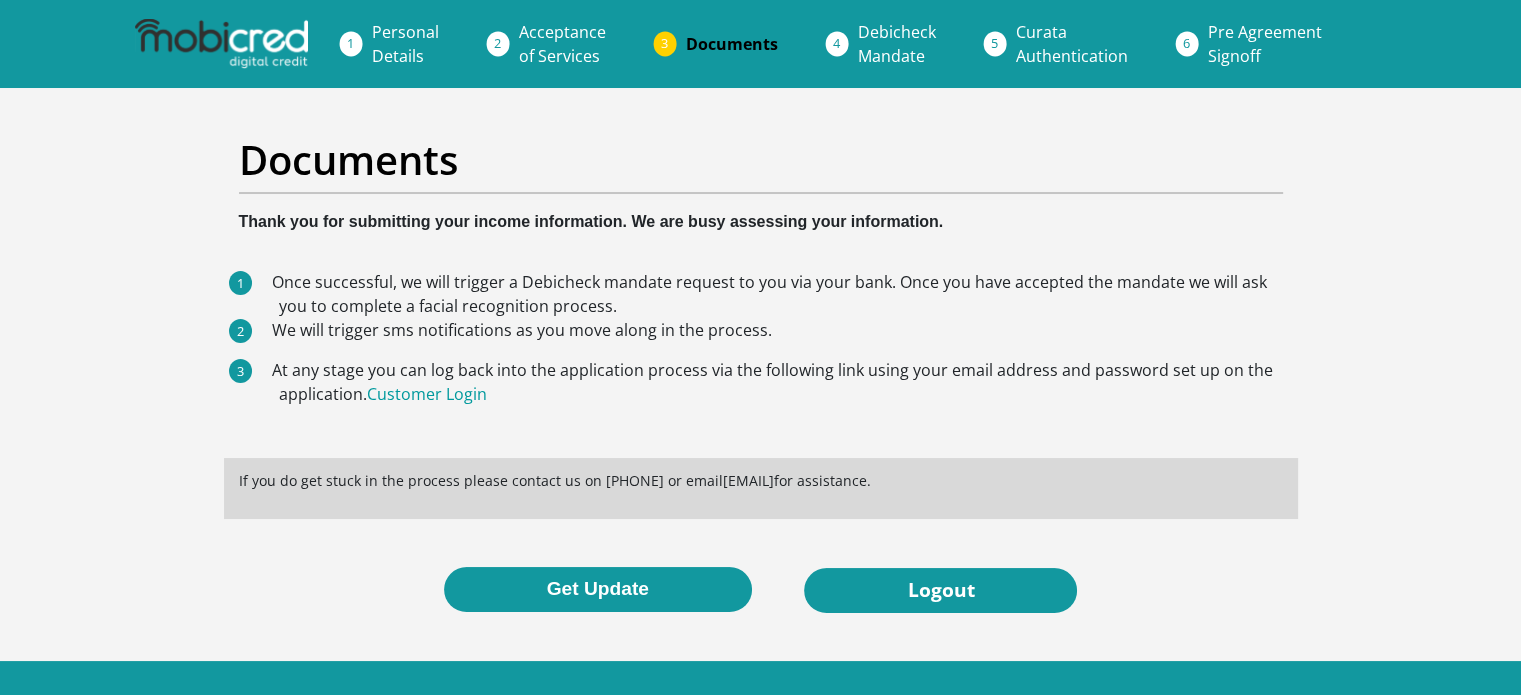 click on "Debicheck   Mandate" at bounding box center (897, 44) 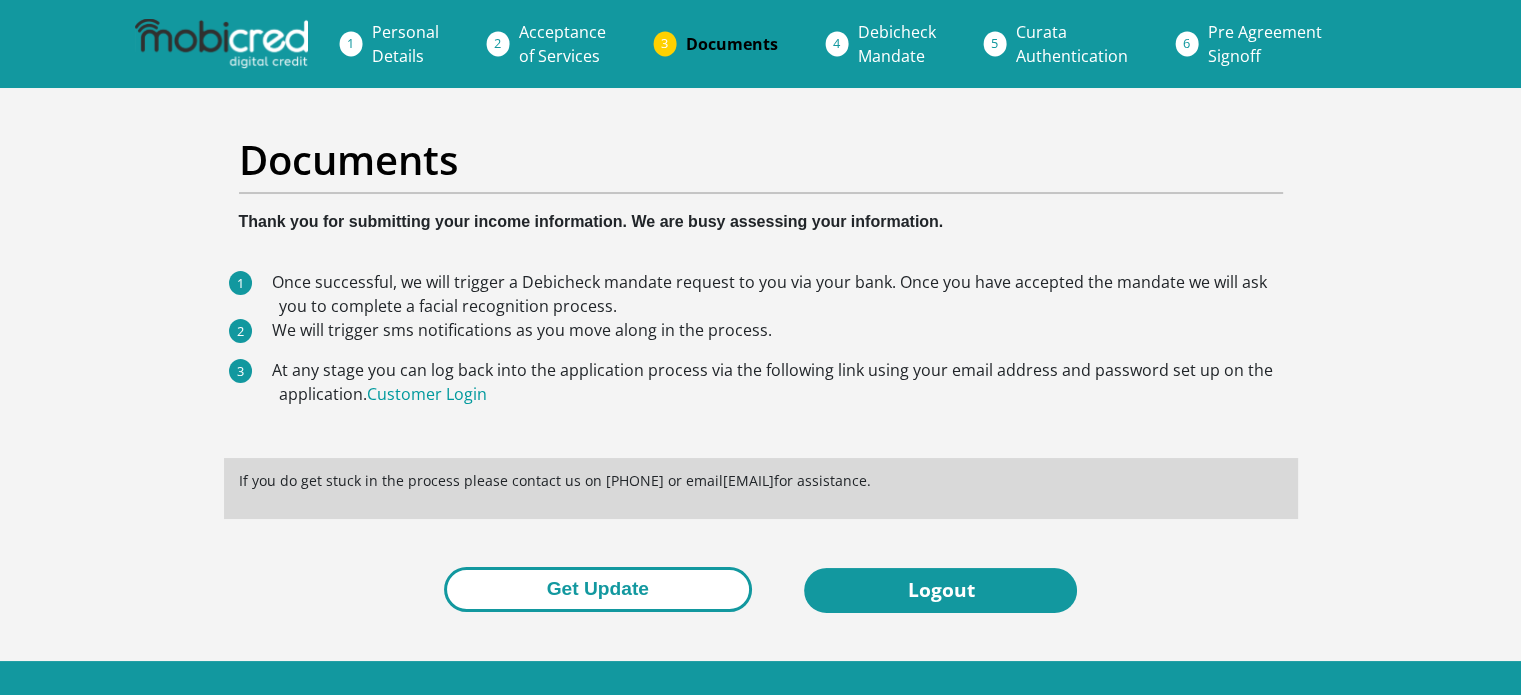 click on "Get Update" at bounding box center (598, 589) 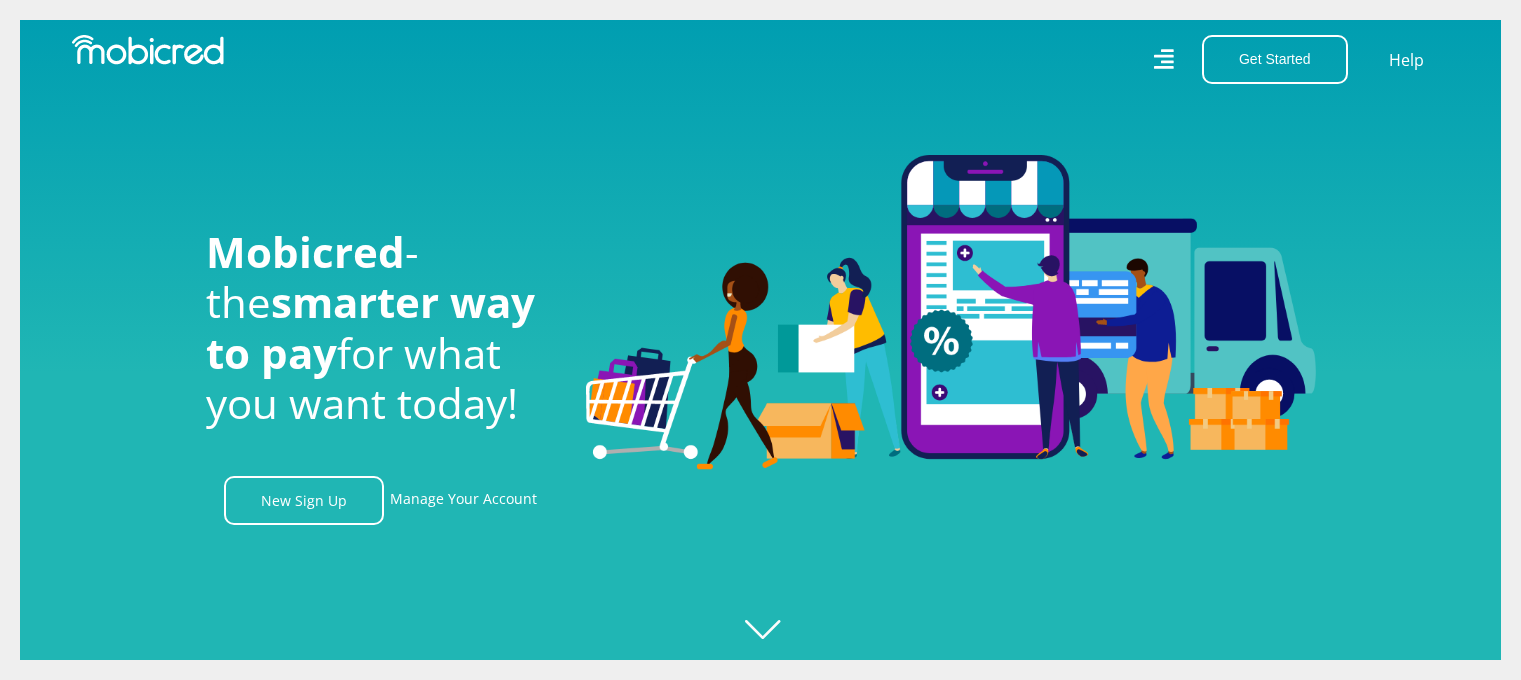 scroll, scrollTop: 0, scrollLeft: 0, axis: both 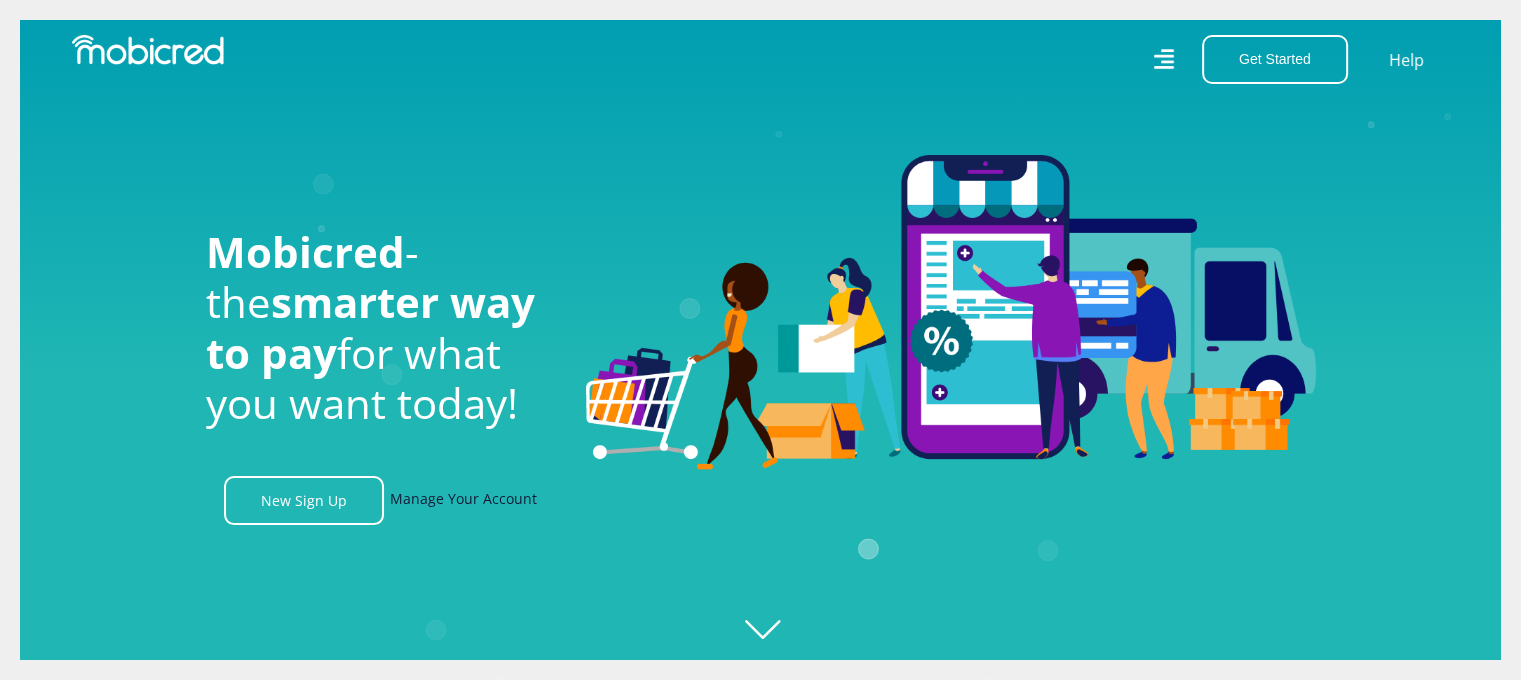 click on "Manage Your Account" at bounding box center [463, 500] 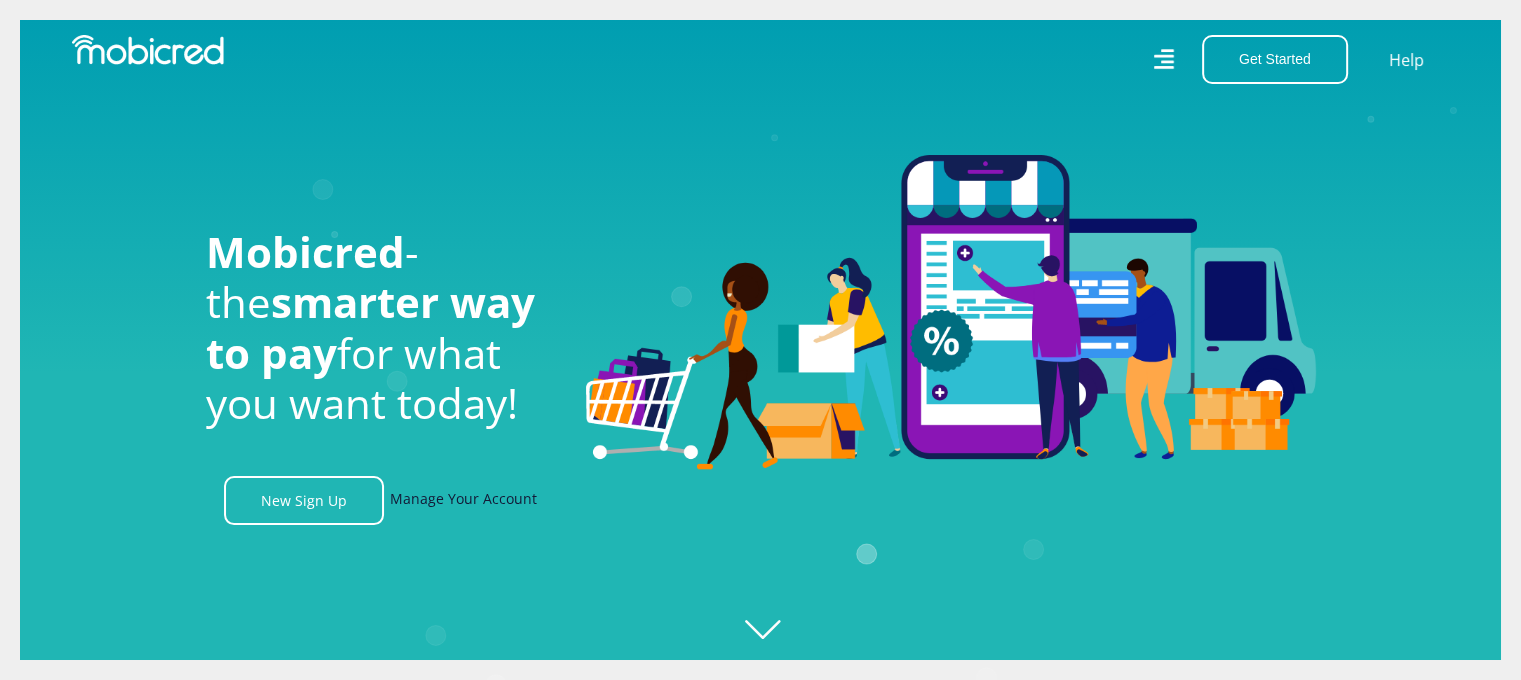scroll, scrollTop: 0, scrollLeft: 171, axis: horizontal 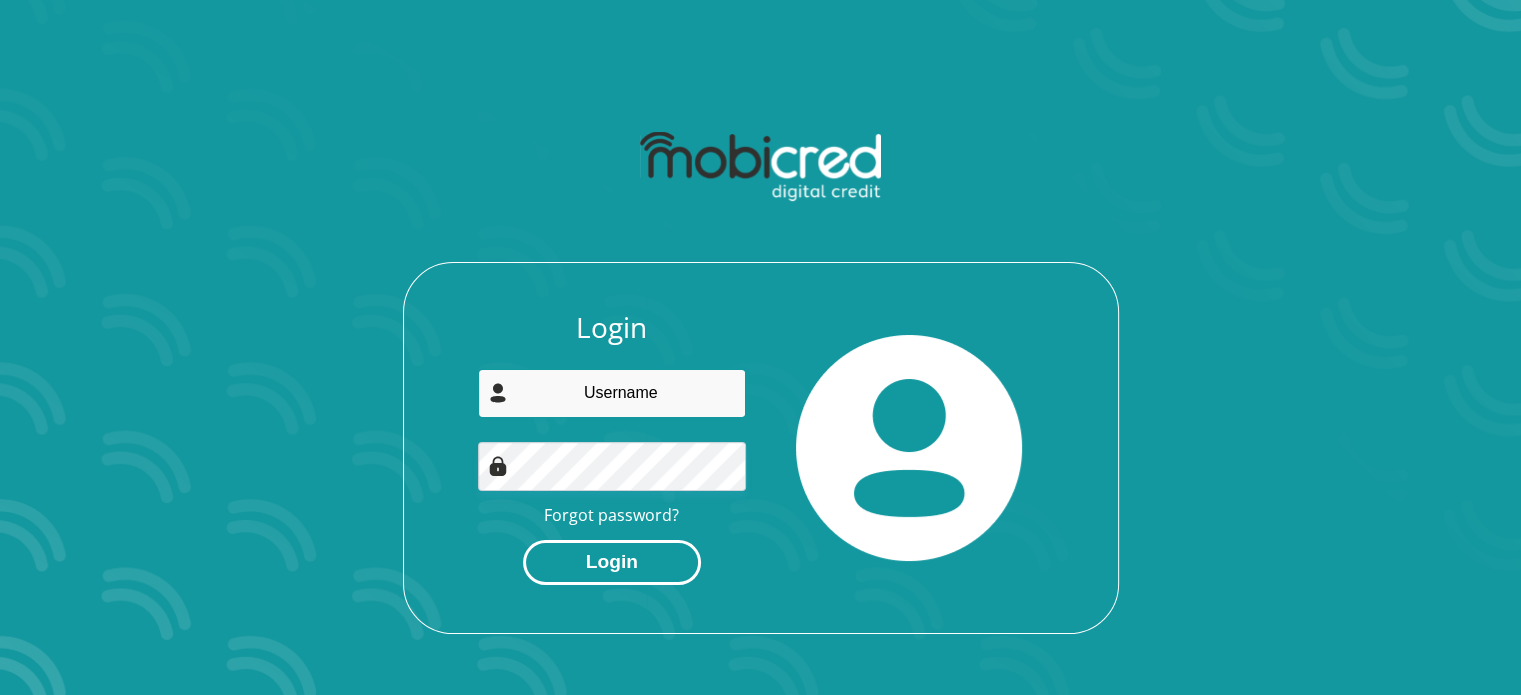 type on "nothandohadebe22@gmail.com" 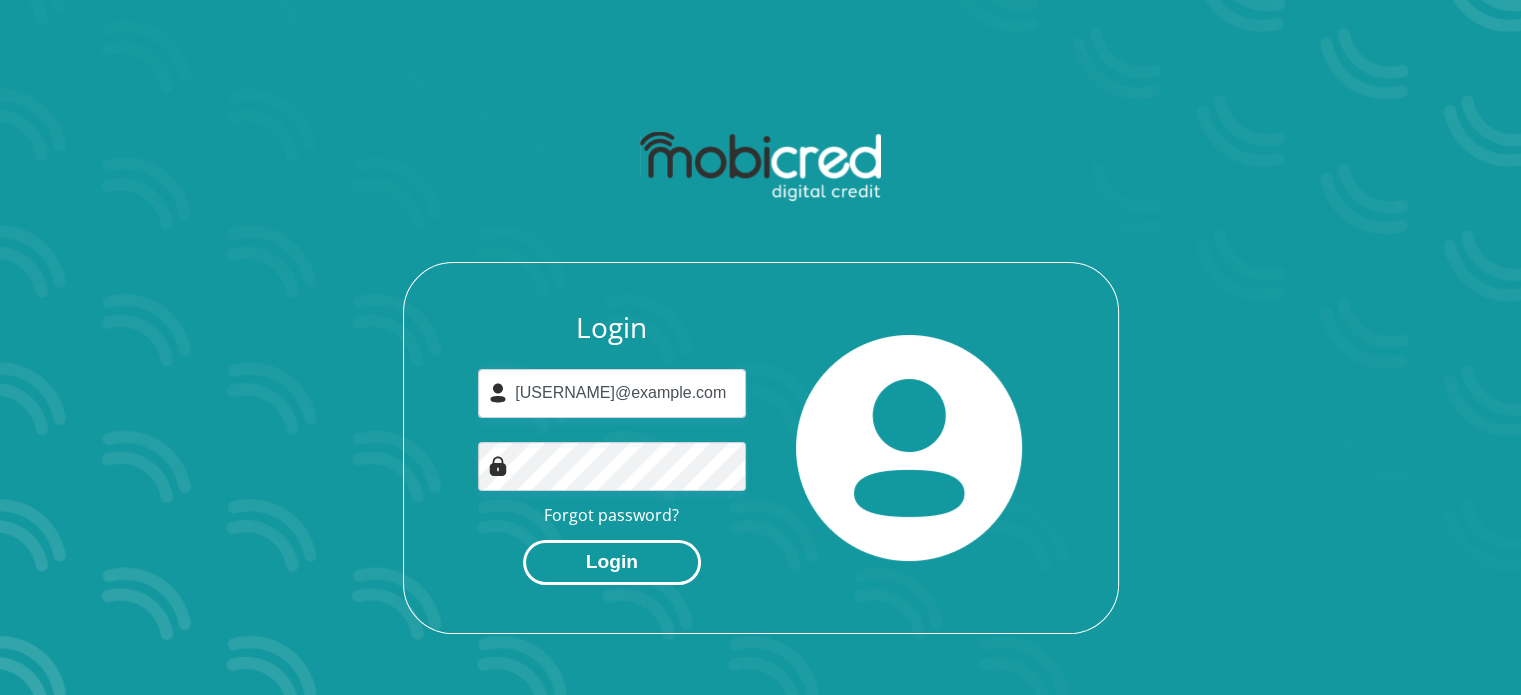 click on "Login" at bounding box center (612, 562) 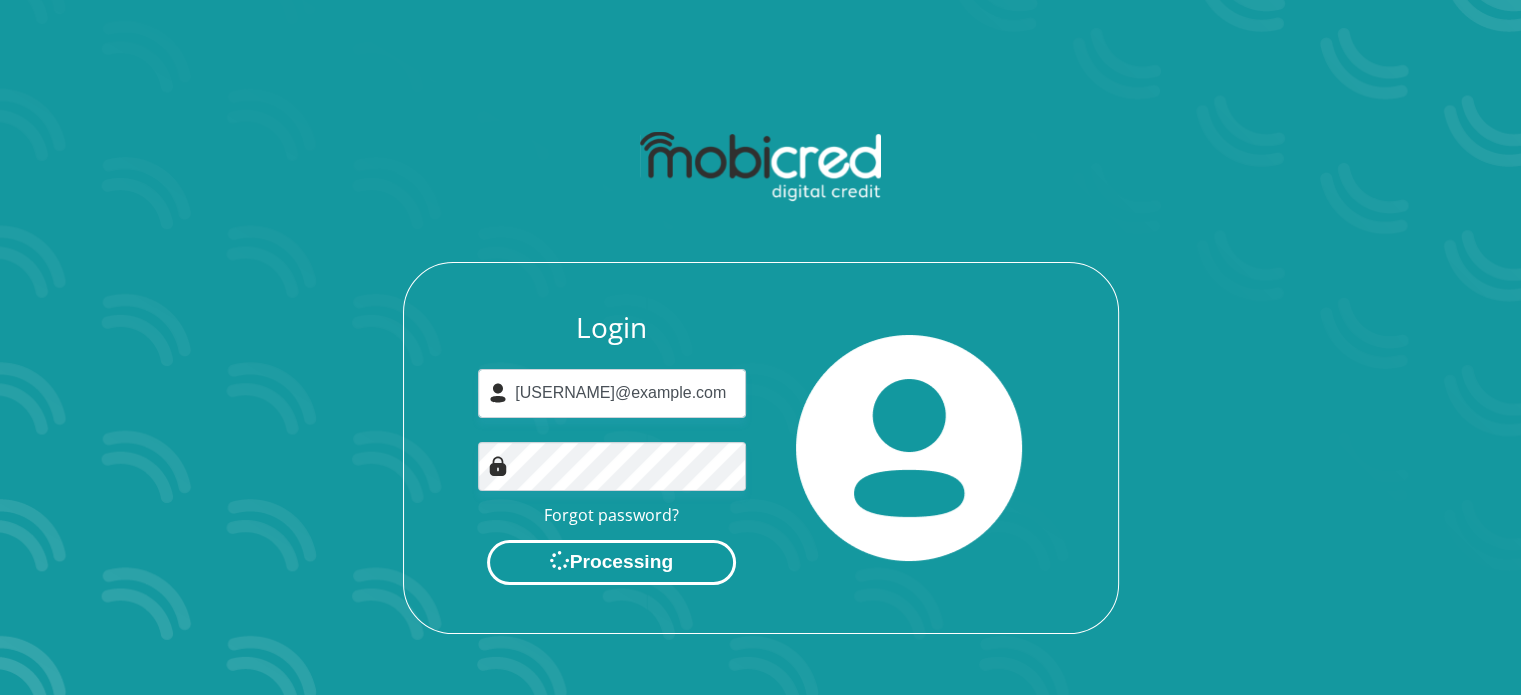 scroll, scrollTop: 0, scrollLeft: 0, axis: both 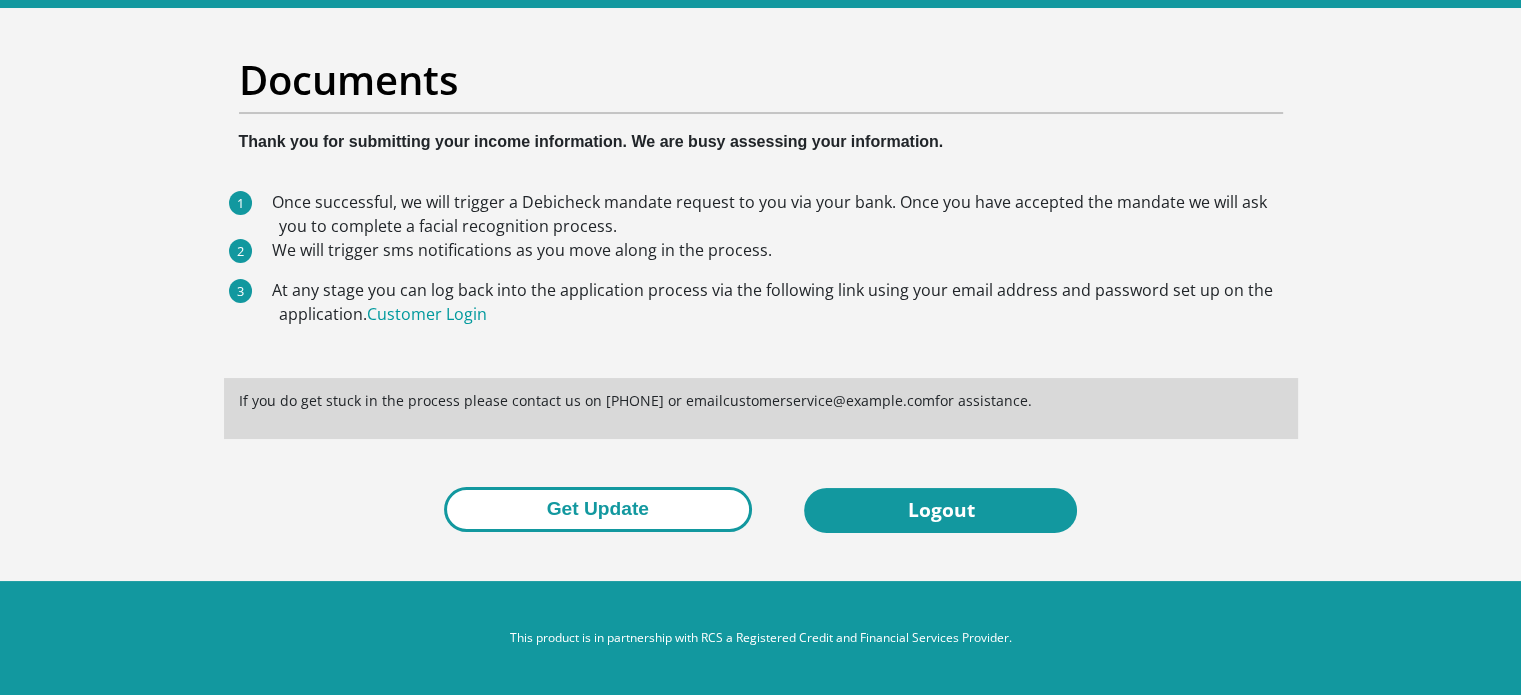 click on "Get Update" at bounding box center (598, 509) 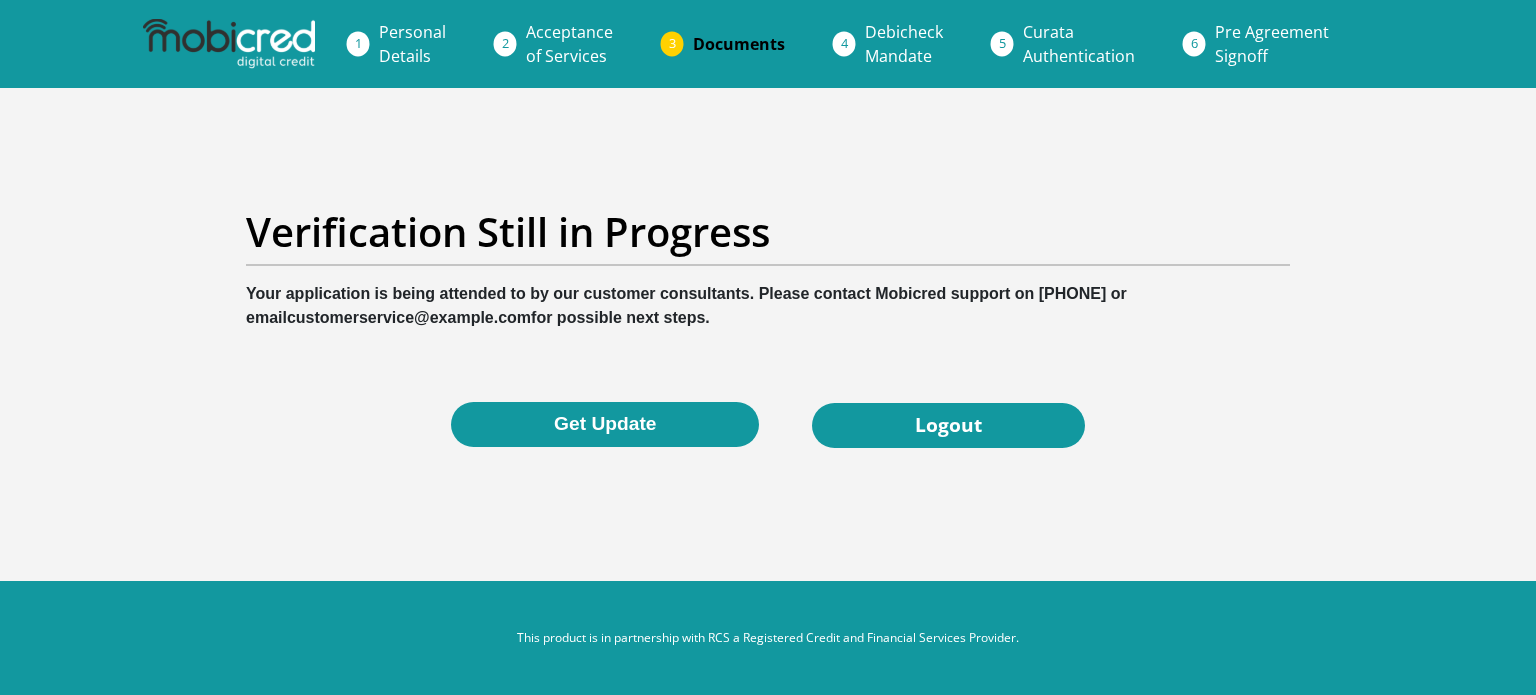 scroll, scrollTop: 0, scrollLeft: 0, axis: both 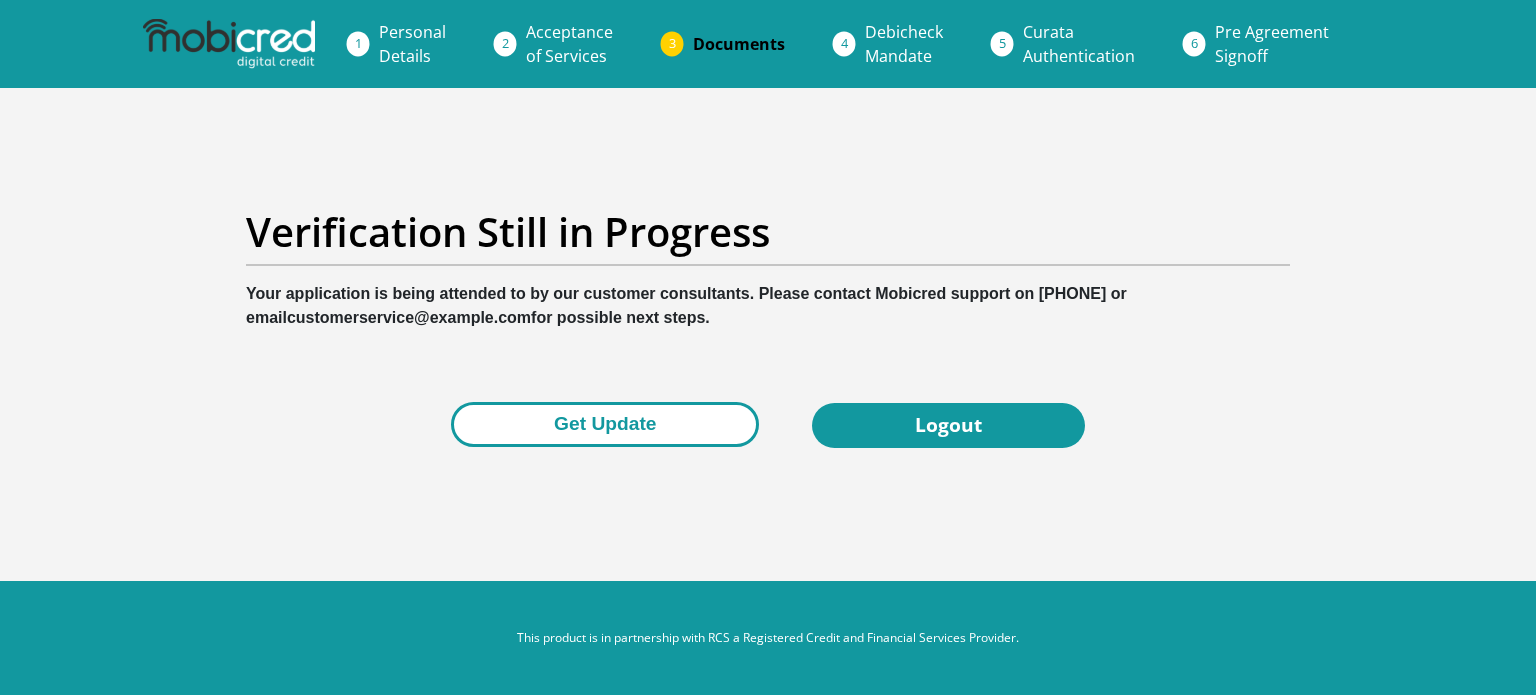 click on "Get Update" at bounding box center [605, 424] 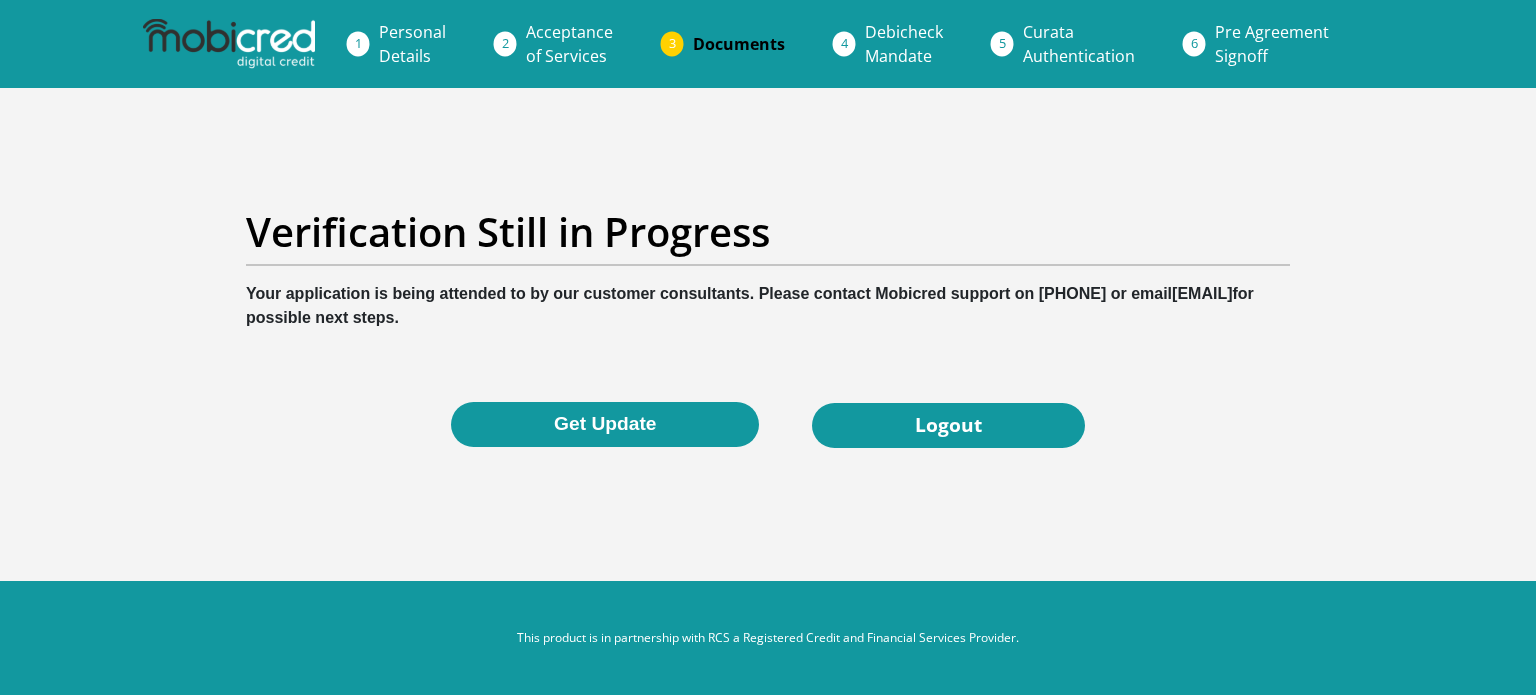 scroll, scrollTop: 0, scrollLeft: 0, axis: both 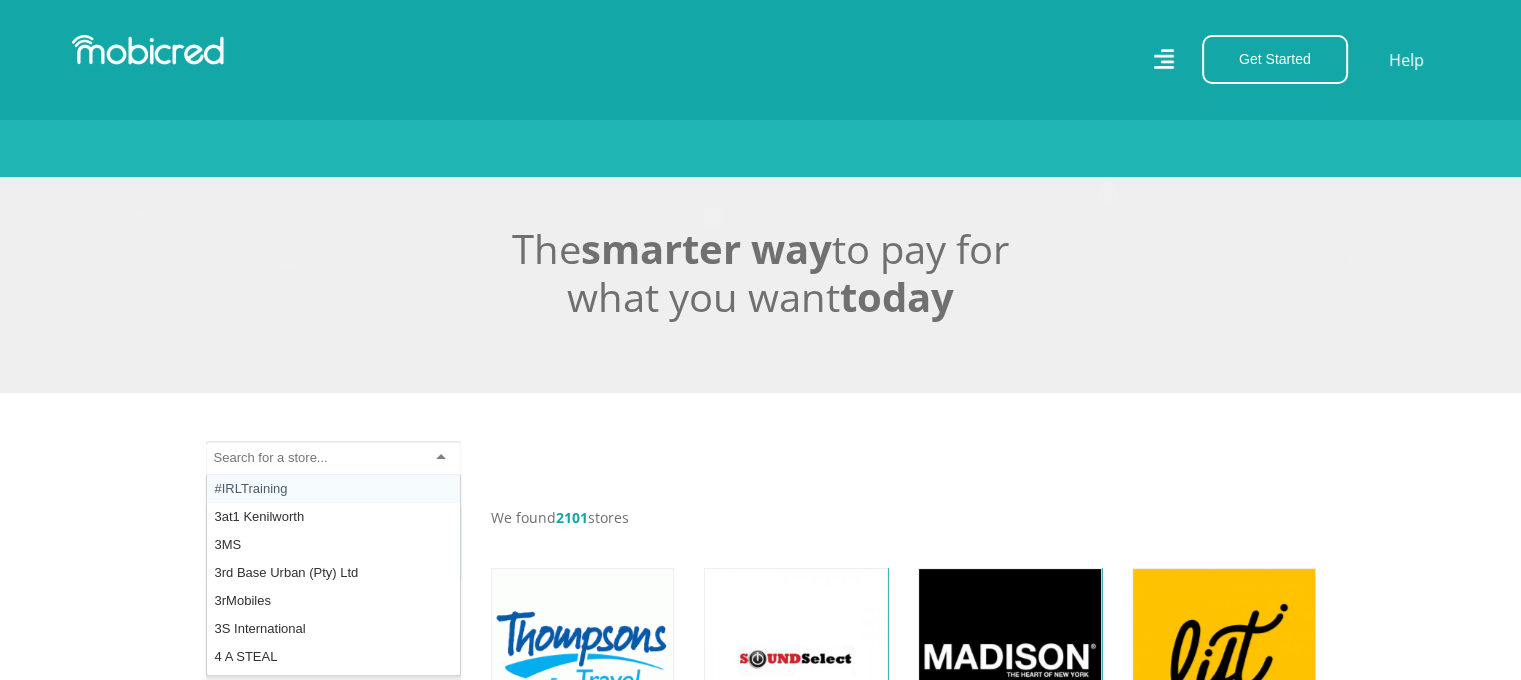 click at bounding box center [333, 458] 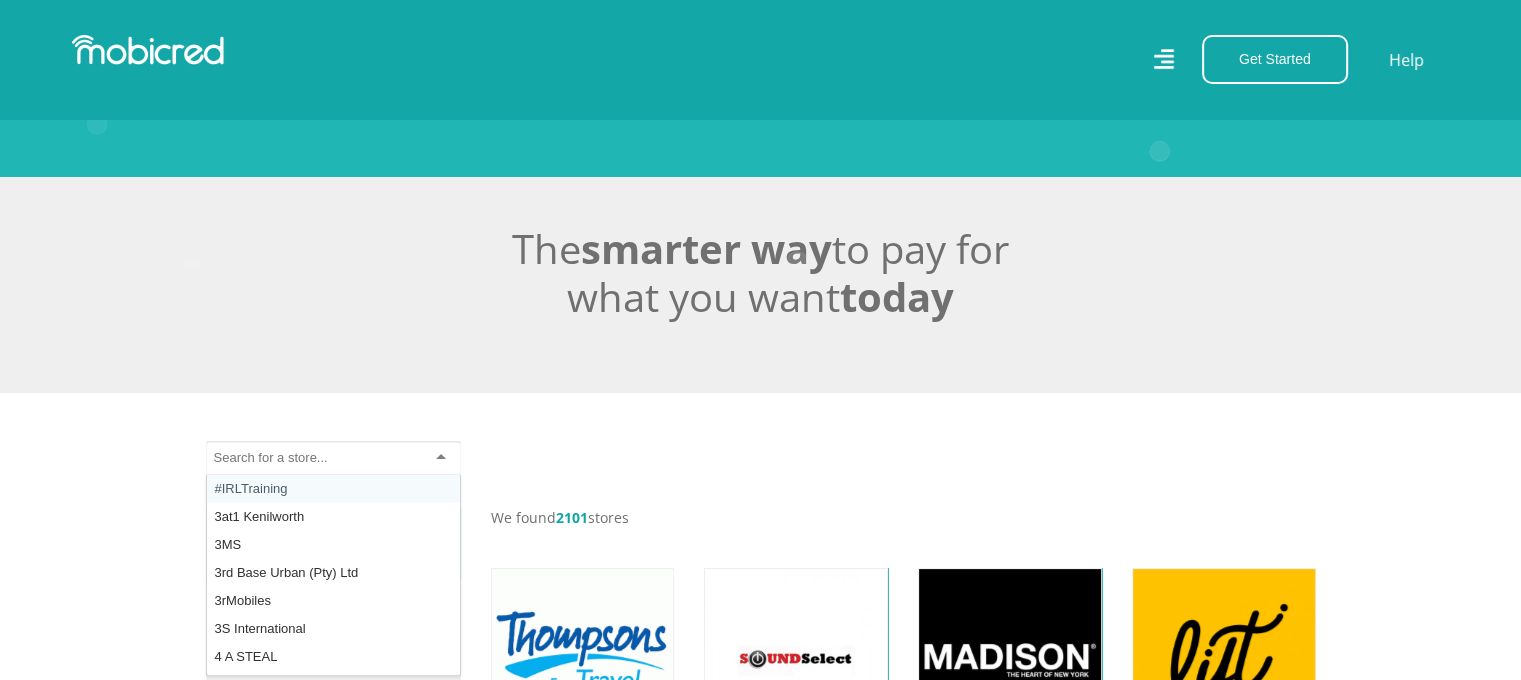 scroll, scrollTop: 383, scrollLeft: 14, axis: both 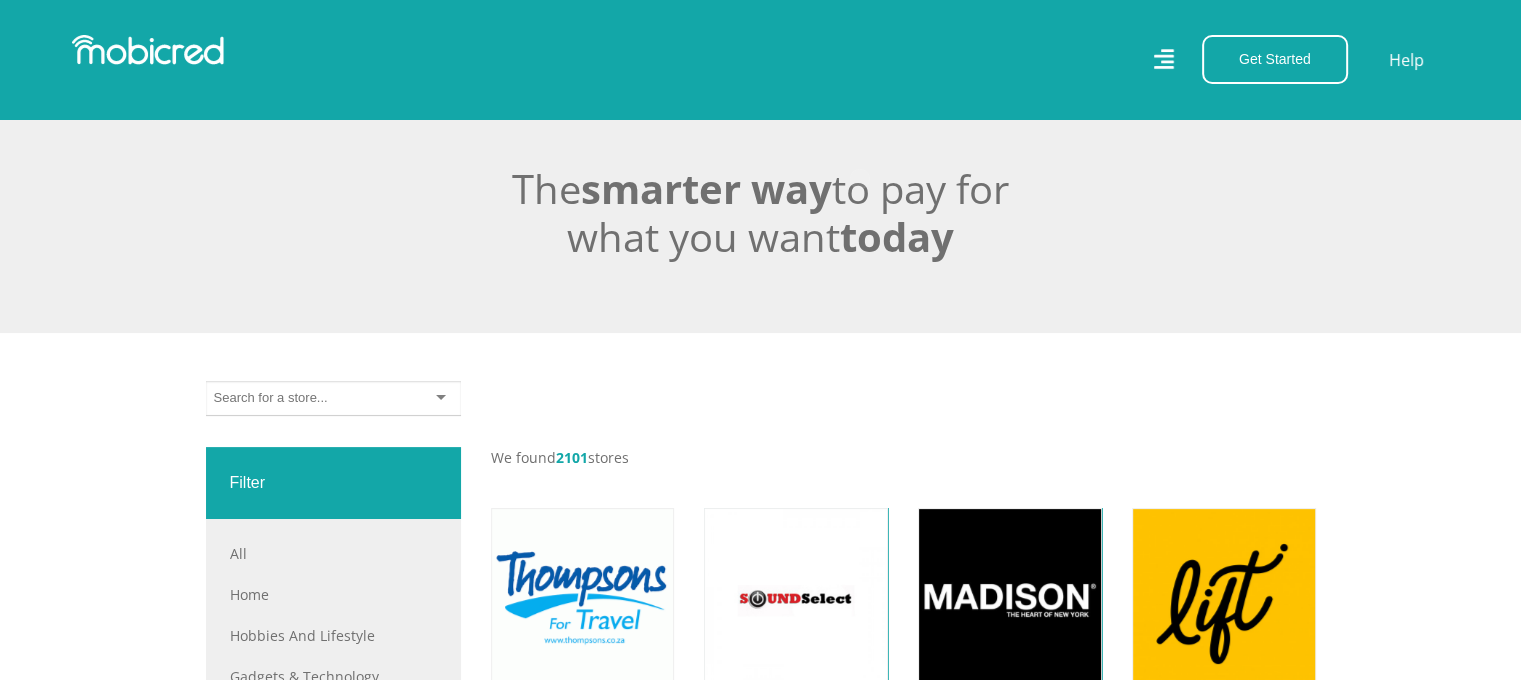 click at bounding box center (333, 398) 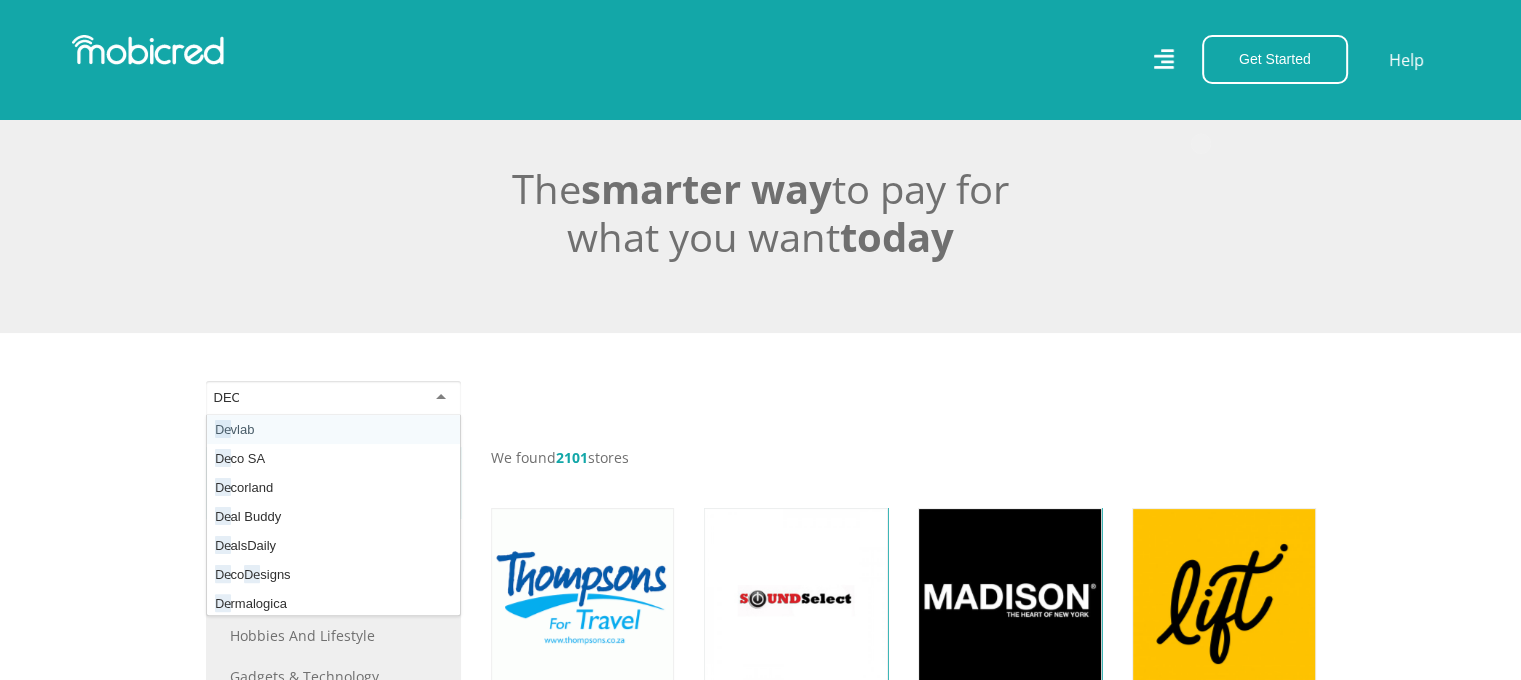 type on "DECO" 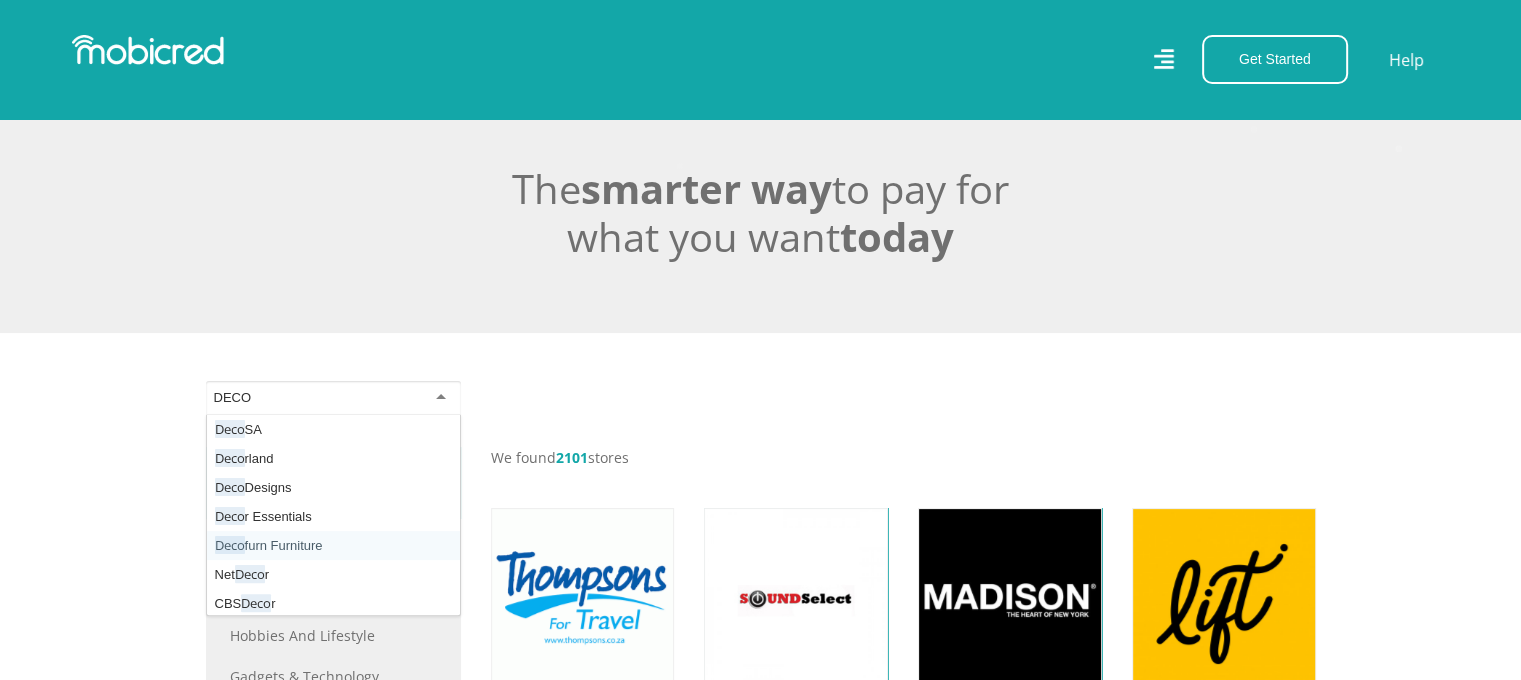 type 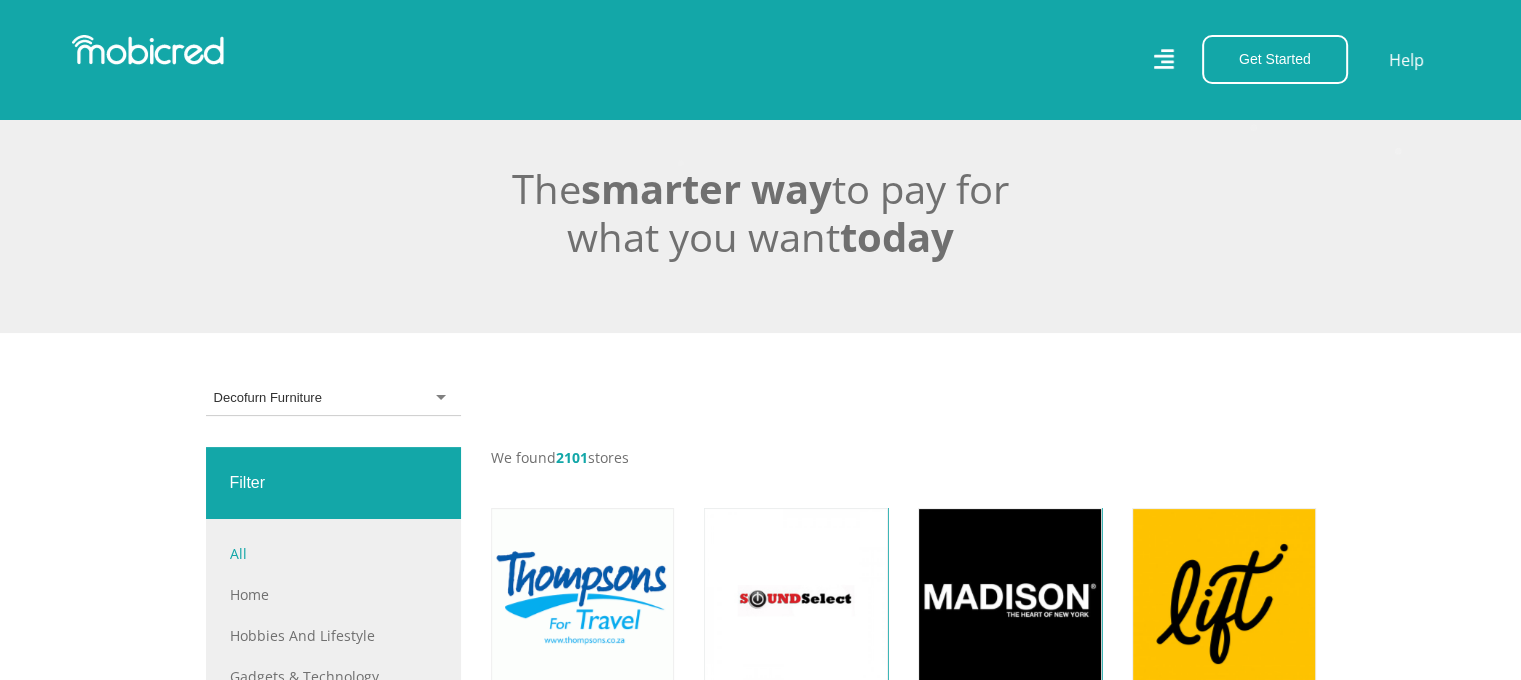 scroll, scrollTop: 0, scrollLeft: 0, axis: both 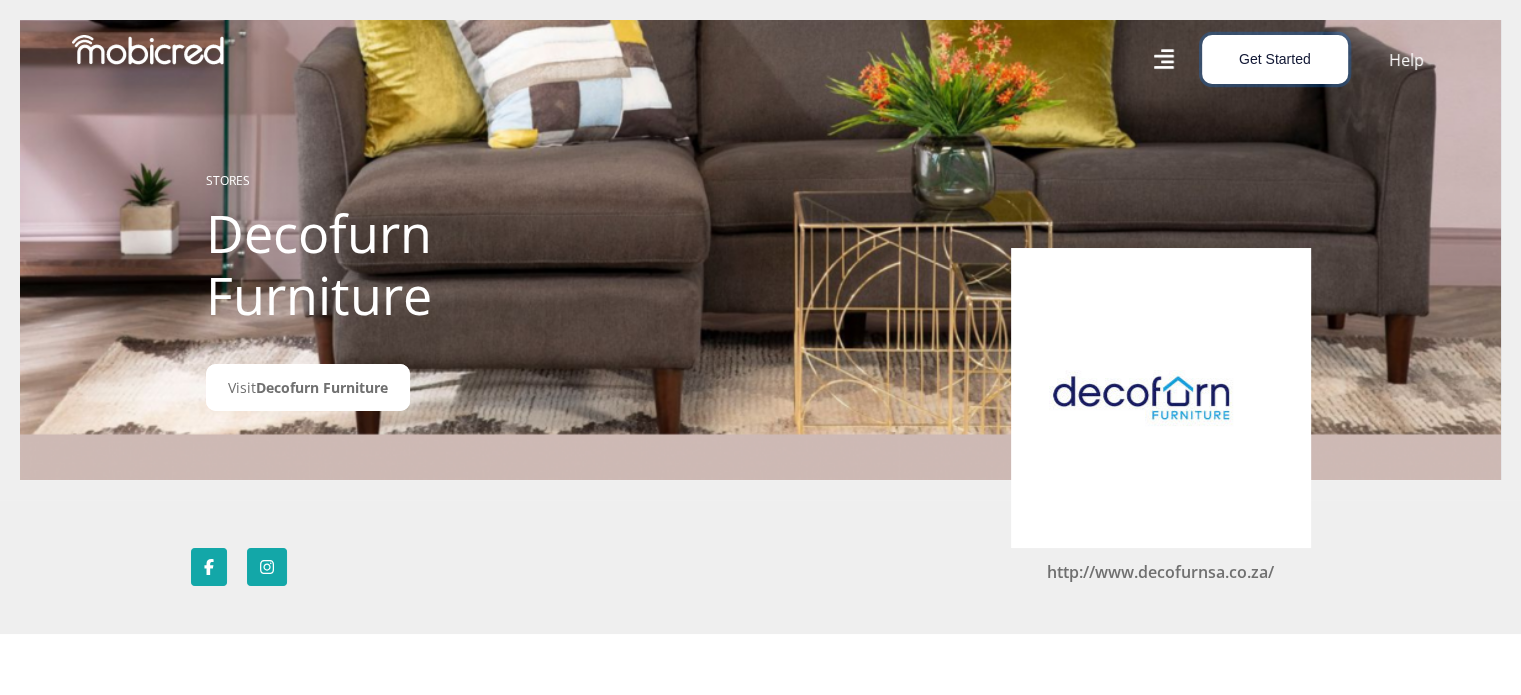 click on "Get Started" at bounding box center (1275, 59) 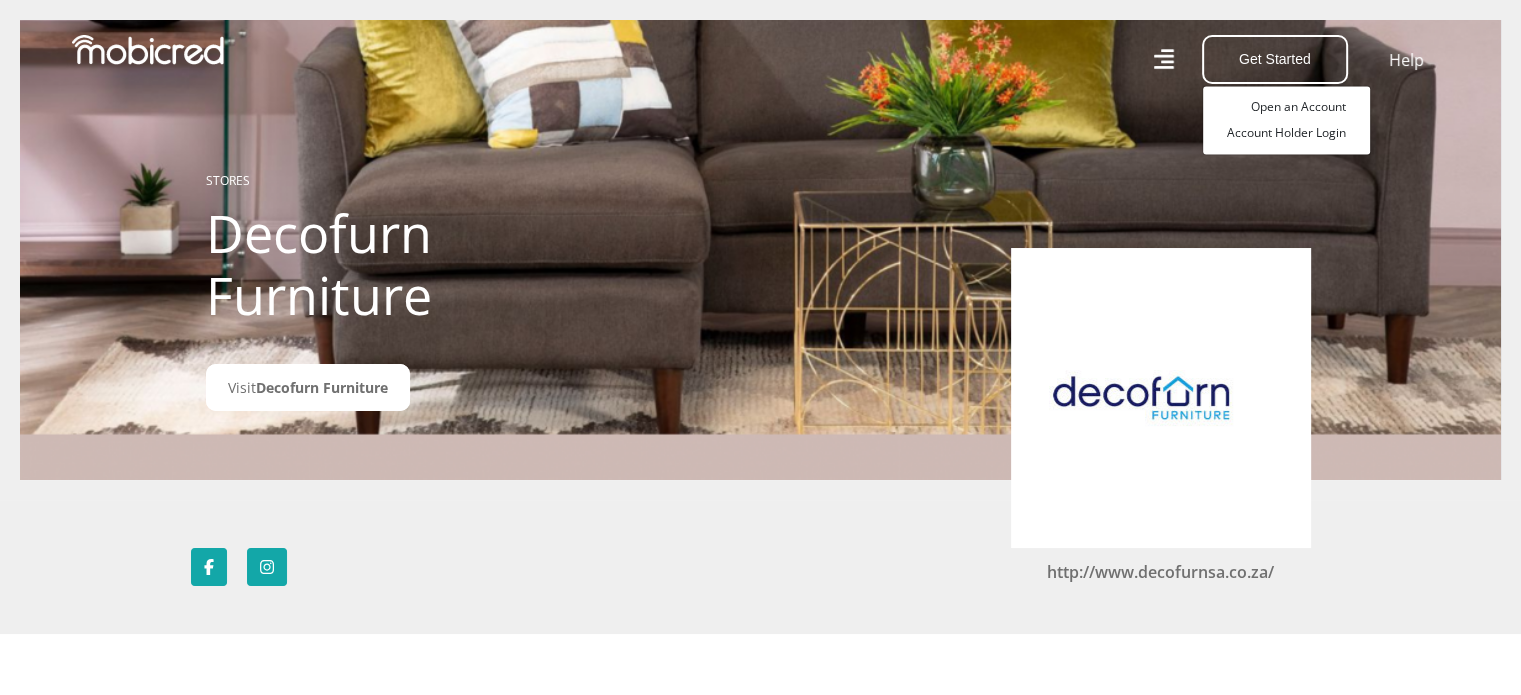 click on "STORES
Decofurn Furniture
Visit  Decofurn Furniture" at bounding box center (761, 250) 